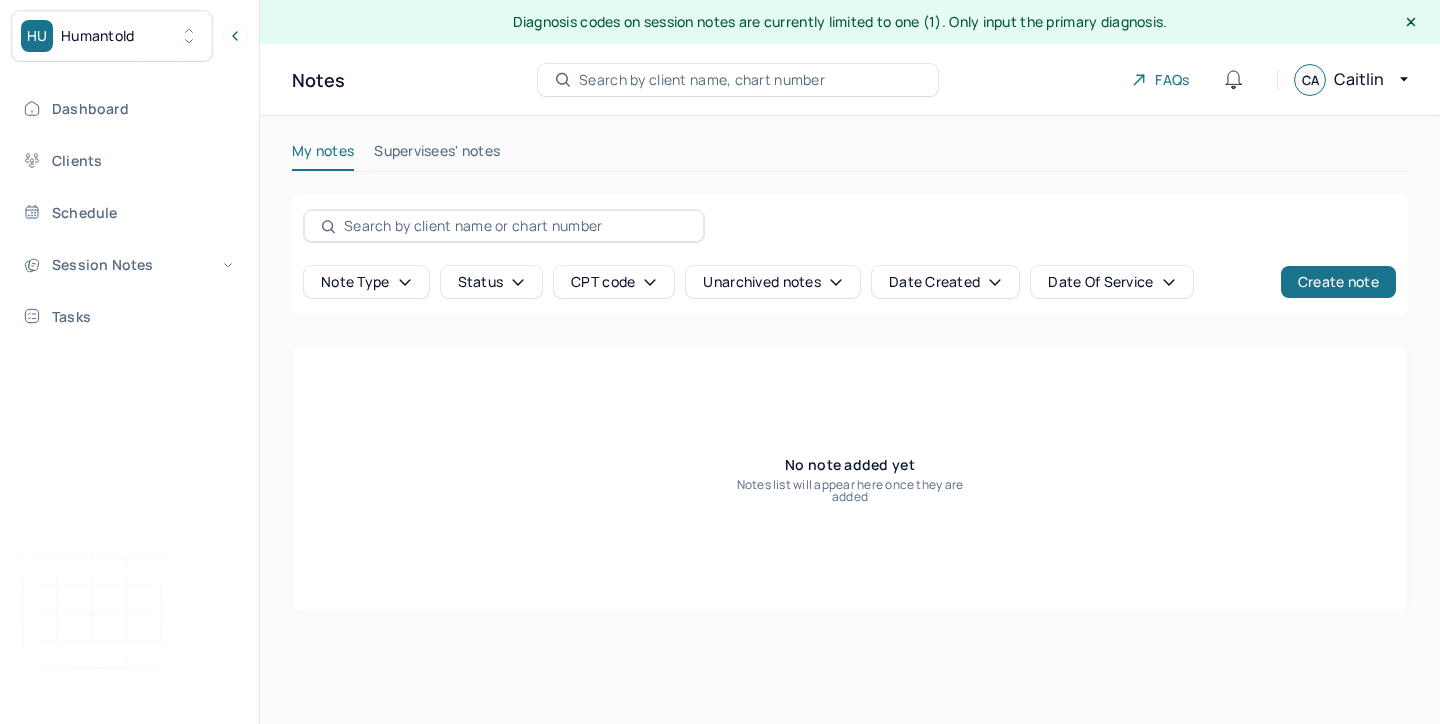 scroll, scrollTop: 0, scrollLeft: 0, axis: both 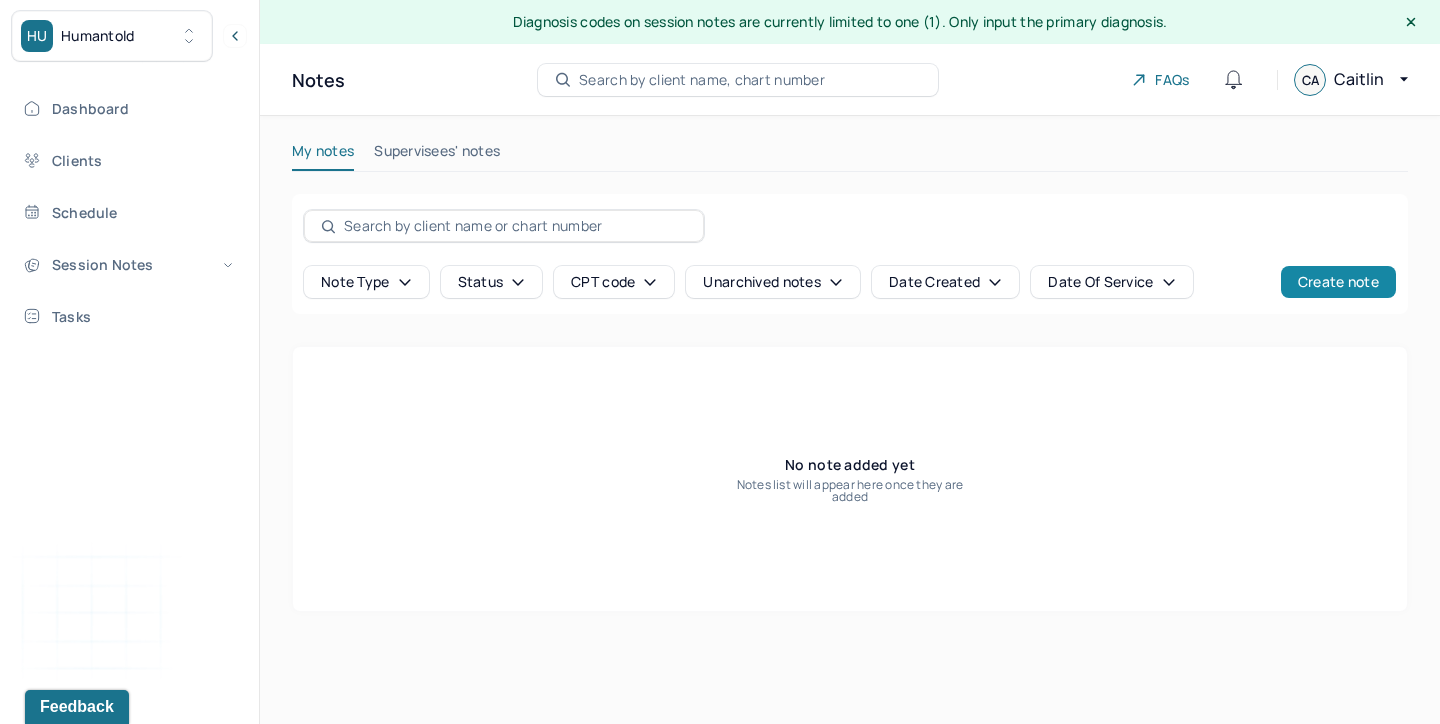 click on "Create note" at bounding box center [1338, 282] 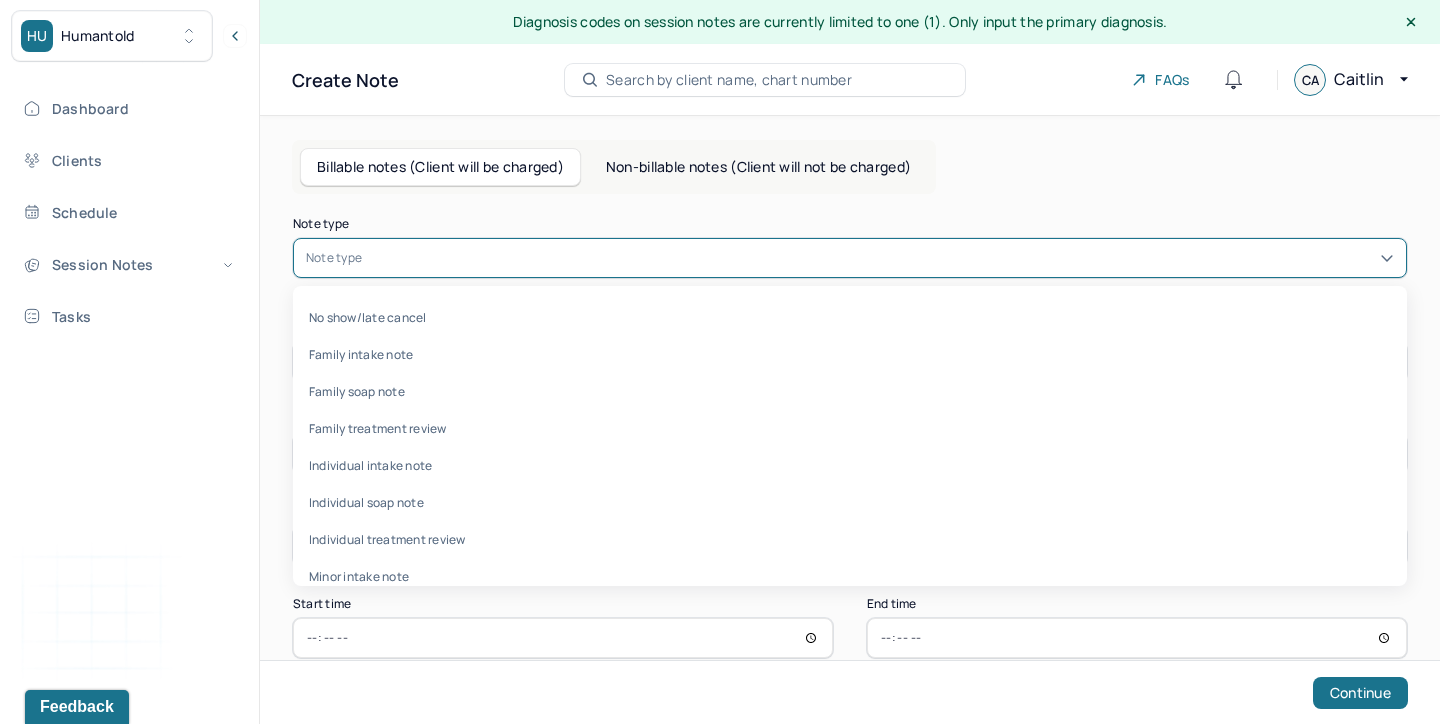 click at bounding box center (880, 258) 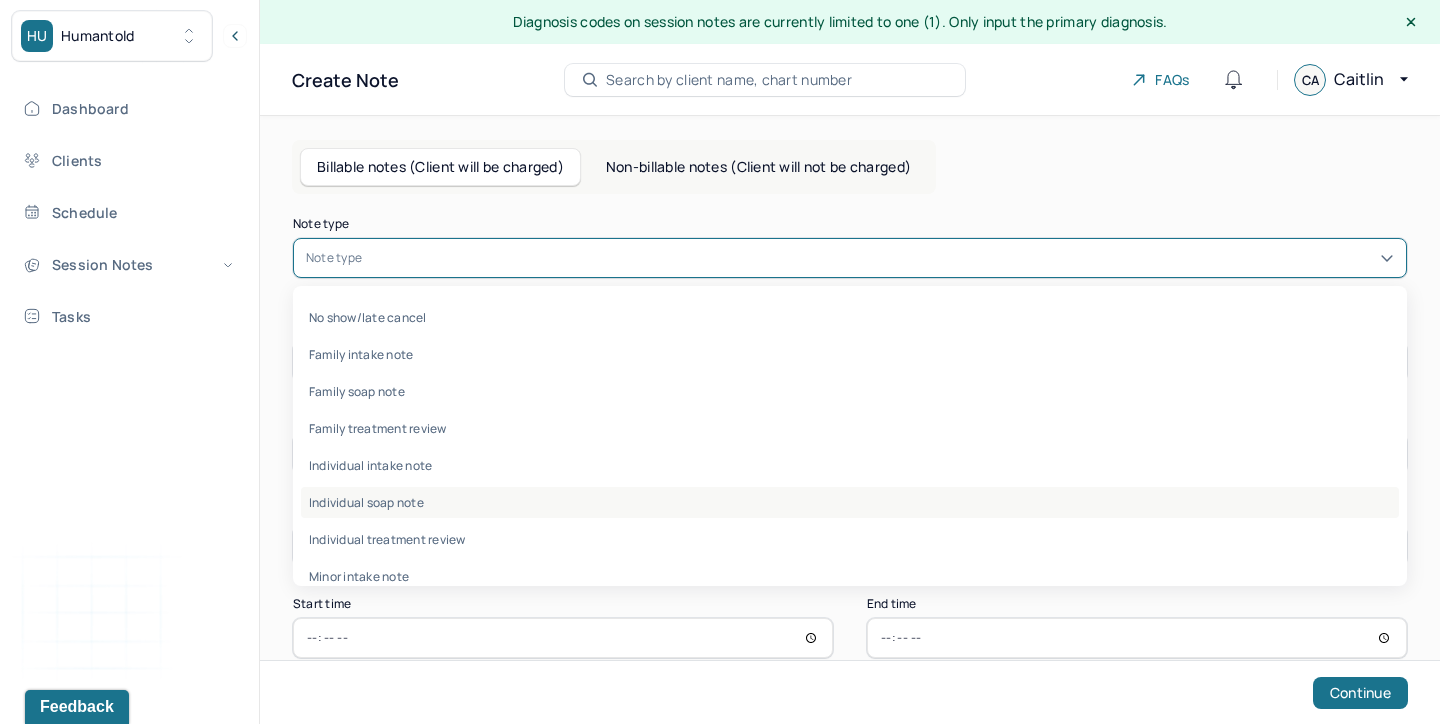 click on "Individual soap note" at bounding box center (850, 502) 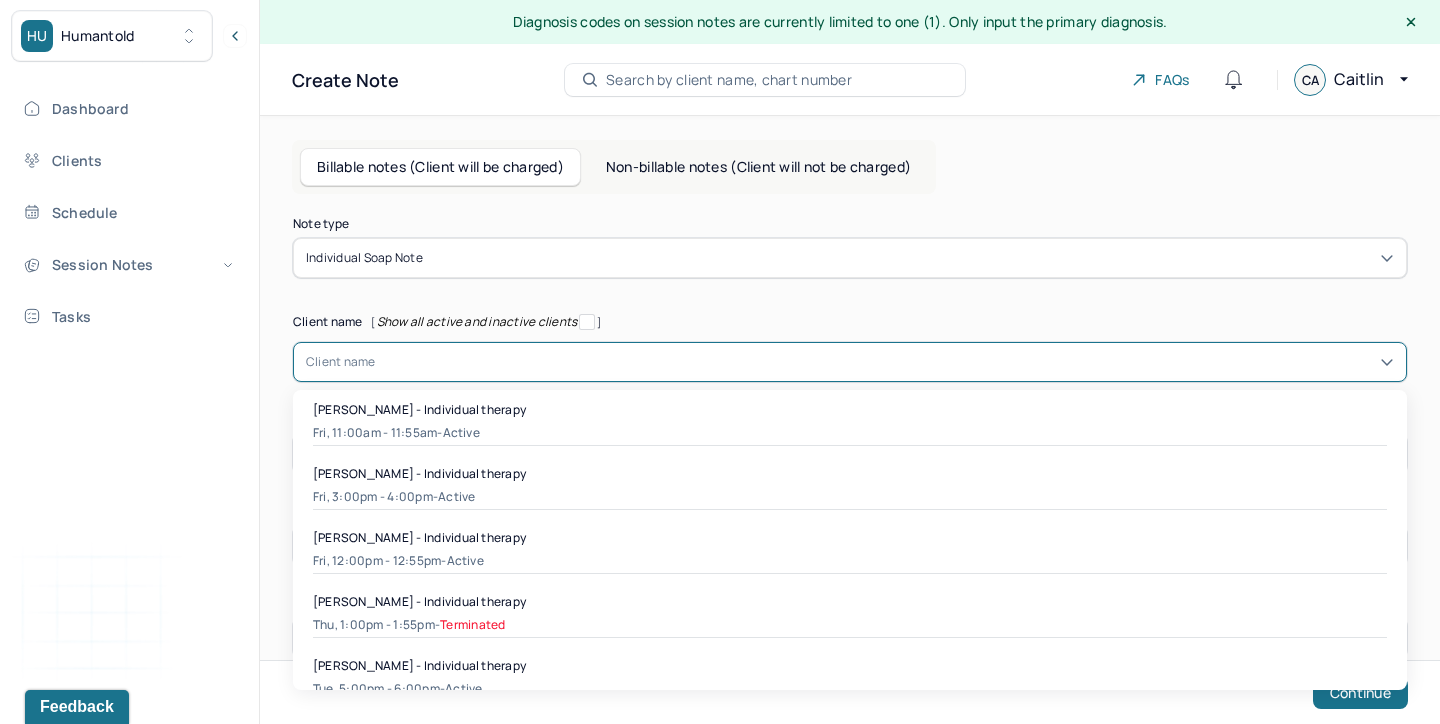 click at bounding box center (885, 362) 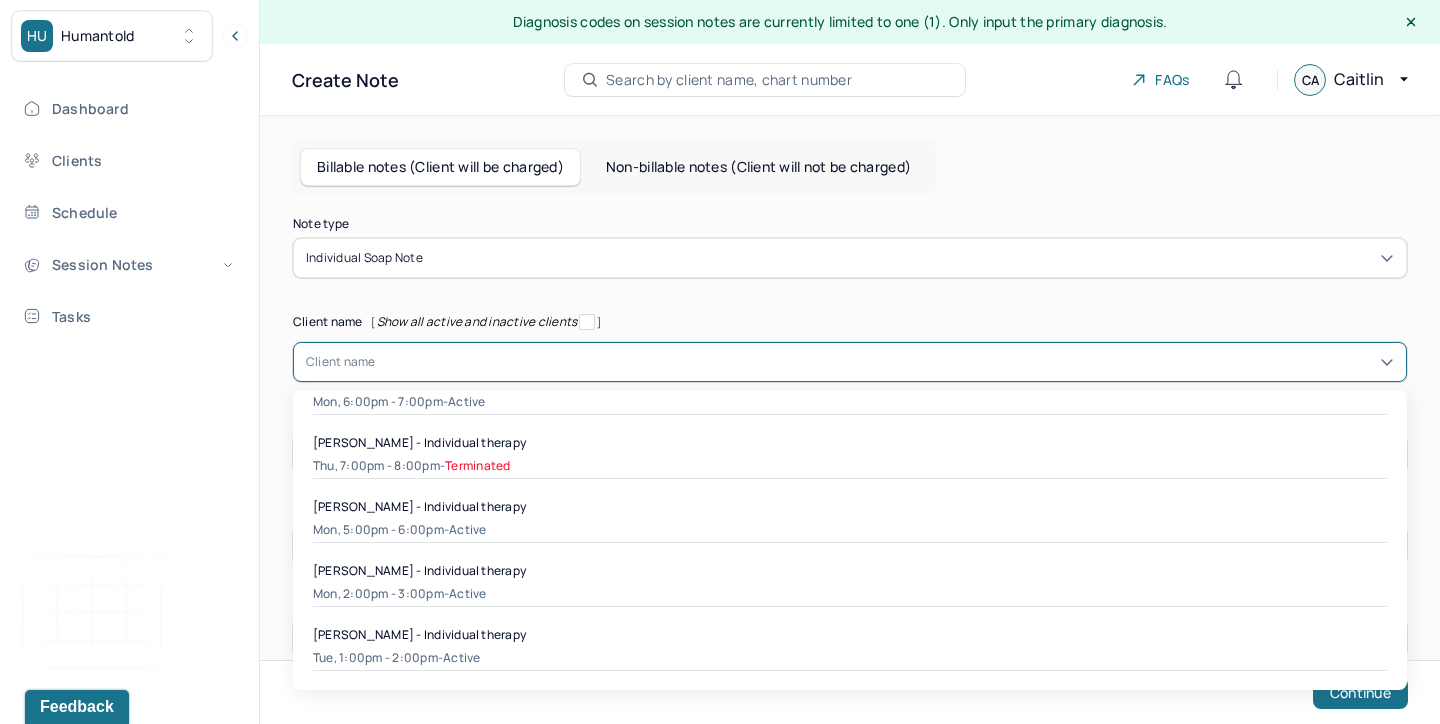 scroll, scrollTop: 1144, scrollLeft: 0, axis: vertical 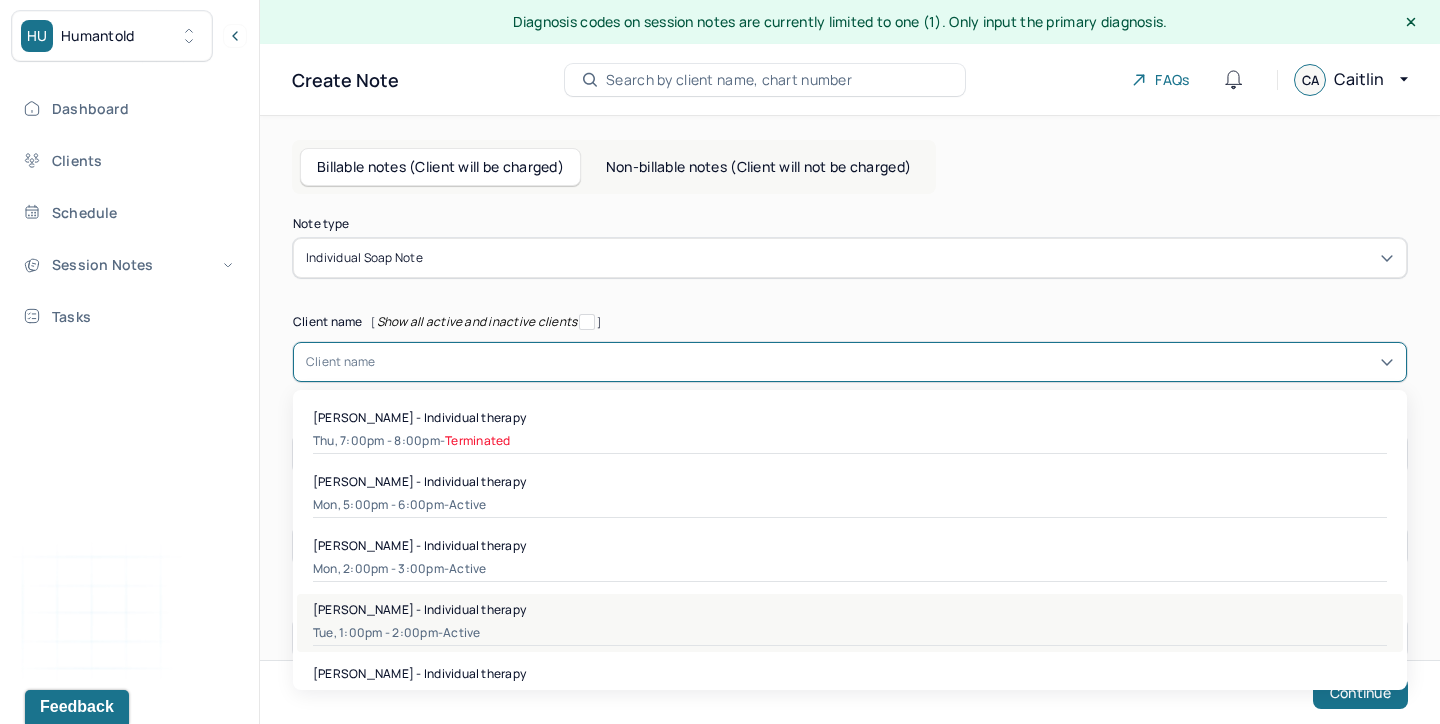 click on "Tue, 1:00pm - 2:00pm  -  active" at bounding box center (850, 633) 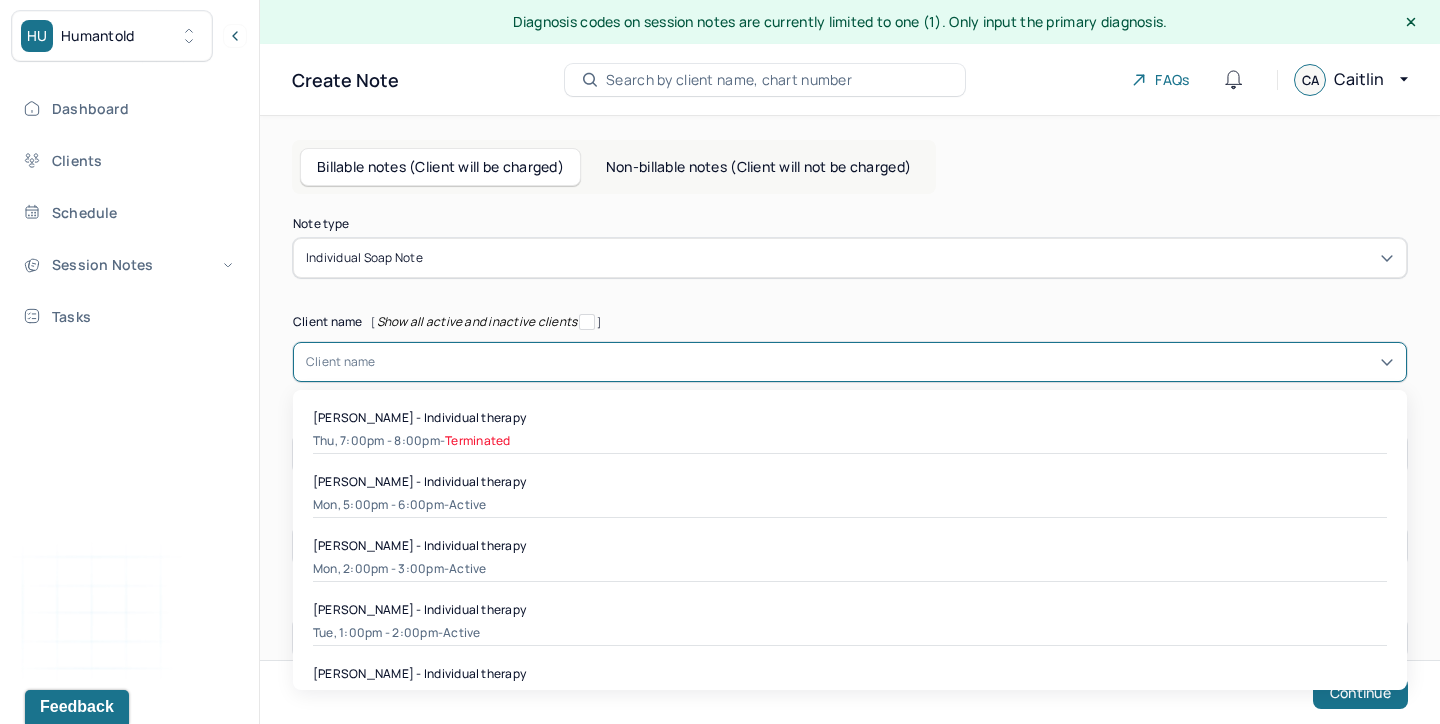 type on "[DATE]" 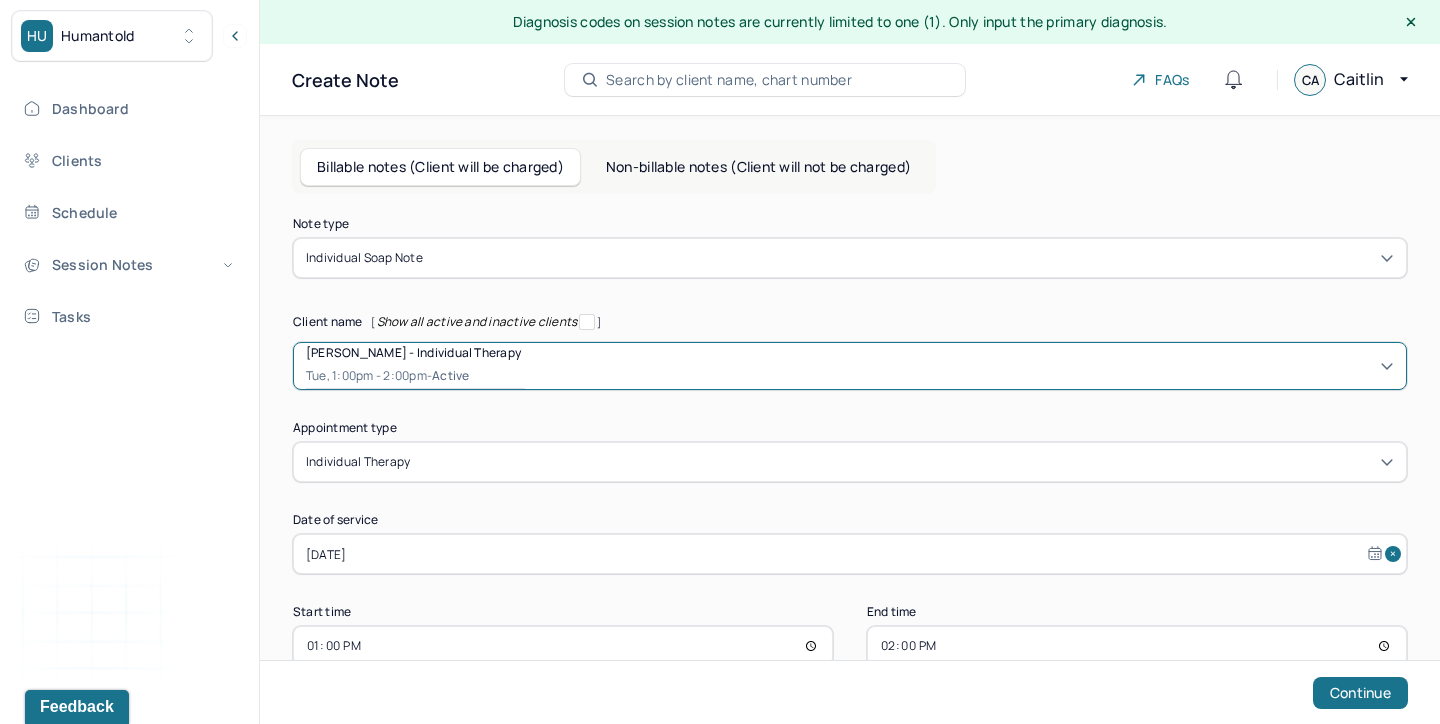 scroll, scrollTop: 47, scrollLeft: 0, axis: vertical 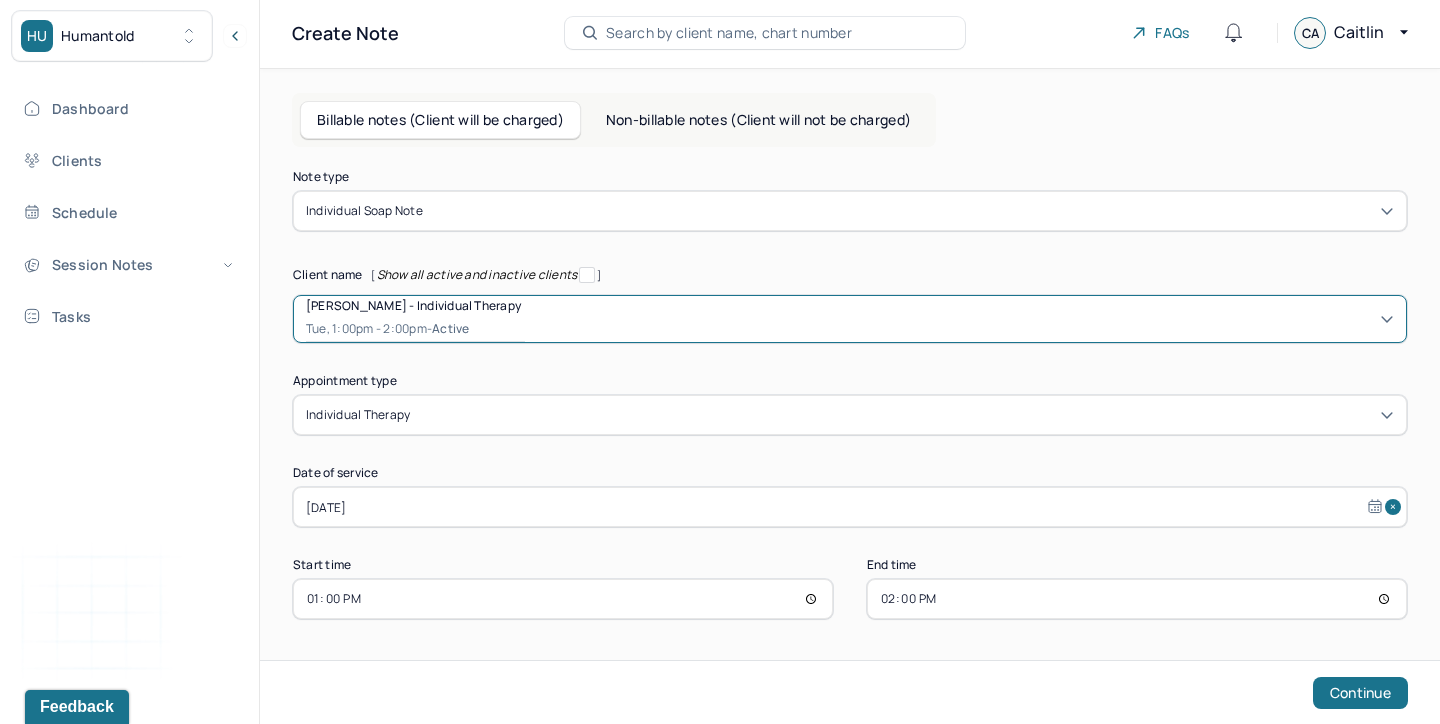 select on "6" 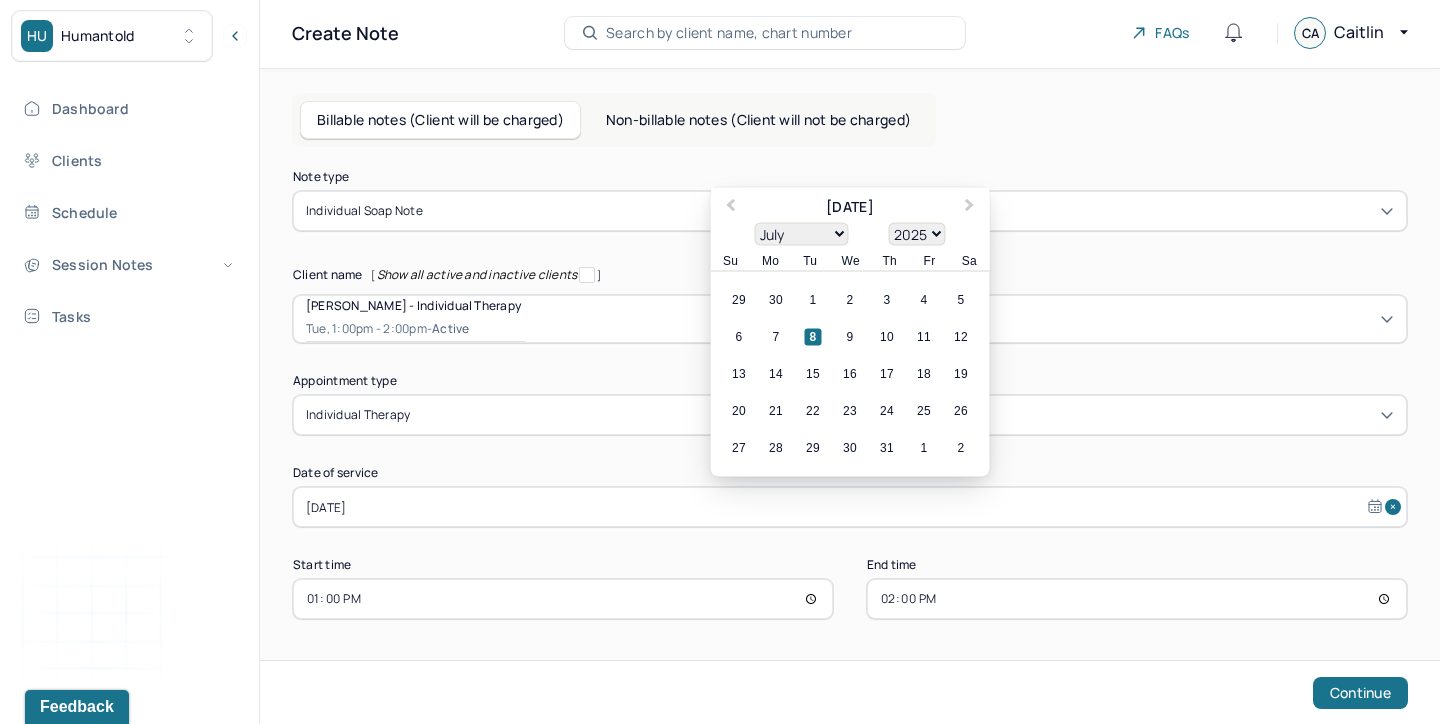 click on "[DATE]" at bounding box center [850, 507] 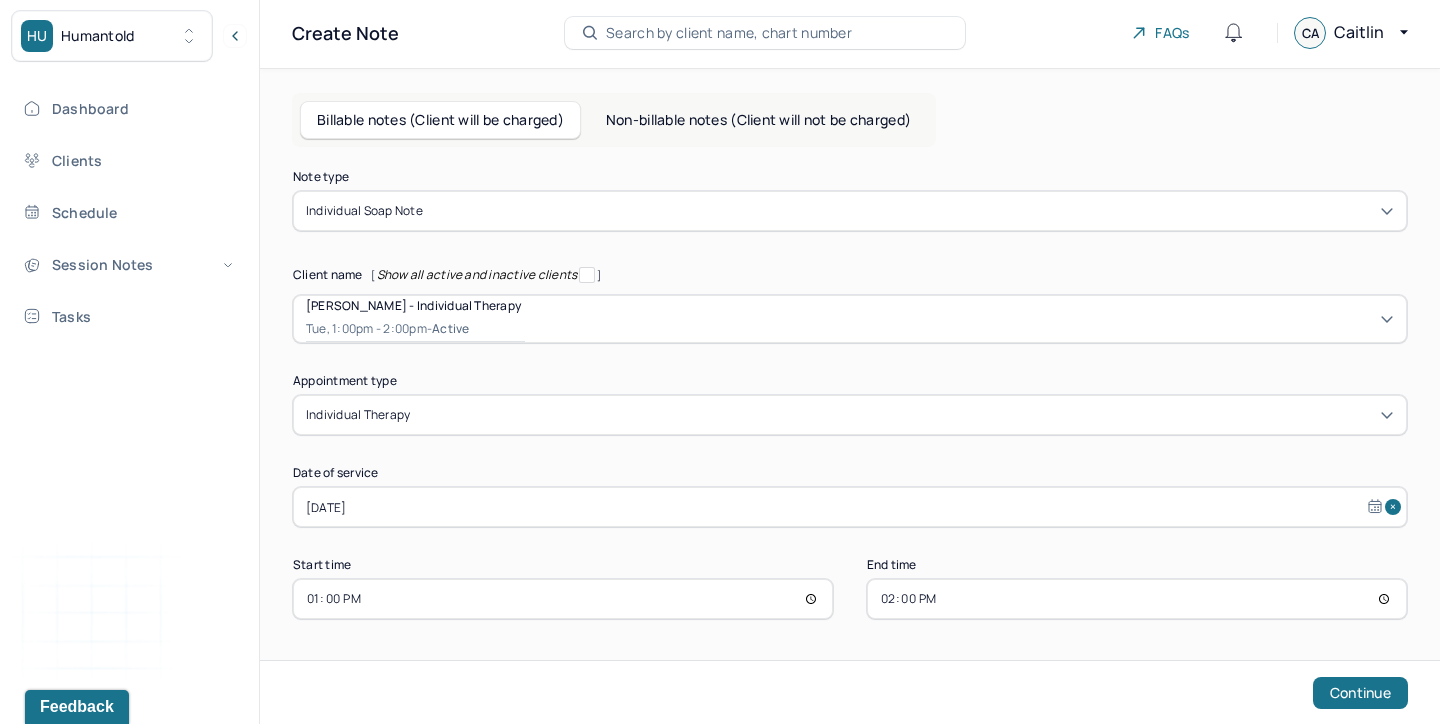 click on "Date of service" at bounding box center (850, 473) 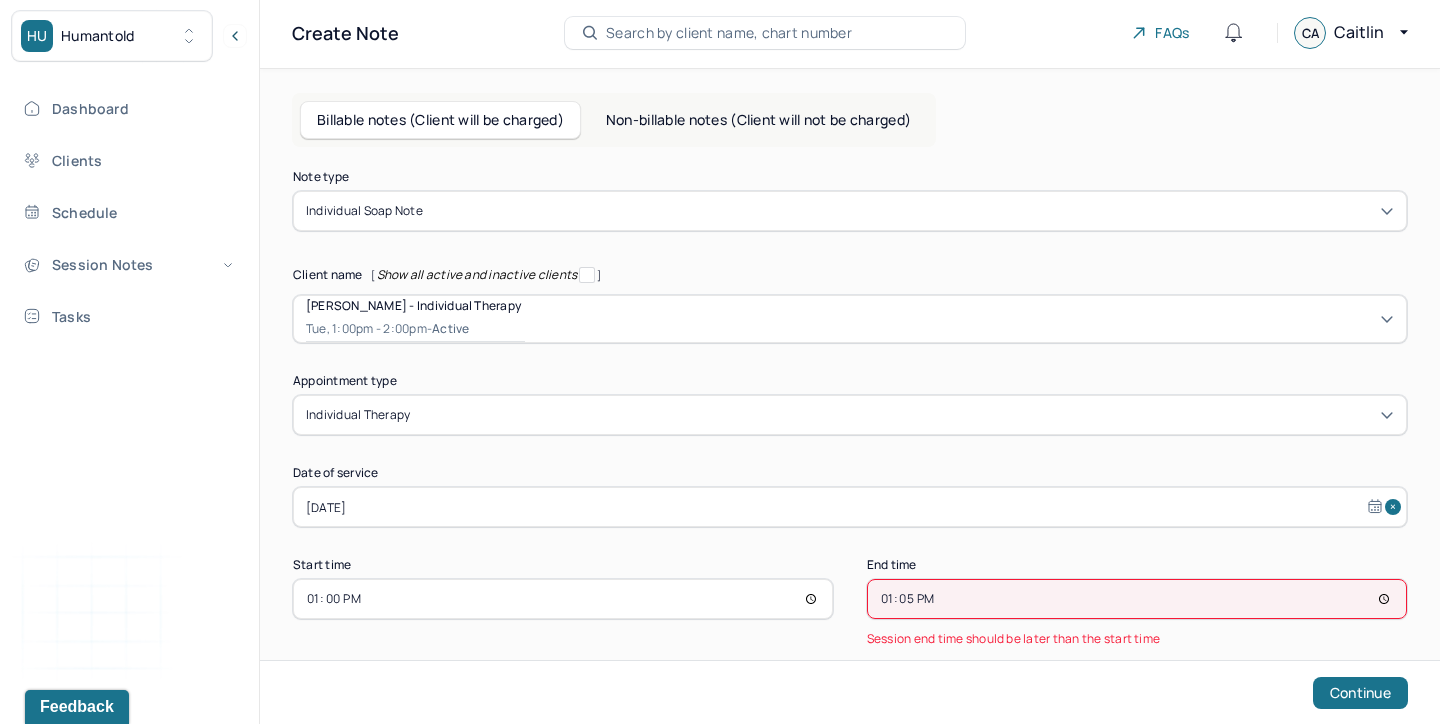 type on "13:55" 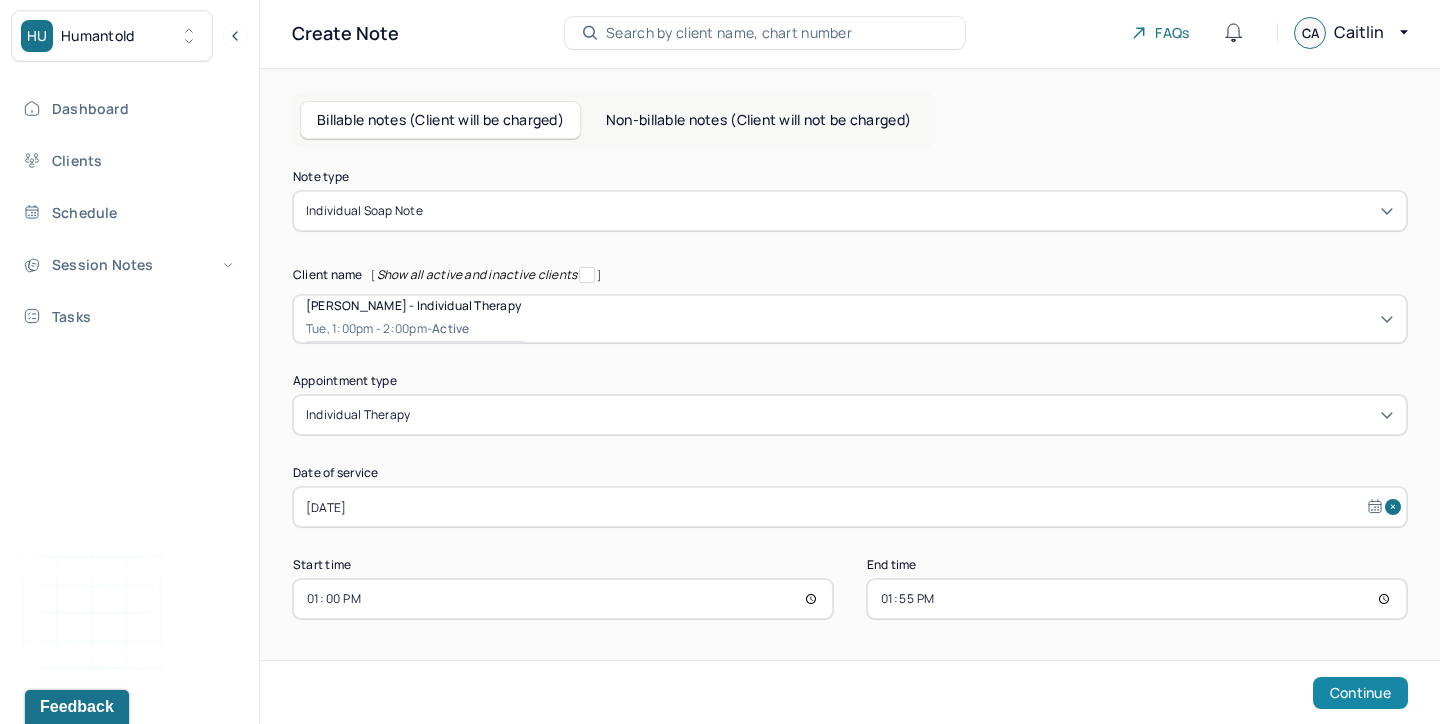 click on "Continue" at bounding box center (1360, 693) 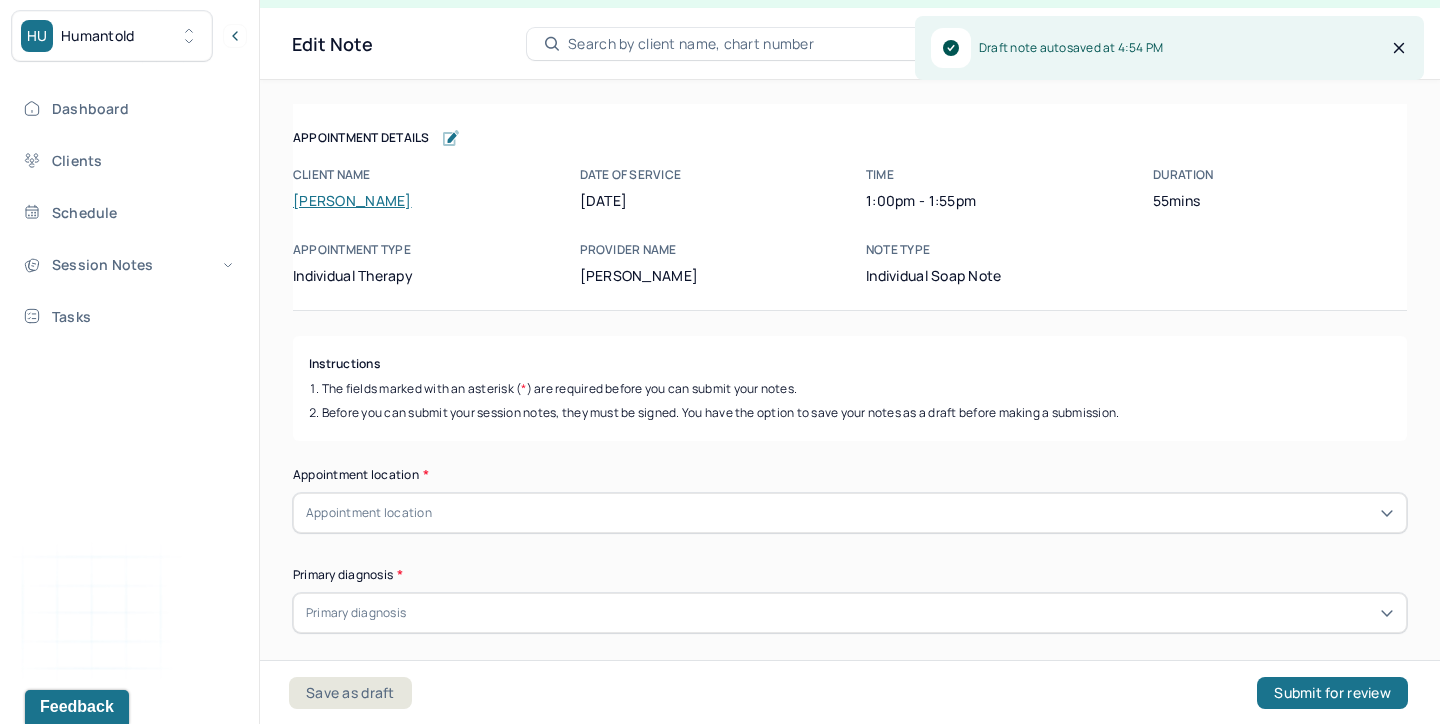 scroll, scrollTop: 36, scrollLeft: 0, axis: vertical 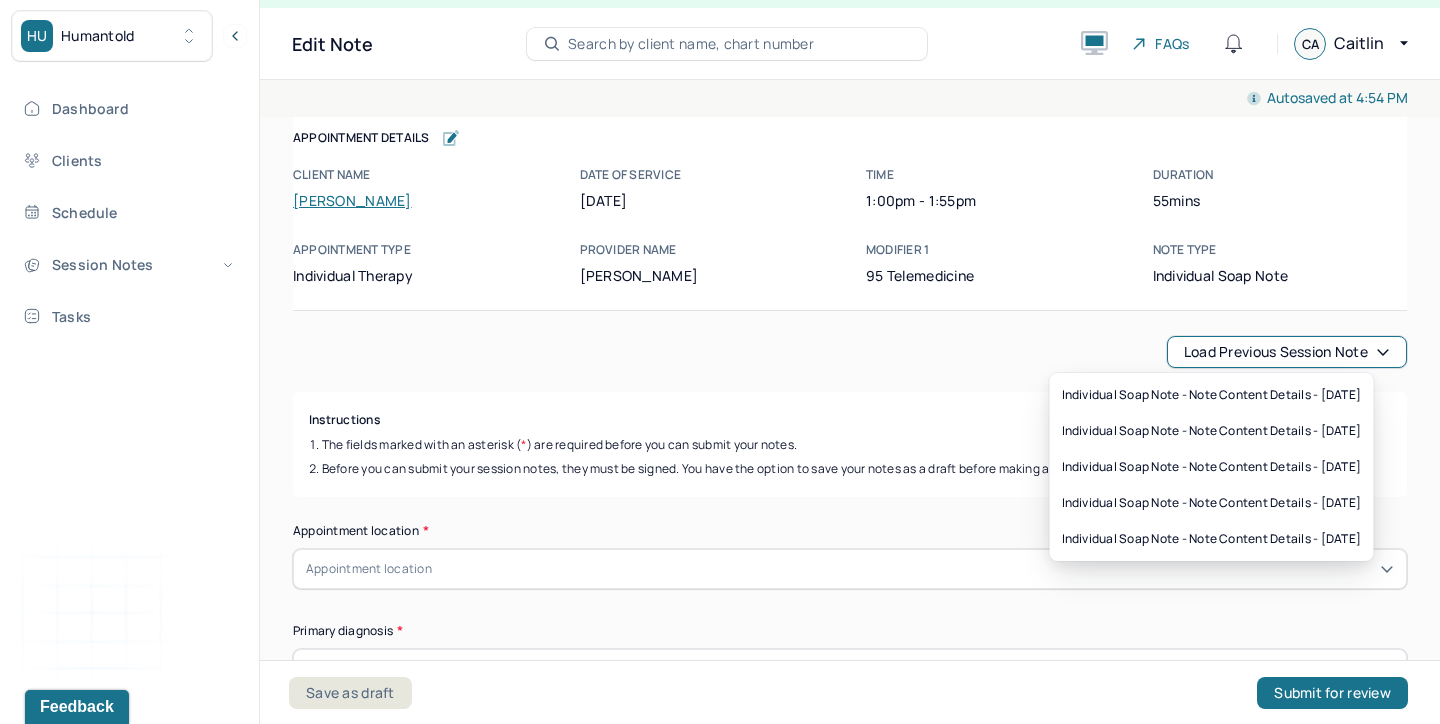 click on "Load previous session note" at bounding box center (1287, 352) 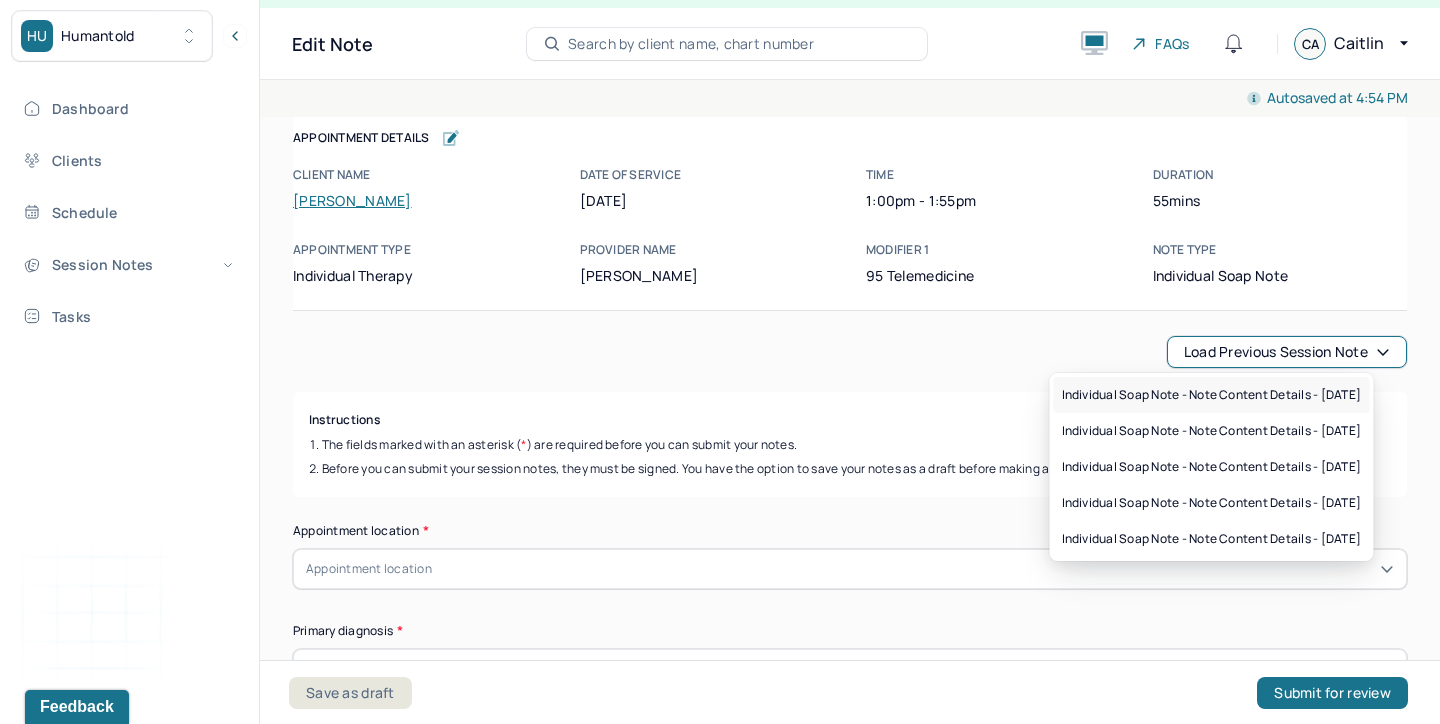 click on "Individual soap note   - Note content Details -   [DATE]" at bounding box center [1212, 395] 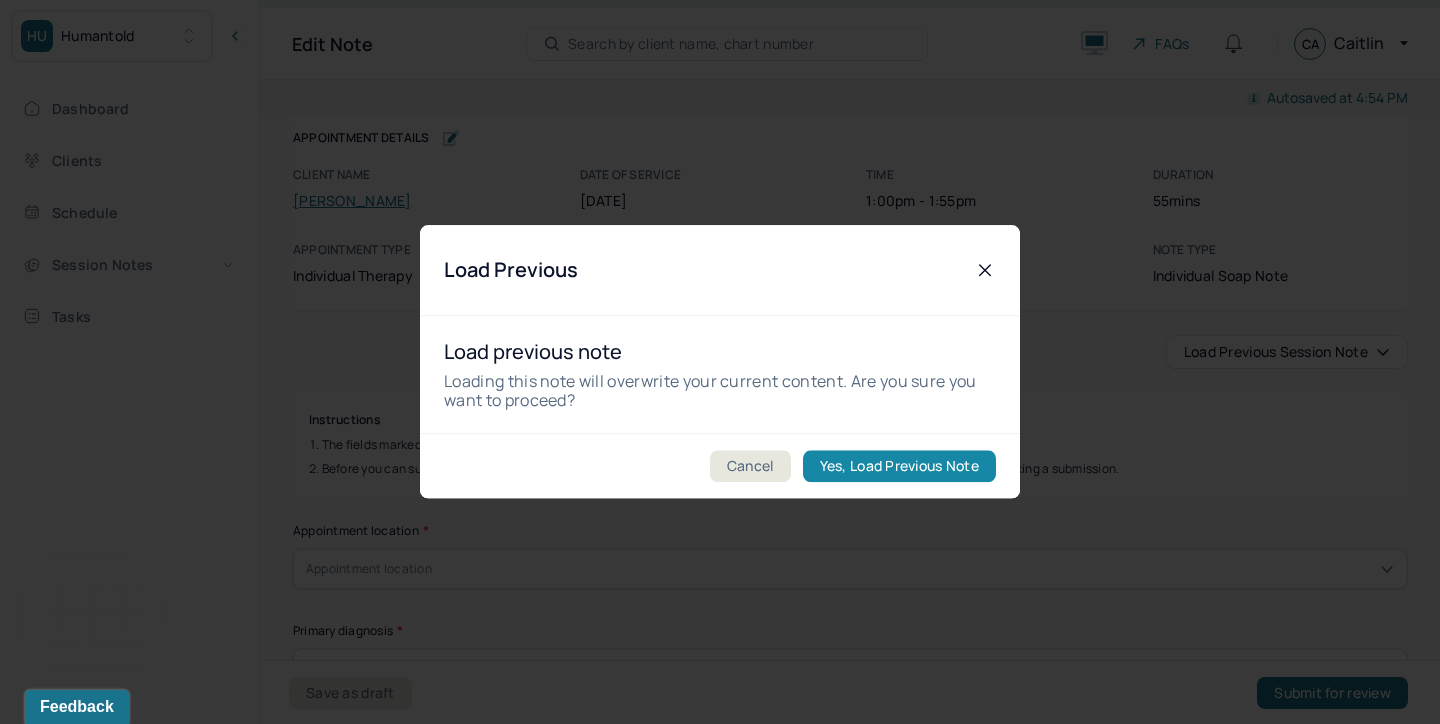 click on "Yes, Load Previous Note" at bounding box center [899, 467] 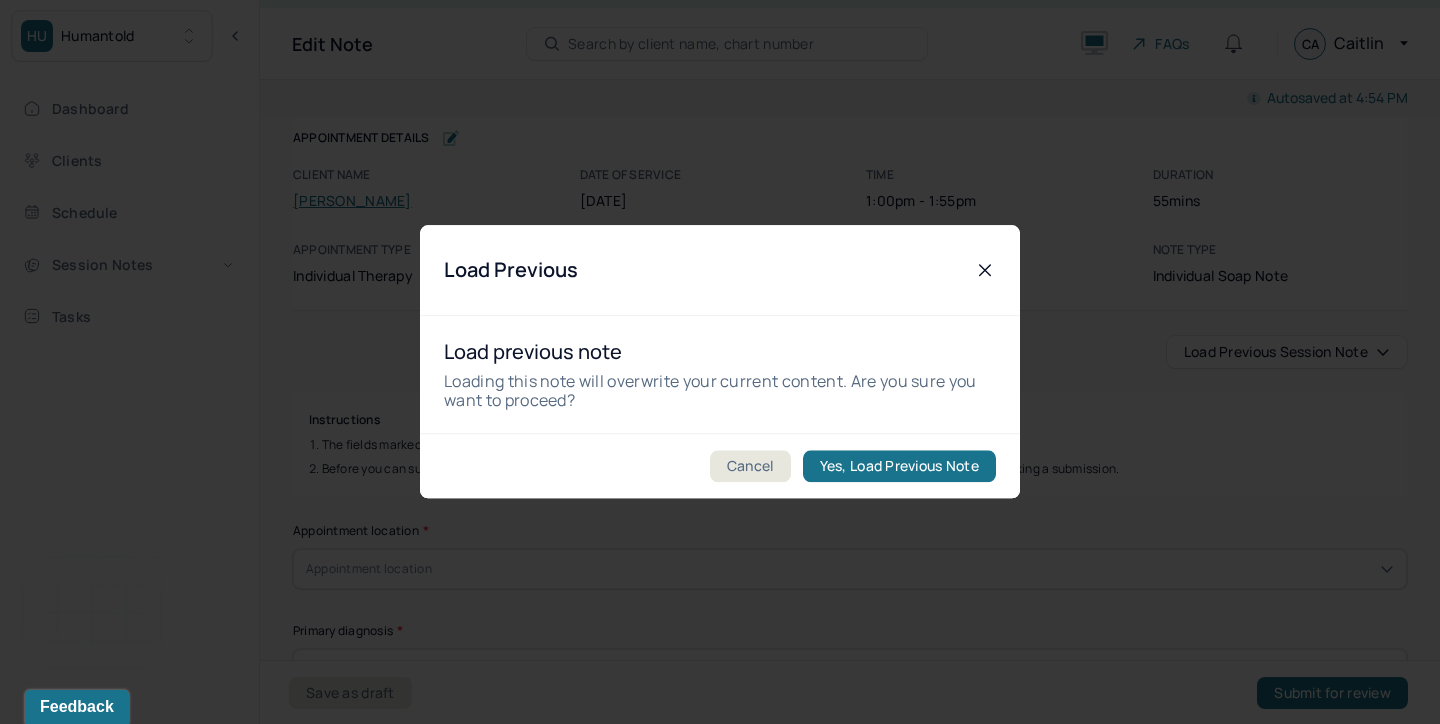 type on "Client presented with stressed mood and congruent affect. Client appeared visibly tense throughout and endorsed increased stress related to interpersonal conflict." 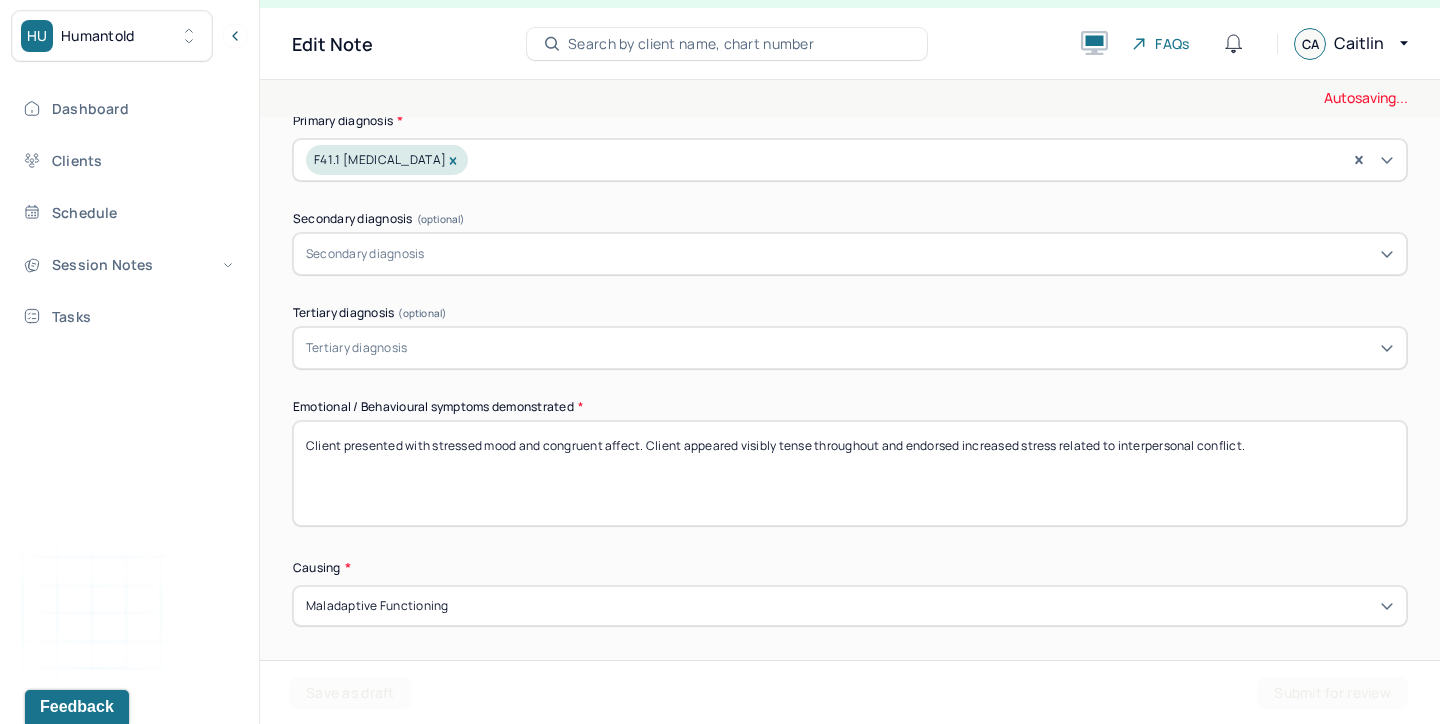 scroll, scrollTop: 764, scrollLeft: 0, axis: vertical 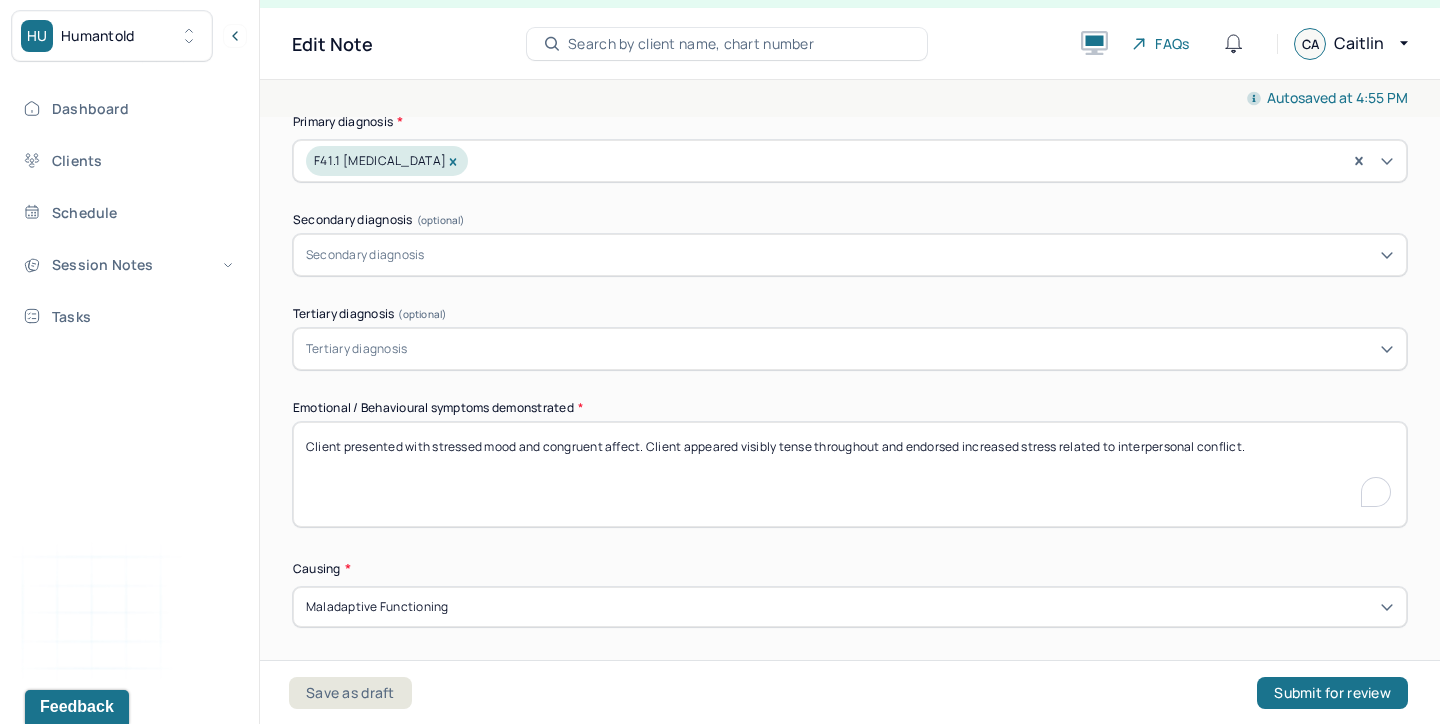 drag, startPoint x: 1302, startPoint y: 446, endPoint x: 648, endPoint y: 445, distance: 654.0008 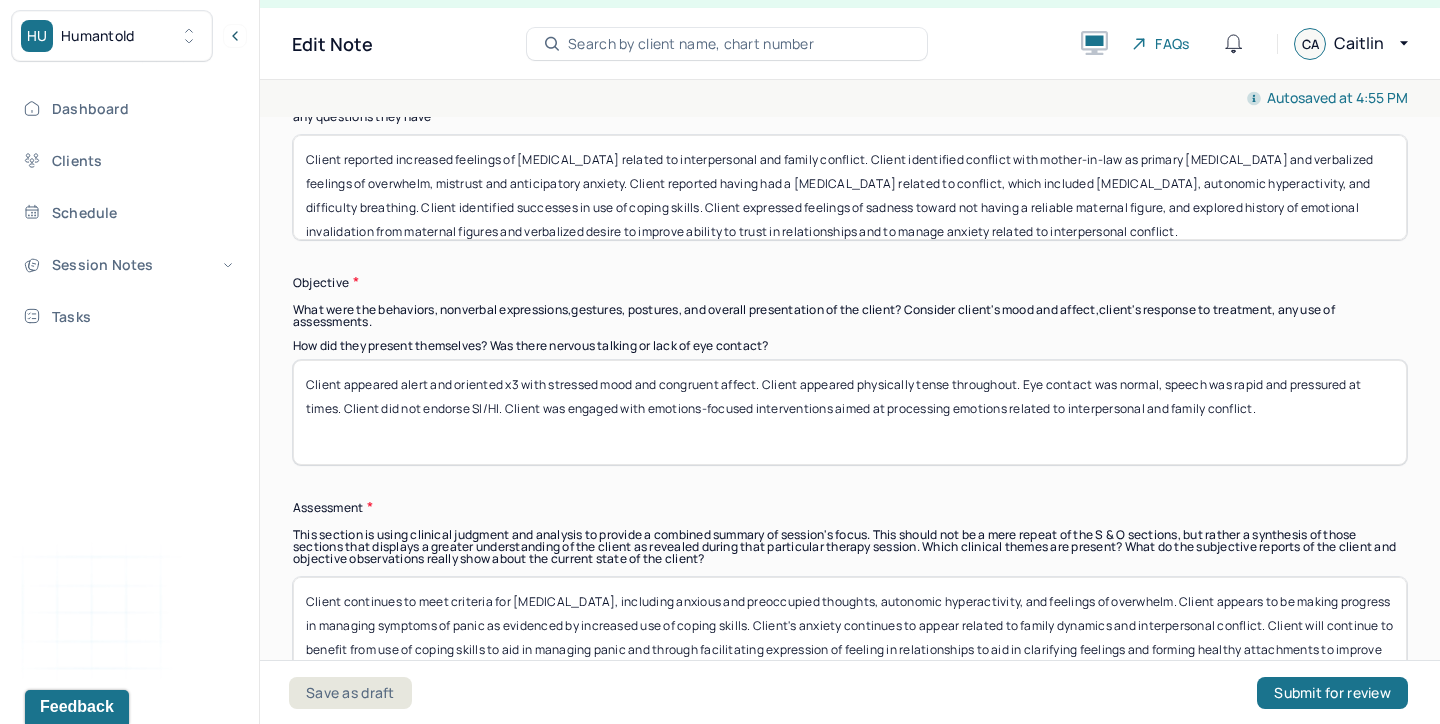 scroll, scrollTop: 1499, scrollLeft: 0, axis: vertical 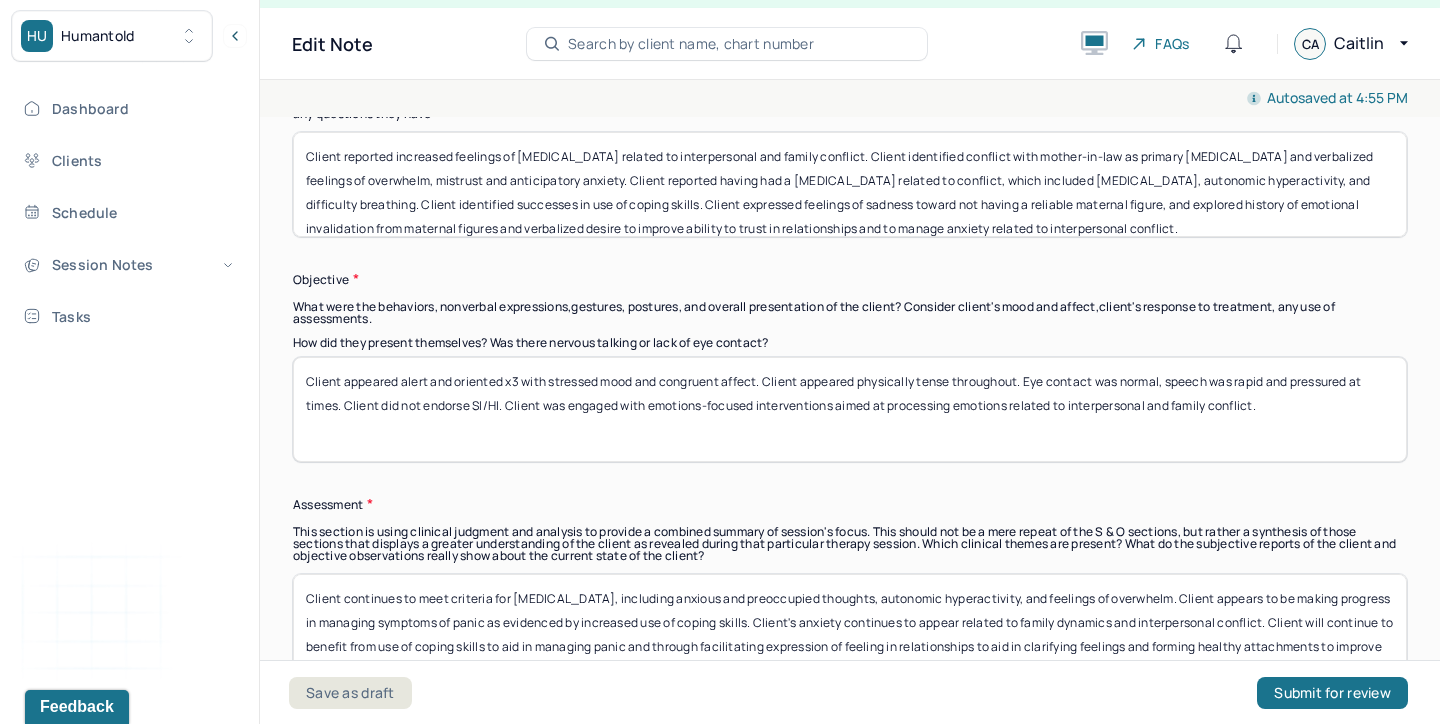 type on "Client presented with stressed mood and congruent affect. Client appeared tearful at times." 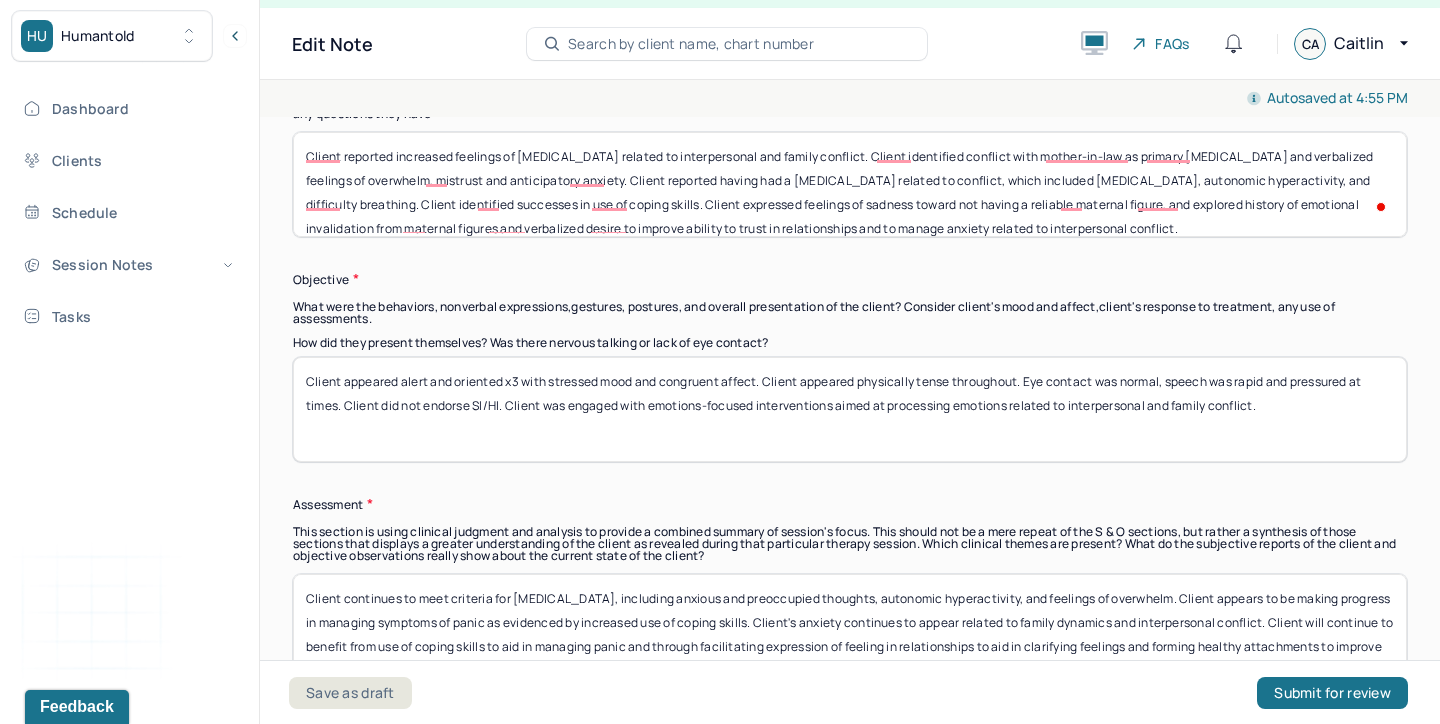 drag, startPoint x: 866, startPoint y: 154, endPoint x: 517, endPoint y: 154, distance: 349 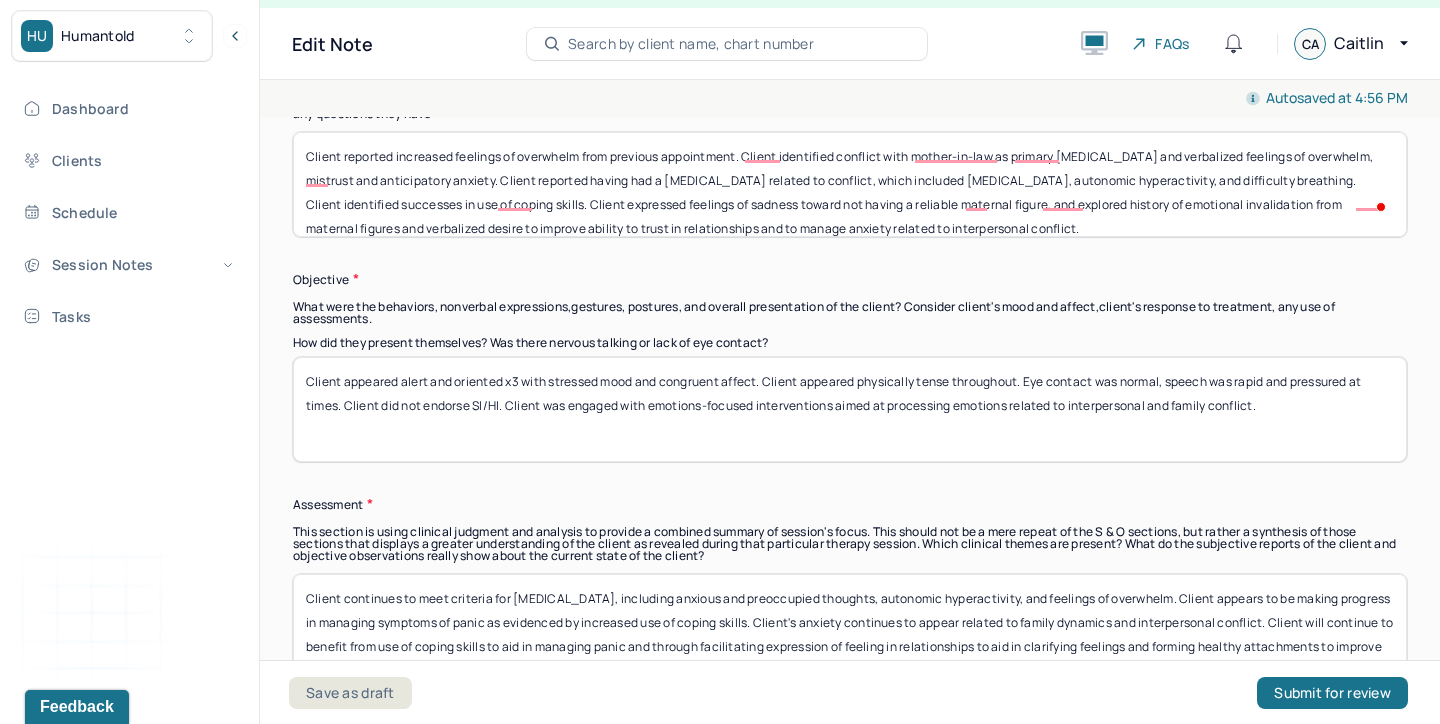 scroll, scrollTop: 16, scrollLeft: 0, axis: vertical 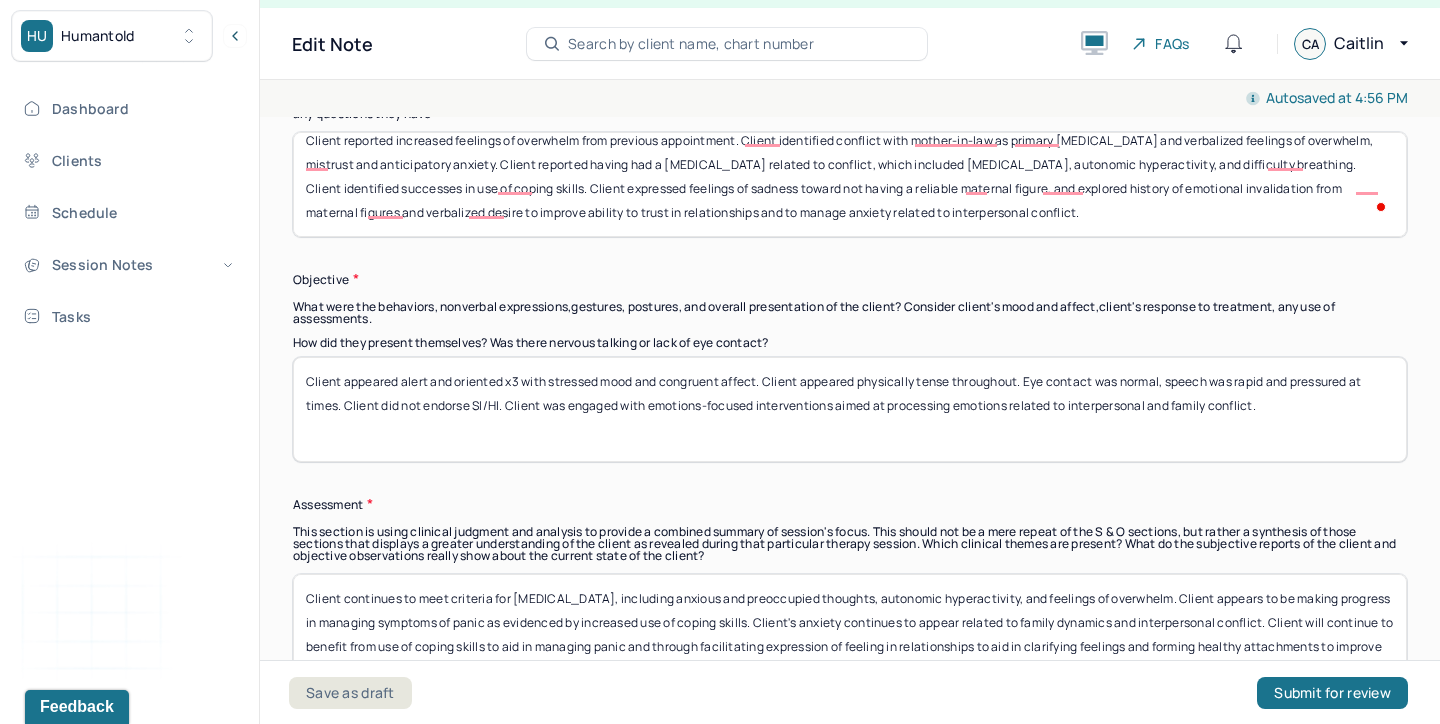 drag, startPoint x: 833, startPoint y: 177, endPoint x: 1114, endPoint y: 290, distance: 302.8696 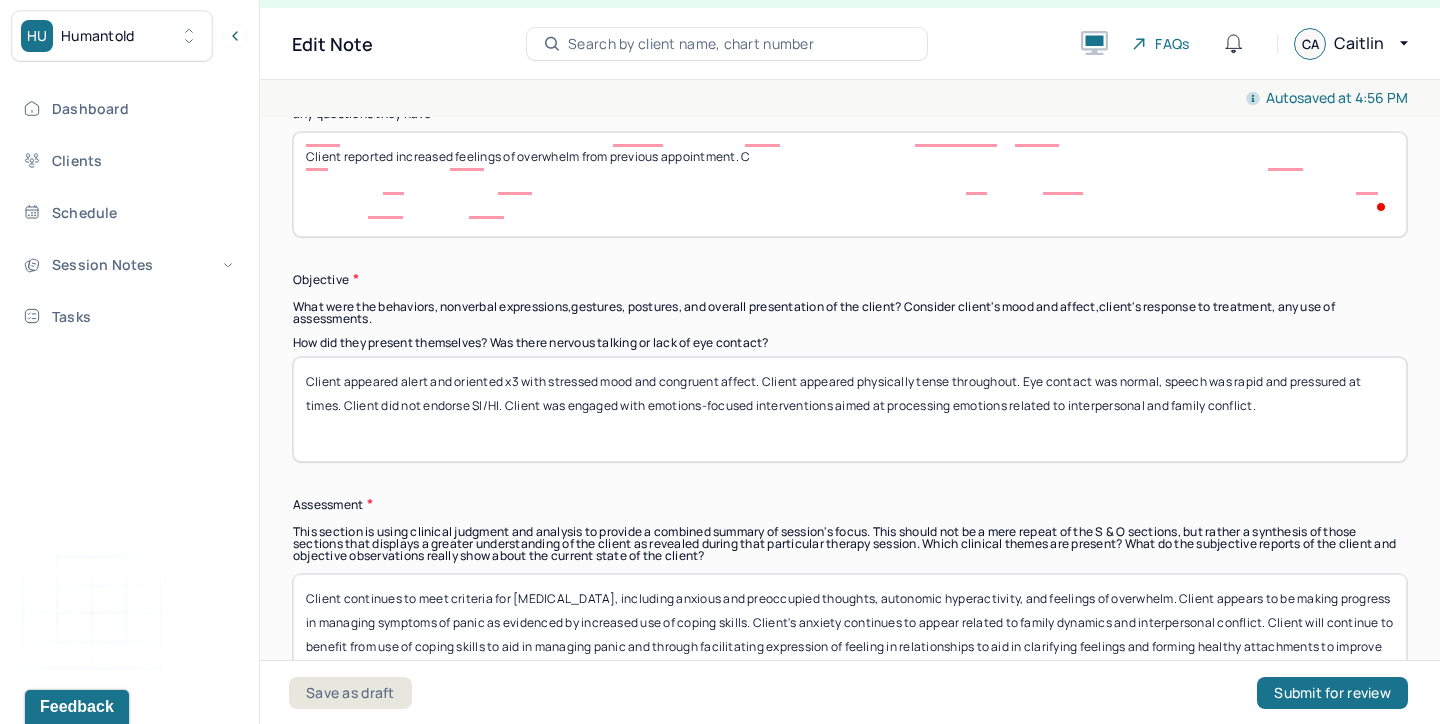 scroll, scrollTop: 0, scrollLeft: 0, axis: both 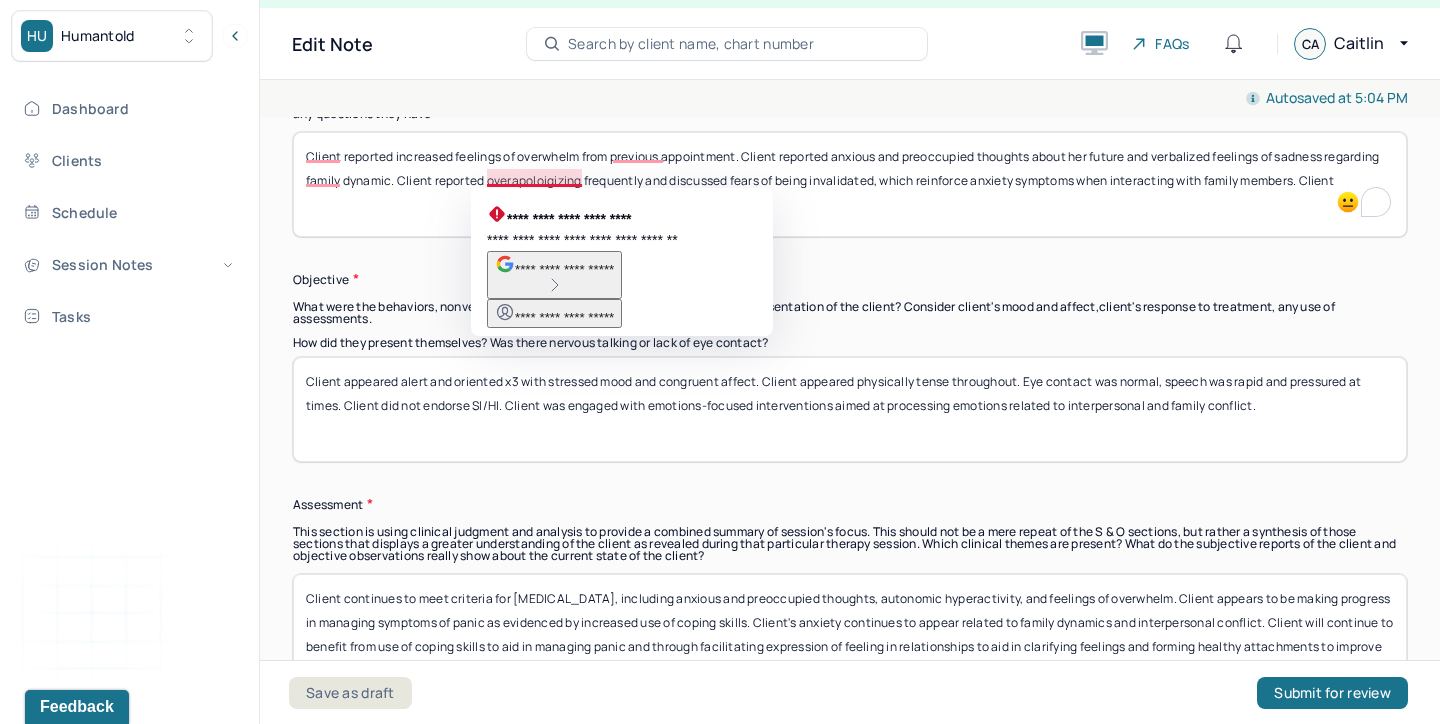 click on "Client reported increased feelings of overwhelm from previous appointment. Client reported anxious and preoccupied thoughts about her future and verbalized feelings of sadness regarding family dynamic. Client reported overapoloigizing frequently and discussed fears of being invalidated, which reinforce anxiety symptoms when interacting with family members. Client" at bounding box center (850, 184) 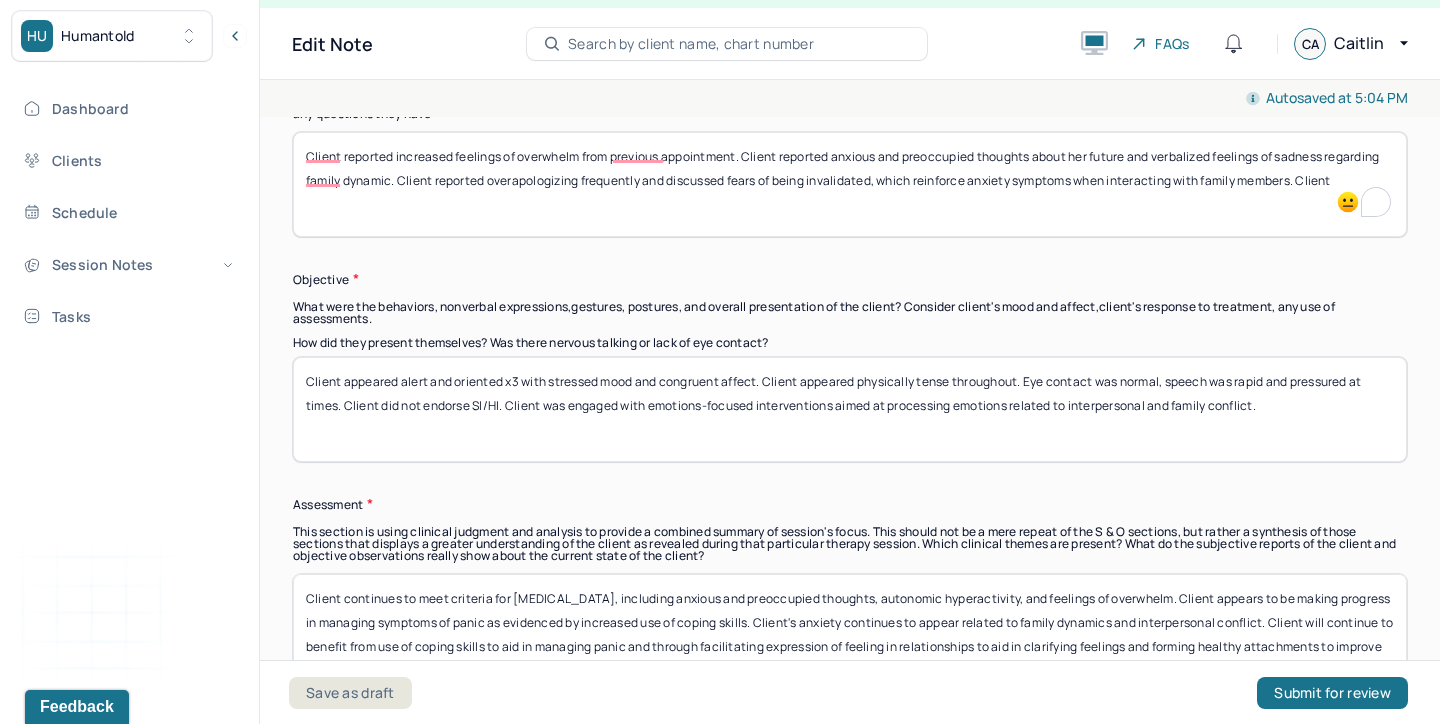 click on "Client reported increased feelings of overwhelm from previous appointment. Client reported anxious and preoccupied thoughts about her future and verbalized feelings of sadness regarding family dynamic. Client reported overapoloigizing frequently and discussed fears of being invalidated, which reinforce anxiety symptoms when interacting with family members. Client" at bounding box center [850, 184] 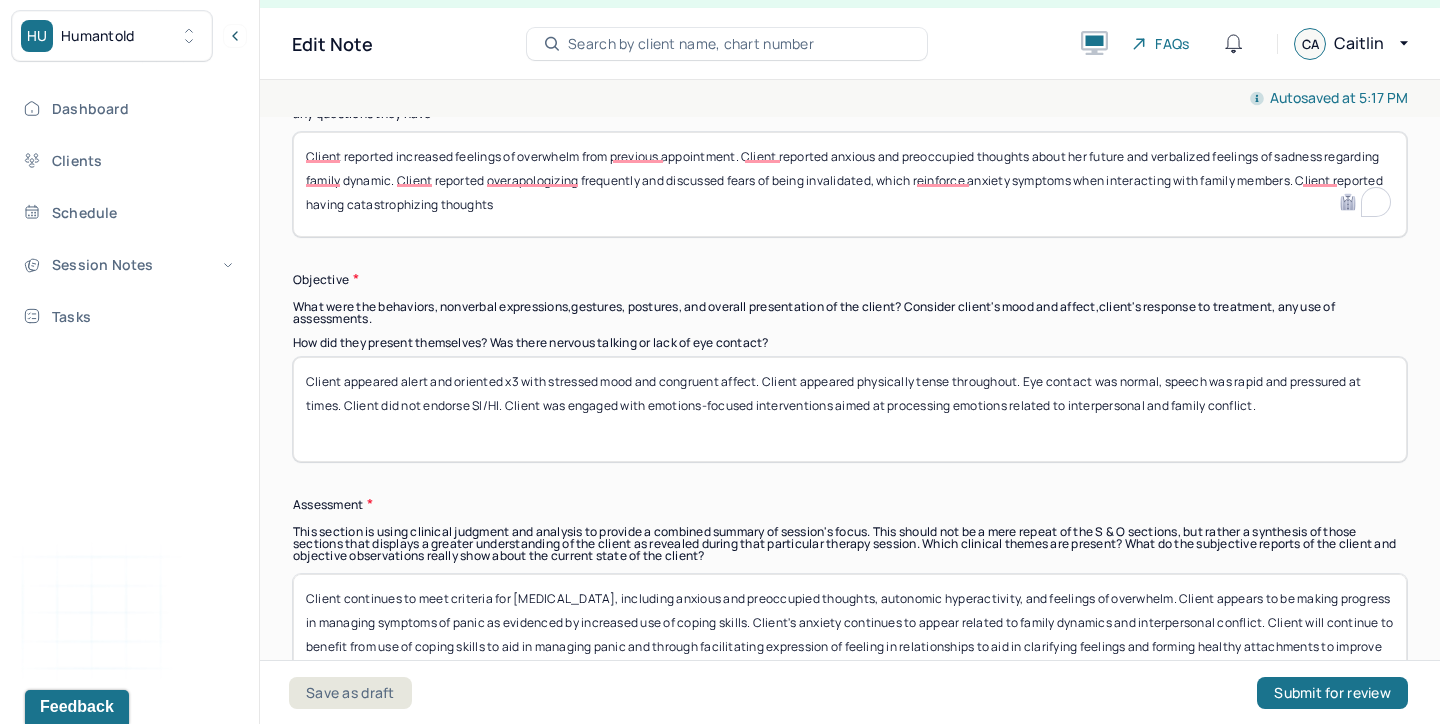 drag, startPoint x: 980, startPoint y: 156, endPoint x: 907, endPoint y: 154, distance: 73.02739 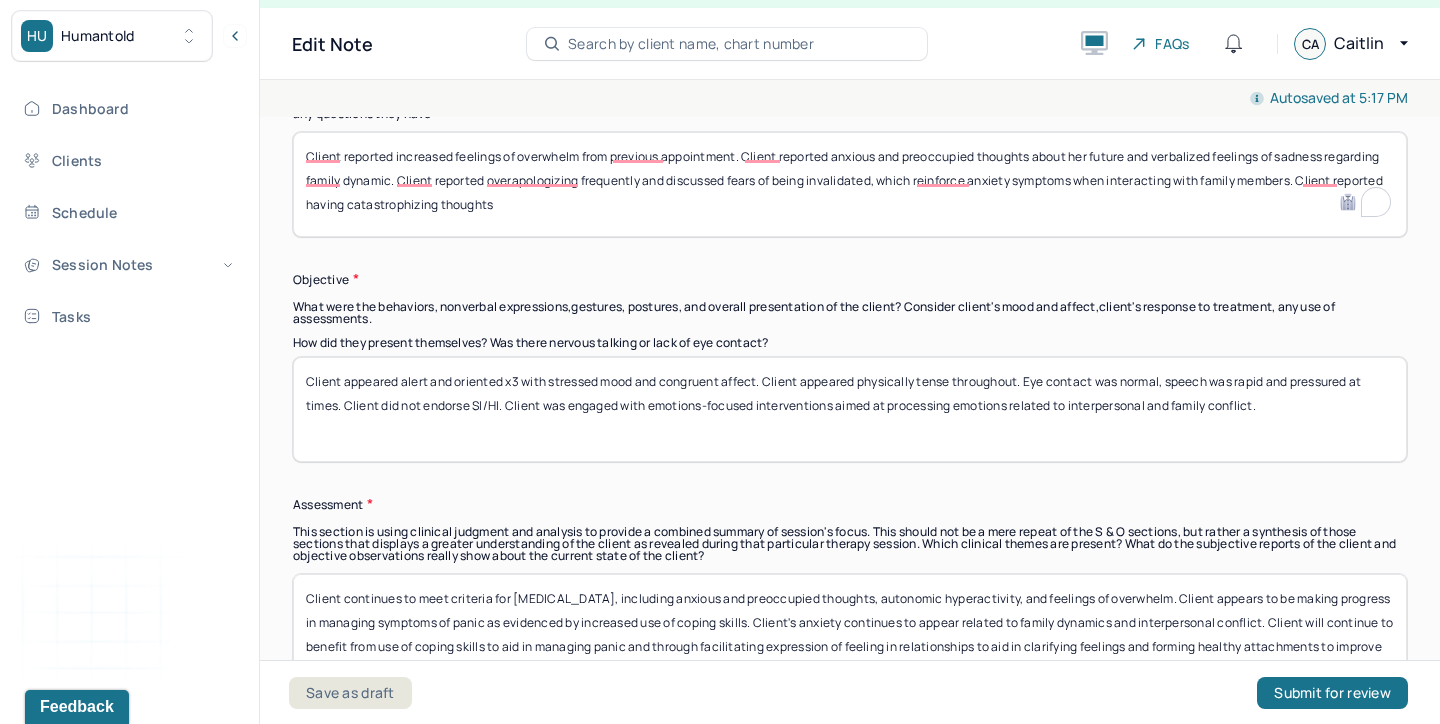 click on "Client reported increased feelings of overwhelm from previous appointment. Client reported anxious and preoccupied thoughts about her future and verbalized feelings of sadness regarding family dynamic. Client reported overapologizing frequently and discussed fears of being invalidated, which reinforce anxiety symptoms when interacting with family members. Client reported having catastrophizing thoughts" at bounding box center (850, 184) 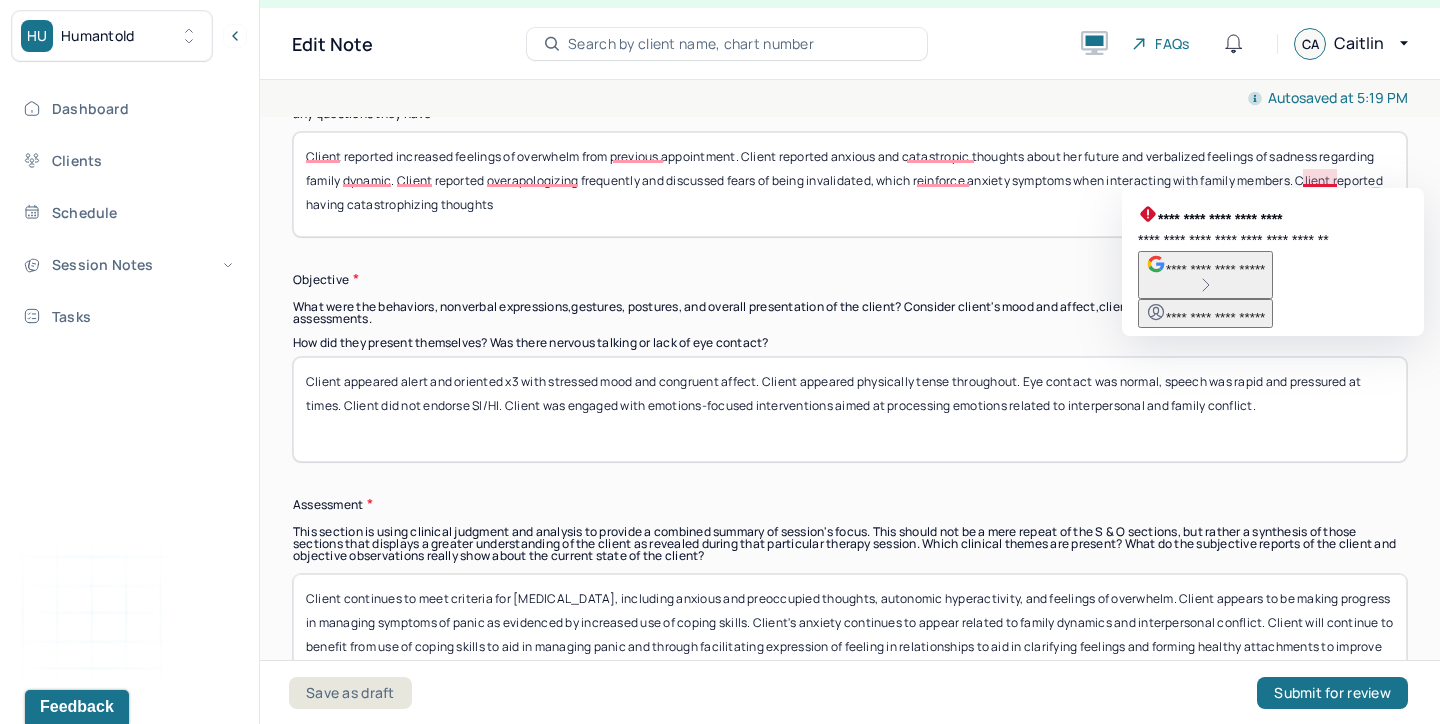 drag, startPoint x: 1303, startPoint y: 179, endPoint x: 1318, endPoint y: 247, distance: 69.63476 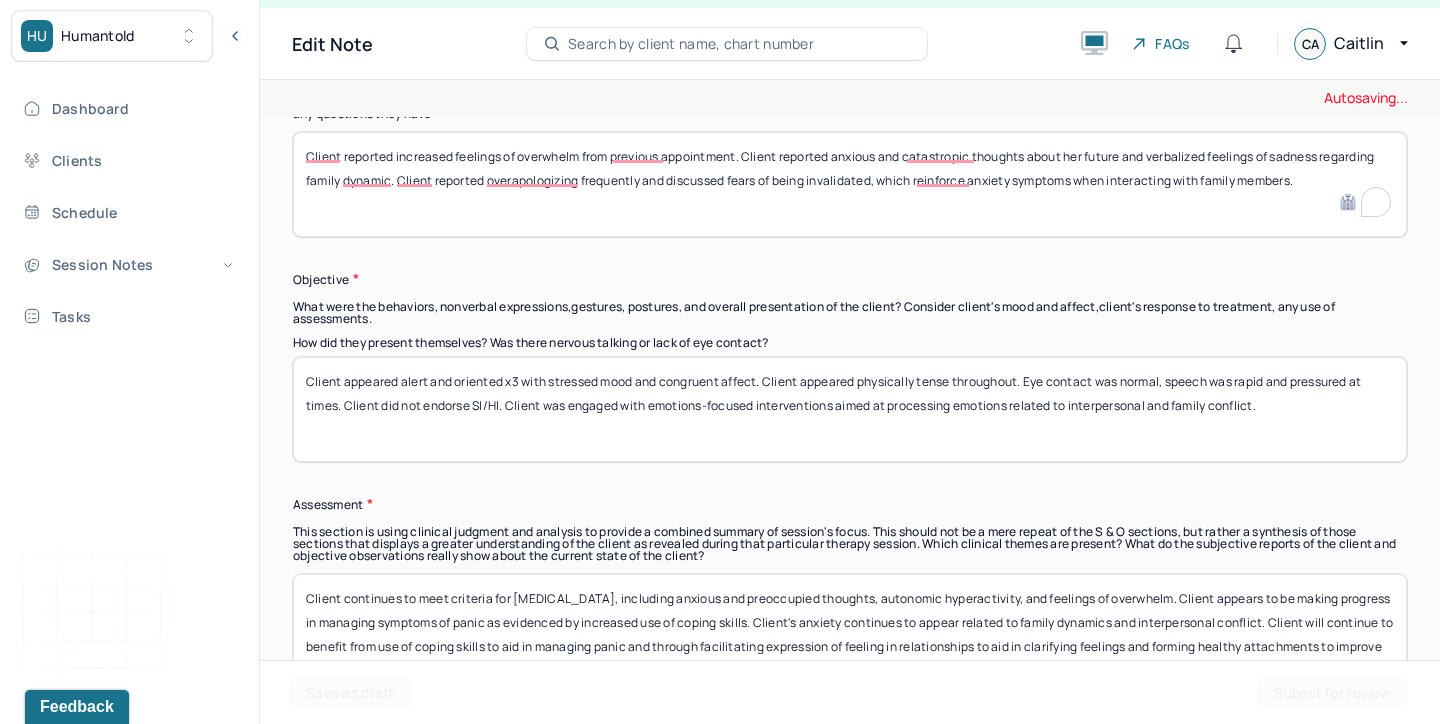click on "Client reported increased feelings of overwhelm from previous appointment. Client reported anxious and catastropic thoughts about her future and verbalized feelings of sadness regarding family dynamic. Client reported overapologizing frequently and discussed fears of being invalidated, which reinforce anxiety symptoms when interacting with family members. Client reported having catastrophizing thoughts" at bounding box center [850, 184] 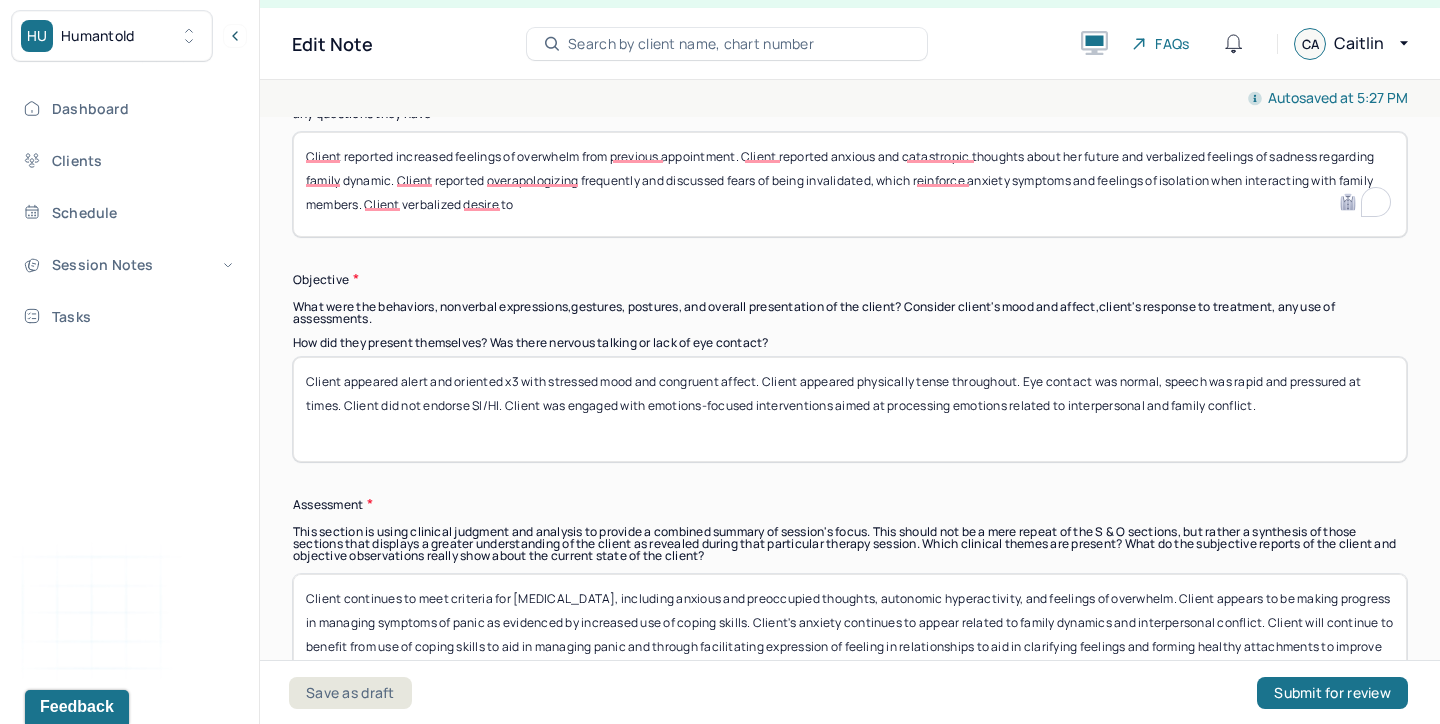 click on "Client reported increased feelings of overwhelm from previous appointment. Client reported anxious and catastropic thoughts about her future and verbalized feelings of sadness regarding family dynamic. Client reported overapologizing frequently and discussed fears of being invalidated, which reinforce anxiety symptoms and feelings of isolation when interacting with family members. Client verbalized desire to" at bounding box center [850, 184] 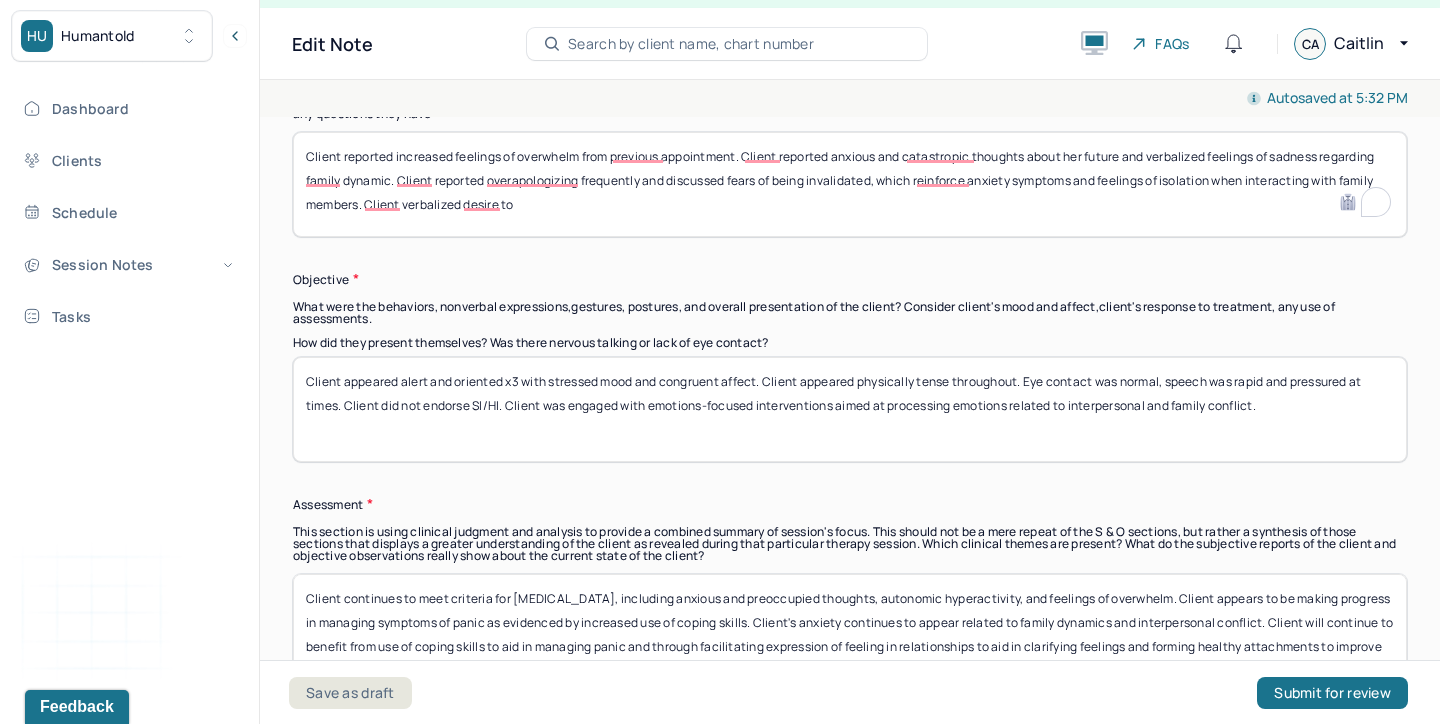 click on "Client reported increased feelings of overwhelm from previous appointment. Client reported anxious and catastropic thoughts about her future and verbalized feelings of sadness regarding family dynamic. Client reported overapologizing frequently and discussed fears of being invalidated, which reinforce anxiety symptoms and feelings of isolation when interacting with family members. Client verbalized desire to" at bounding box center (850, 184) 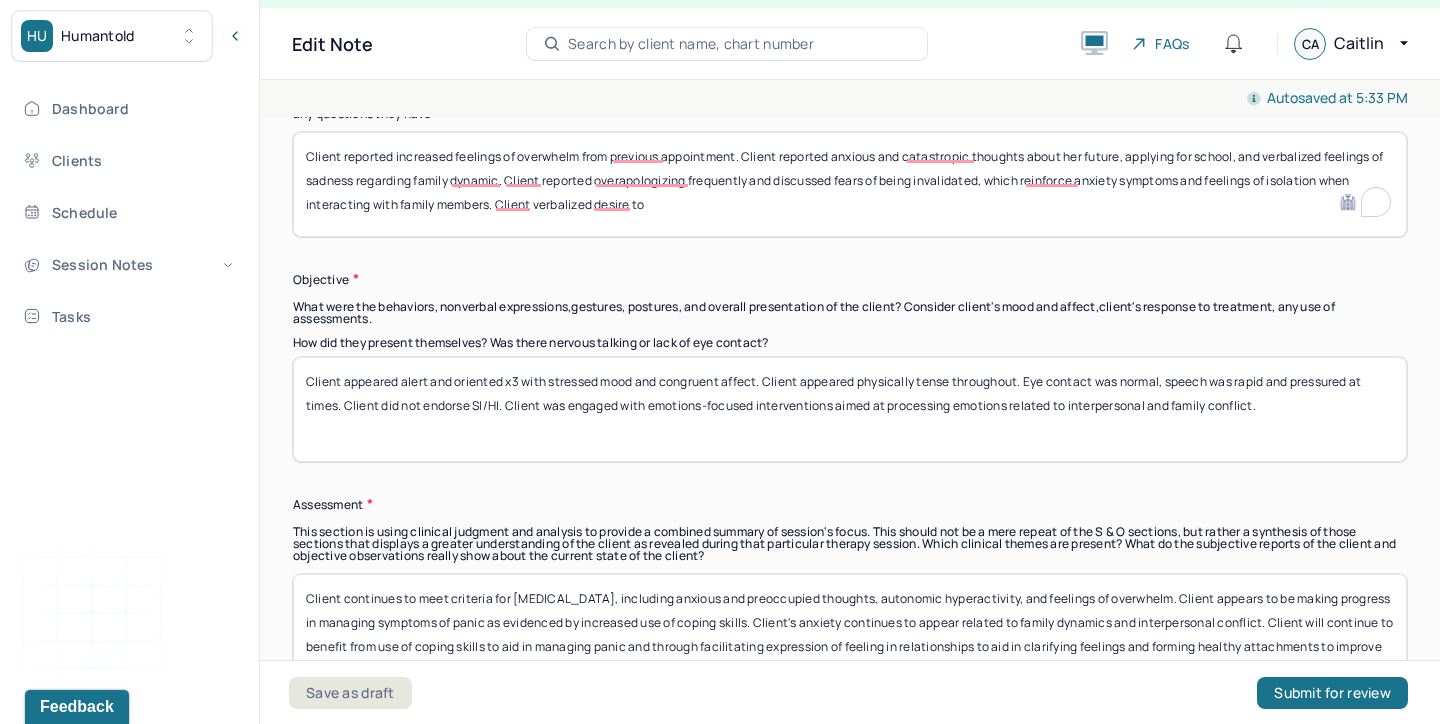 drag, startPoint x: 1129, startPoint y: 153, endPoint x: 1066, endPoint y: 161, distance: 63.505905 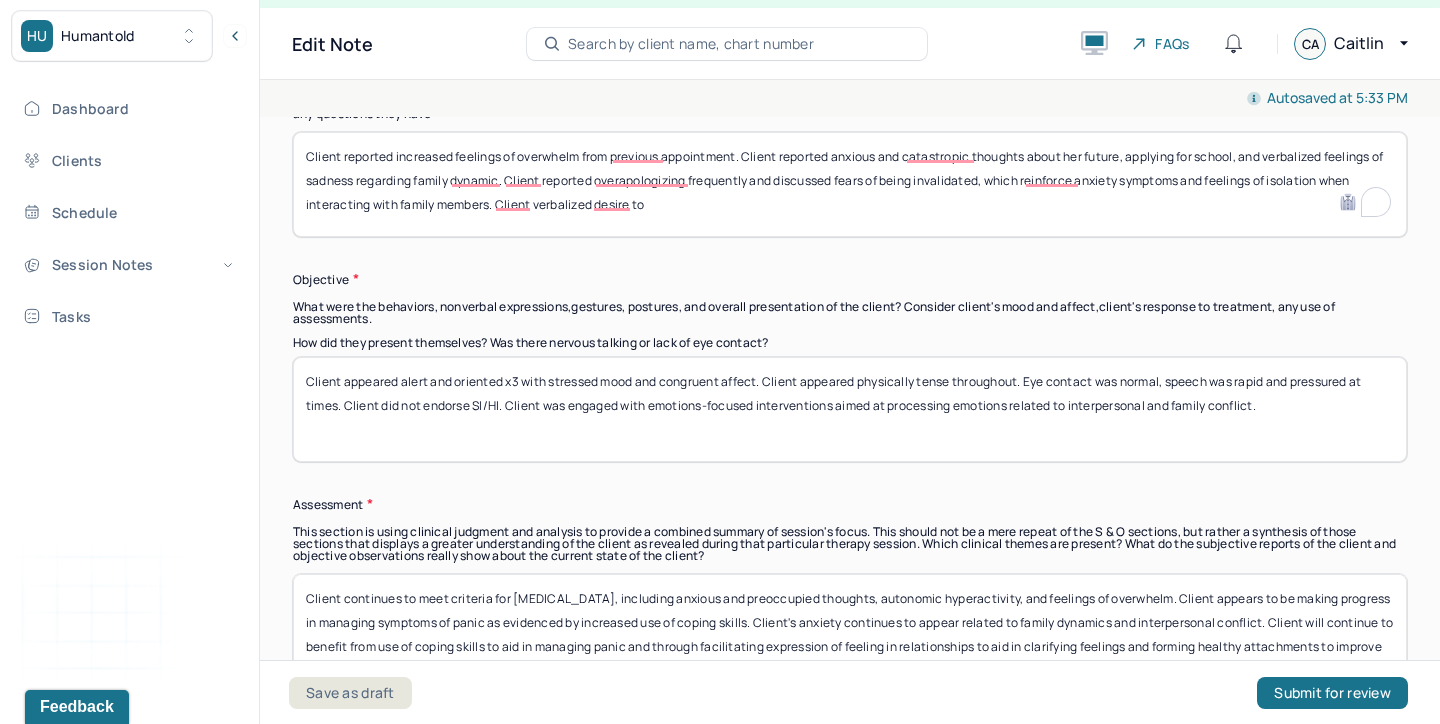click on "Client reported increased feelings of overwhelm from previous appointment. Client reported anxious and catastropic thoughts about her future, applying for school, and verbalized feelings of sadness regarding family dynamic. Client reported overapologizing frequently and discussed fears of being invalidated, which reinforce anxiety symptoms and feelings of isolation when interacting with family members. Client verbalized desire to" at bounding box center (850, 184) 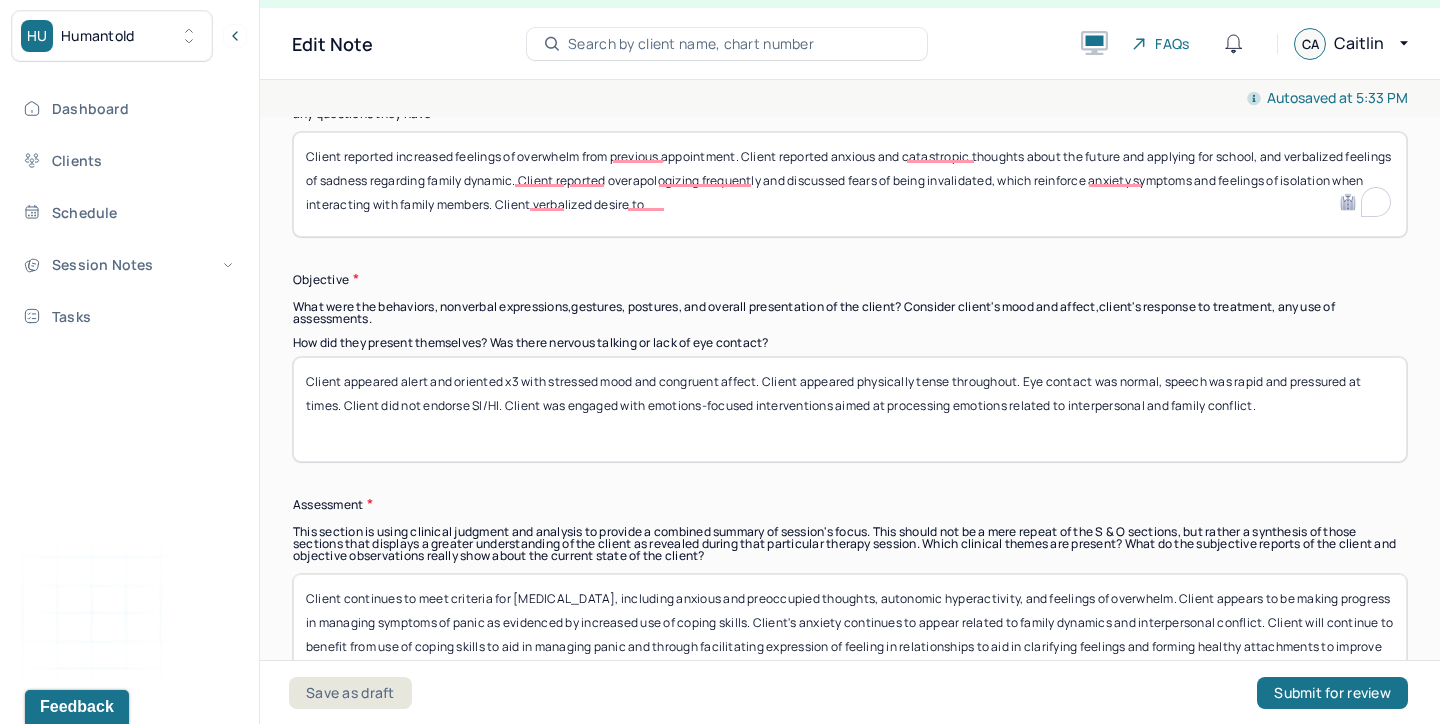 click on "Client reported increased feelings of overwhelm from previous appointment. Client reported anxious and catastropic thoughts about her future, applying for school, and verbalized feelings of sadness regarding family dynamic. Client reported overapologizing frequently and discussed fears of being invalidated, which reinforce anxiety symptoms and feelings of isolation when interacting with family members. Client verbalized desire to" at bounding box center [850, 184] 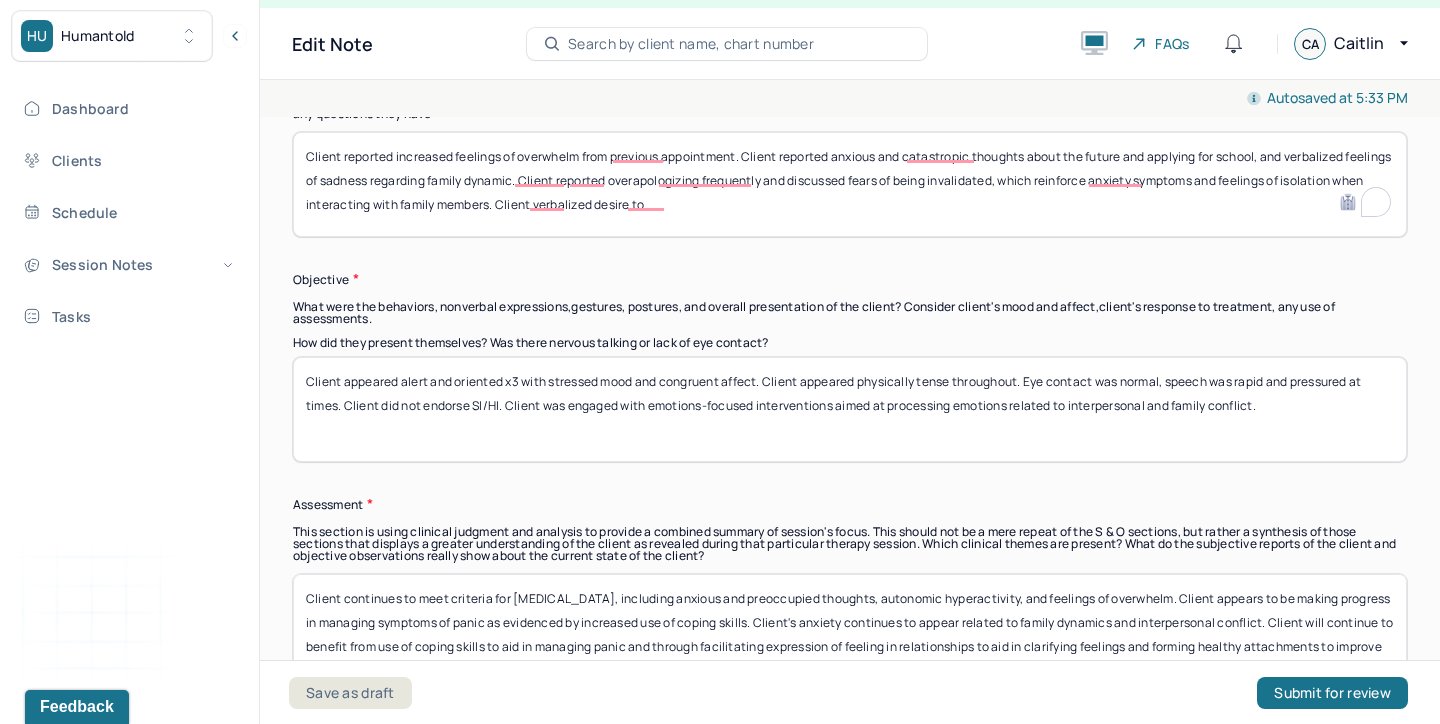 type on "Client reported increased feelings of overwhelm from previous appointment. Client reported anxious and catastropic thoughts about the future and applying for school, and verbalized feelings of sadness regarding family dynamic. Client reported overapologizing frequently and discussed fears of being invalidated, which reinforce anxiety symptoms and feelings of isolation when interacting with family members. Client verbalized desire to" 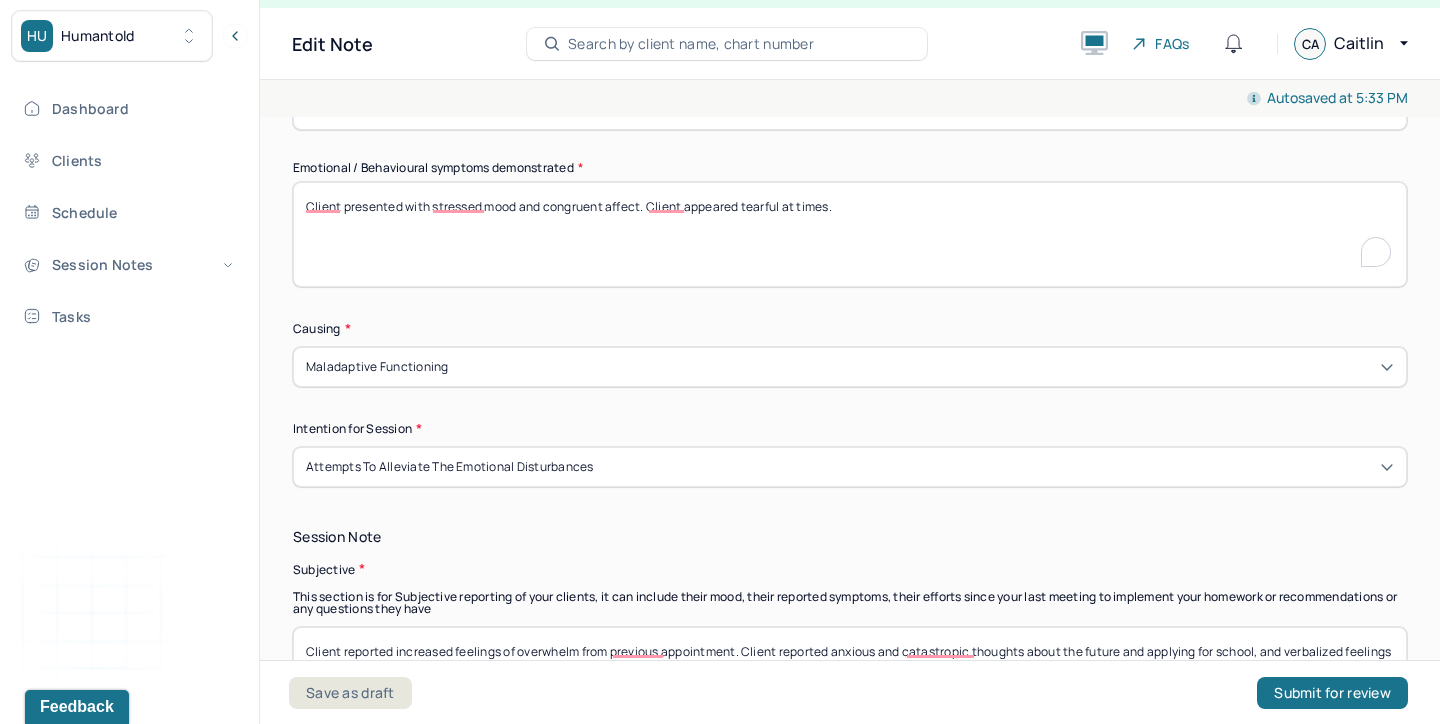 scroll, scrollTop: 1003, scrollLeft: 0, axis: vertical 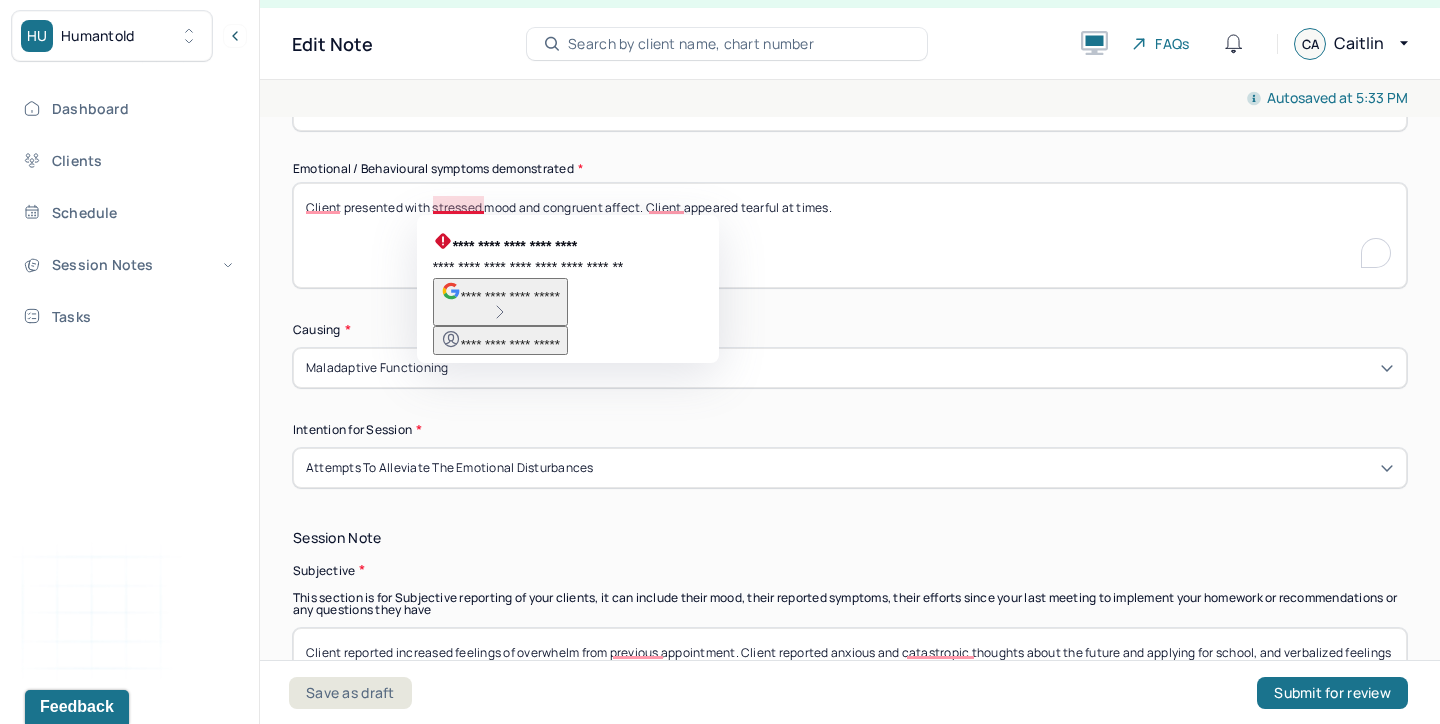 drag, startPoint x: 483, startPoint y: 208, endPoint x: 435, endPoint y: 201, distance: 48.507732 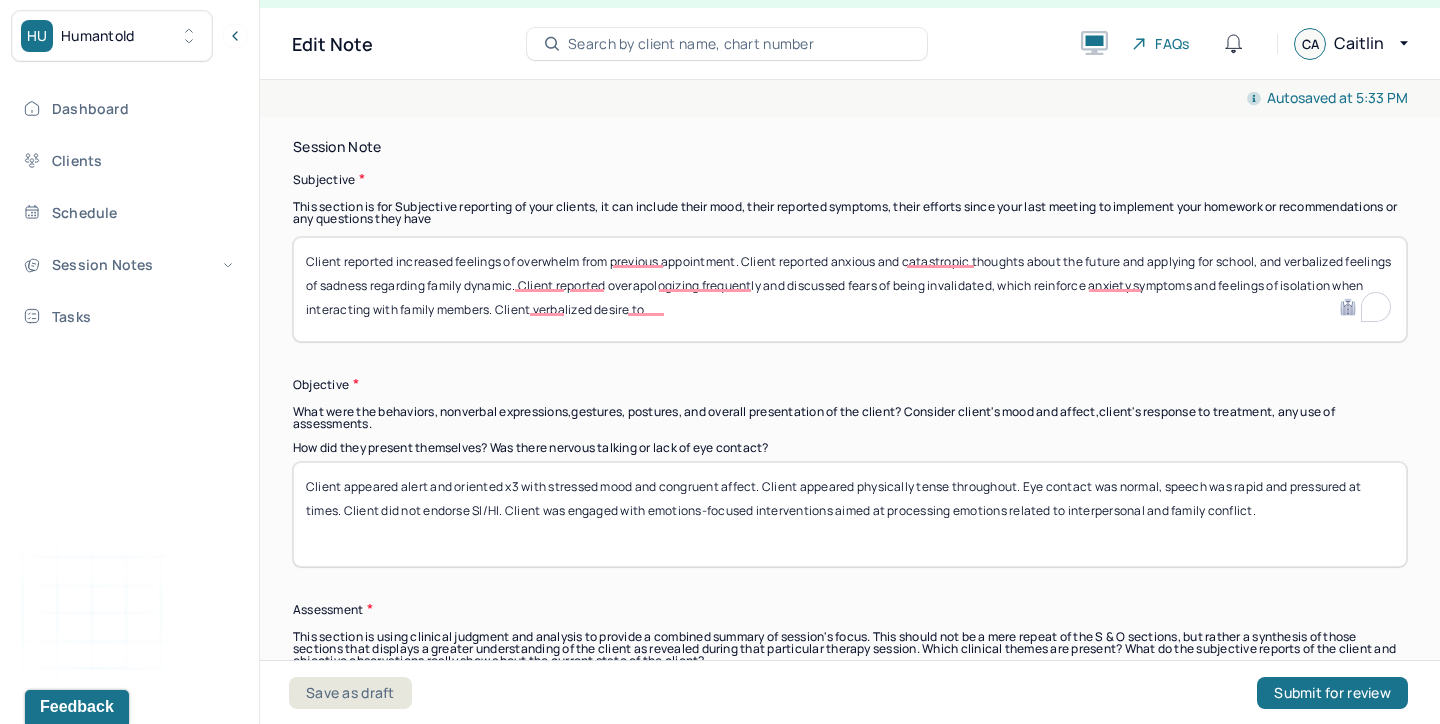 scroll, scrollTop: 1663, scrollLeft: 0, axis: vertical 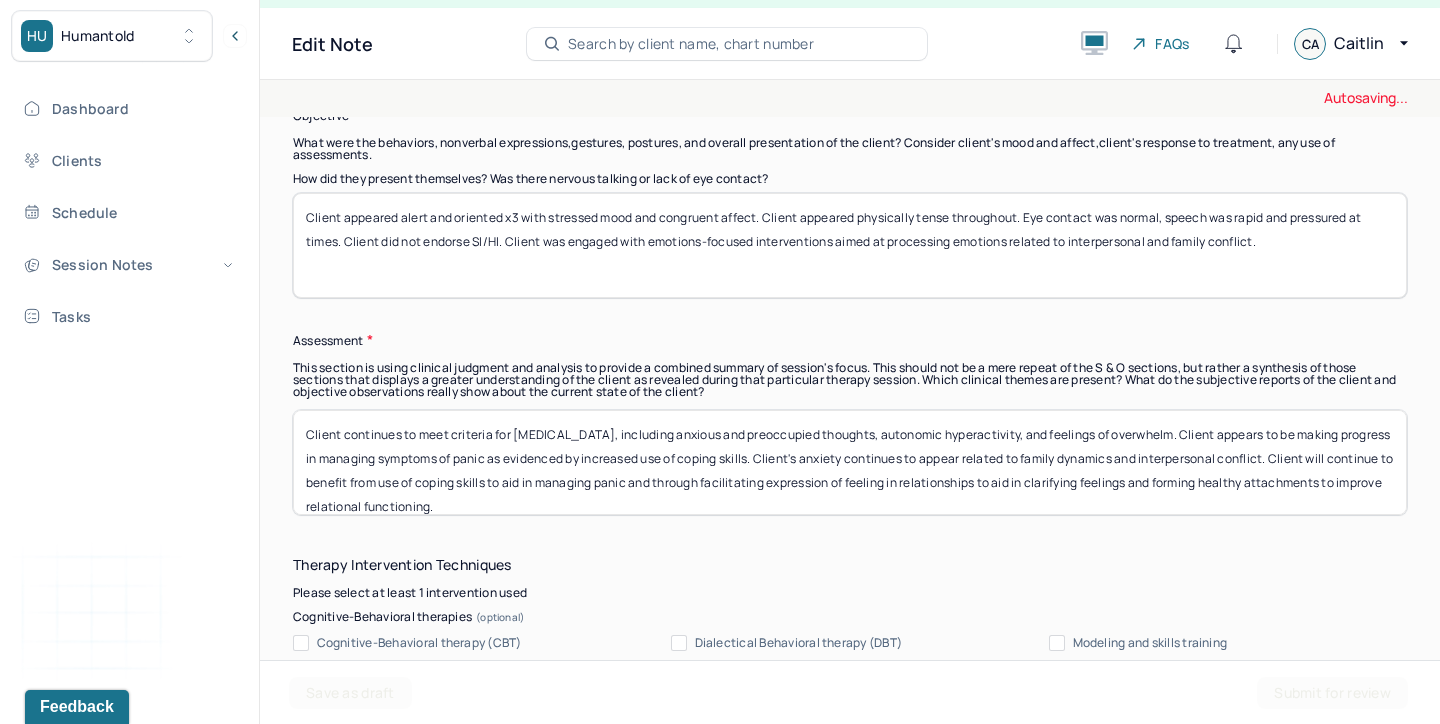 type on "Client presented with anxious mood and congruent affect. Client appeared tearful at times." 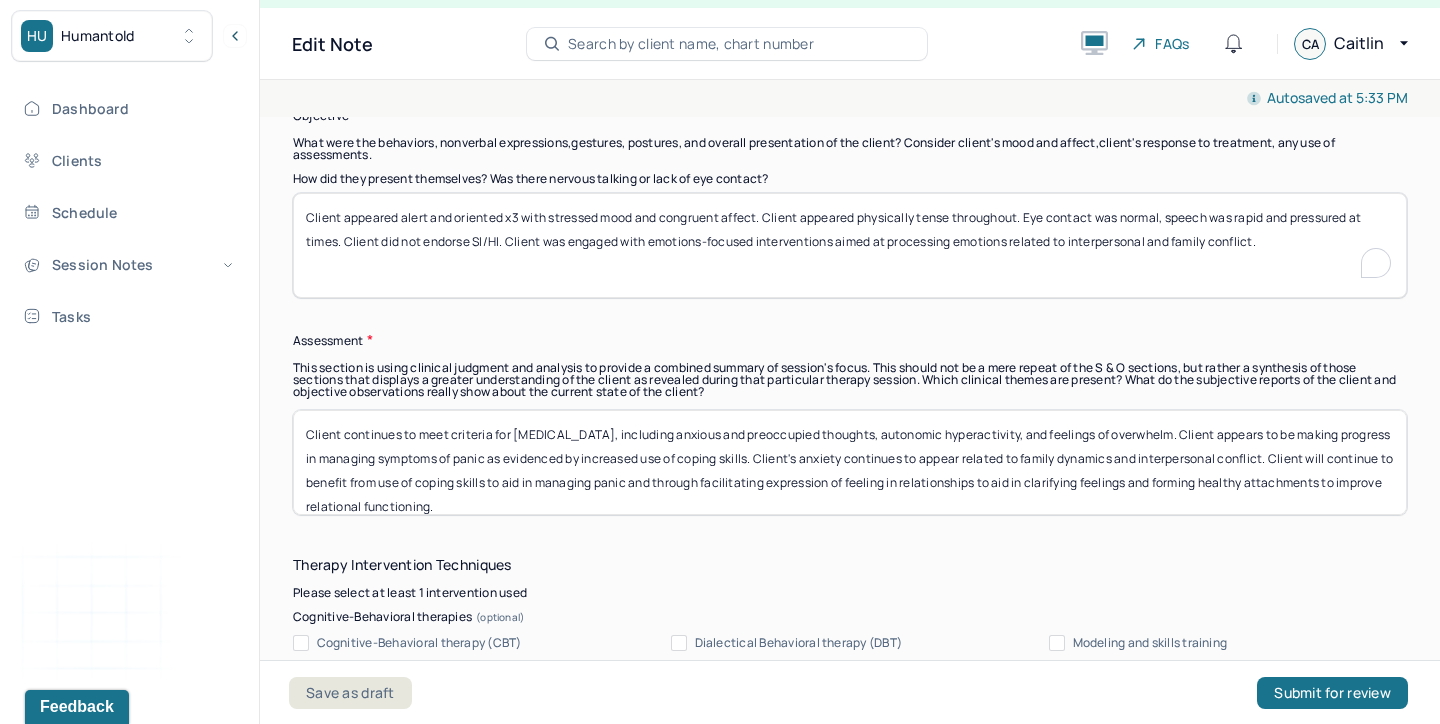 drag, startPoint x: 600, startPoint y: 213, endPoint x: 551, endPoint y: 211, distance: 49.0408 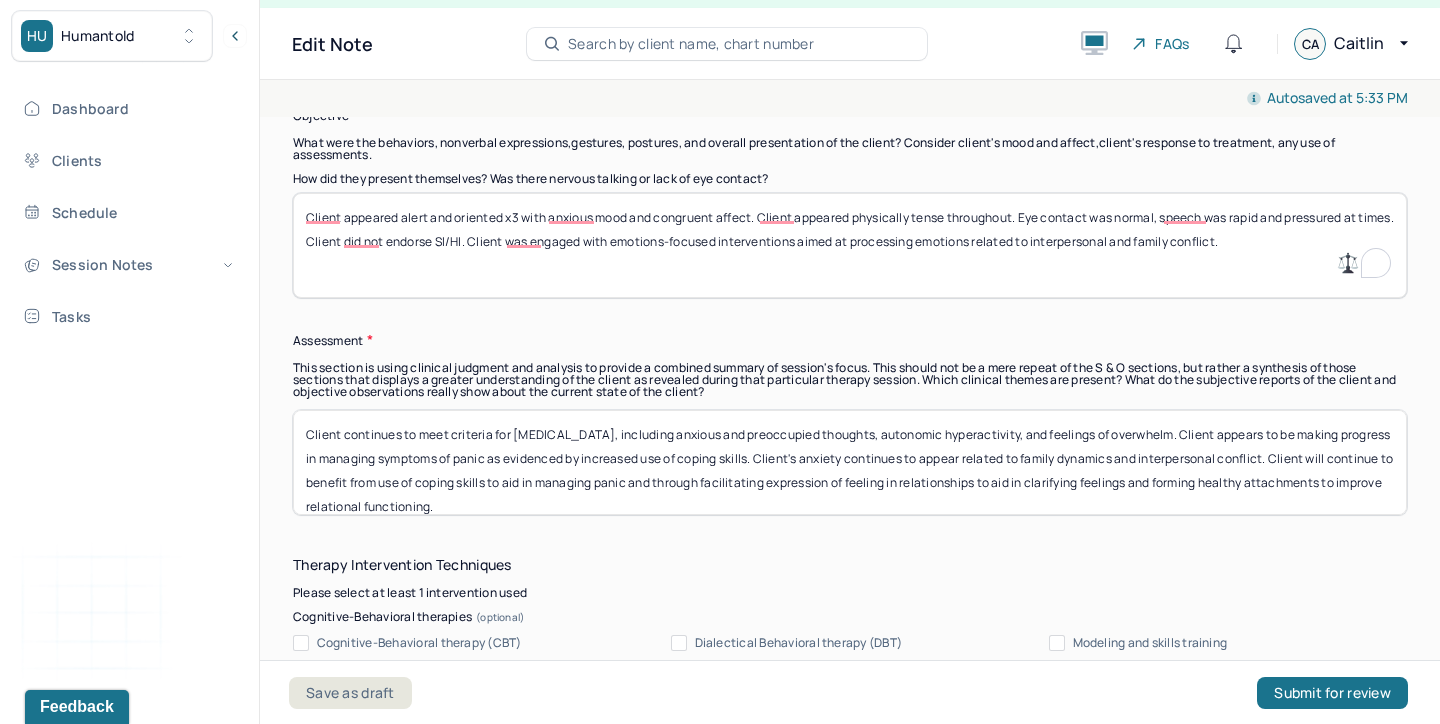 drag, startPoint x: 1019, startPoint y: 214, endPoint x: 848, endPoint y: 218, distance: 171.04678 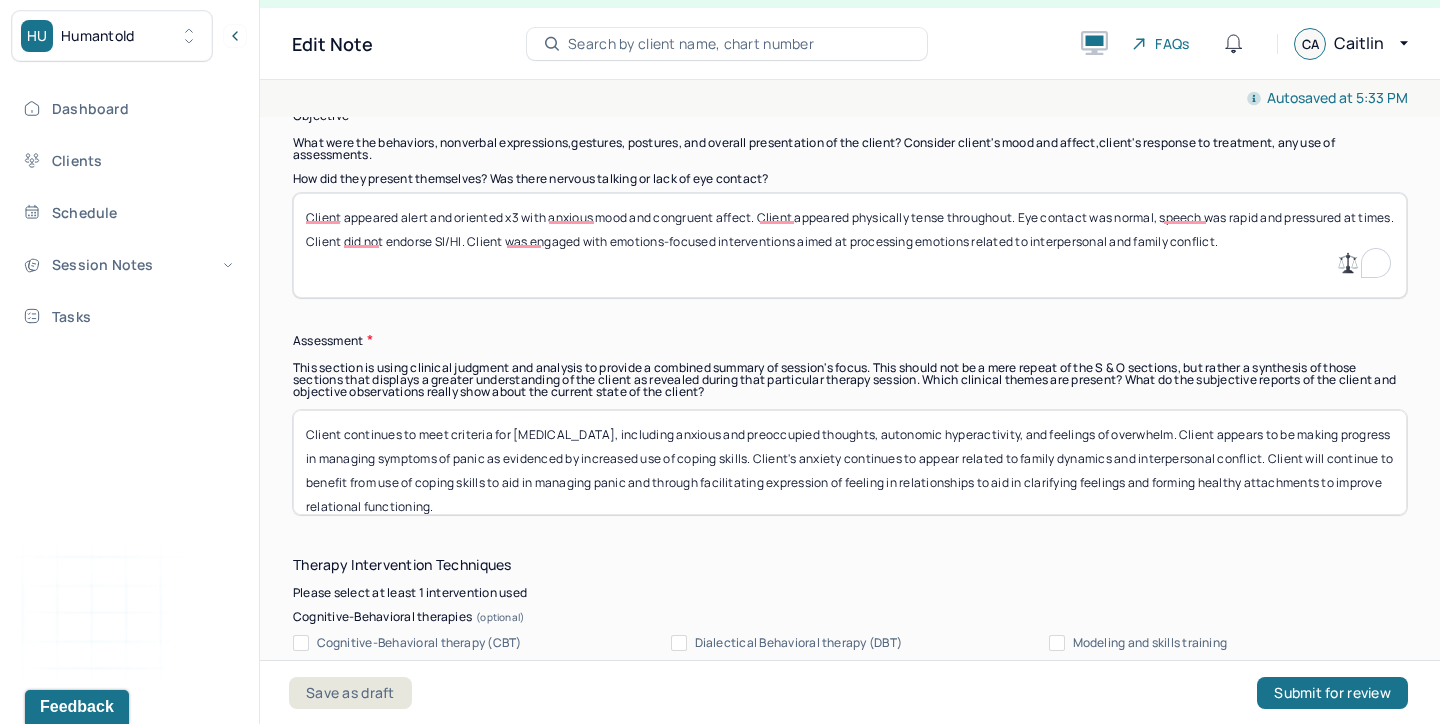 click on "Client appeared alert and oriented x3 with anxious mood and congruent affect. Client appeared physically tense throughout. Eye contact was normal, speech was rapid and pressured at times. Client did not endorse SI/HI. Client was engaged with emotions-focused interventions aimed at processing emotions related to interpersonal and family conflict." at bounding box center (850, 245) 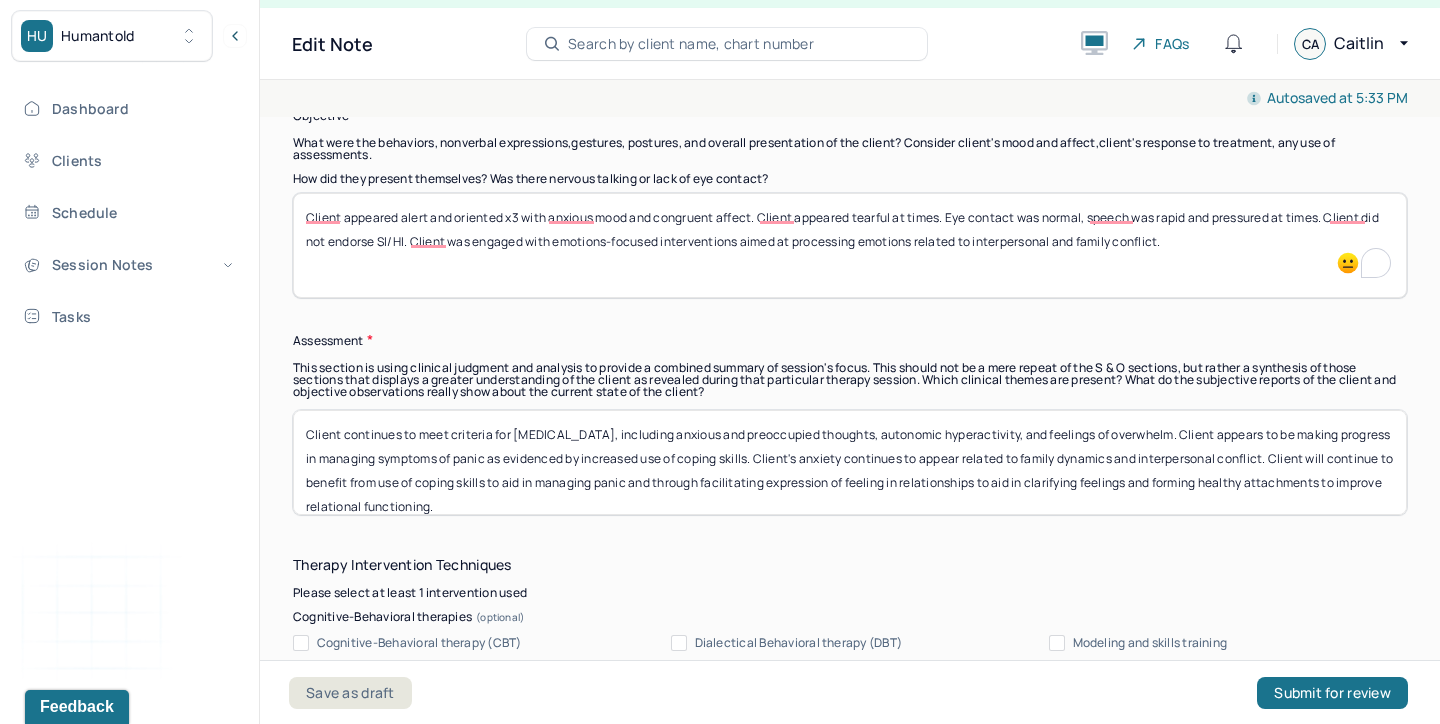 drag, startPoint x: 1230, startPoint y: 251, endPoint x: 554, endPoint y: 239, distance: 676.1065 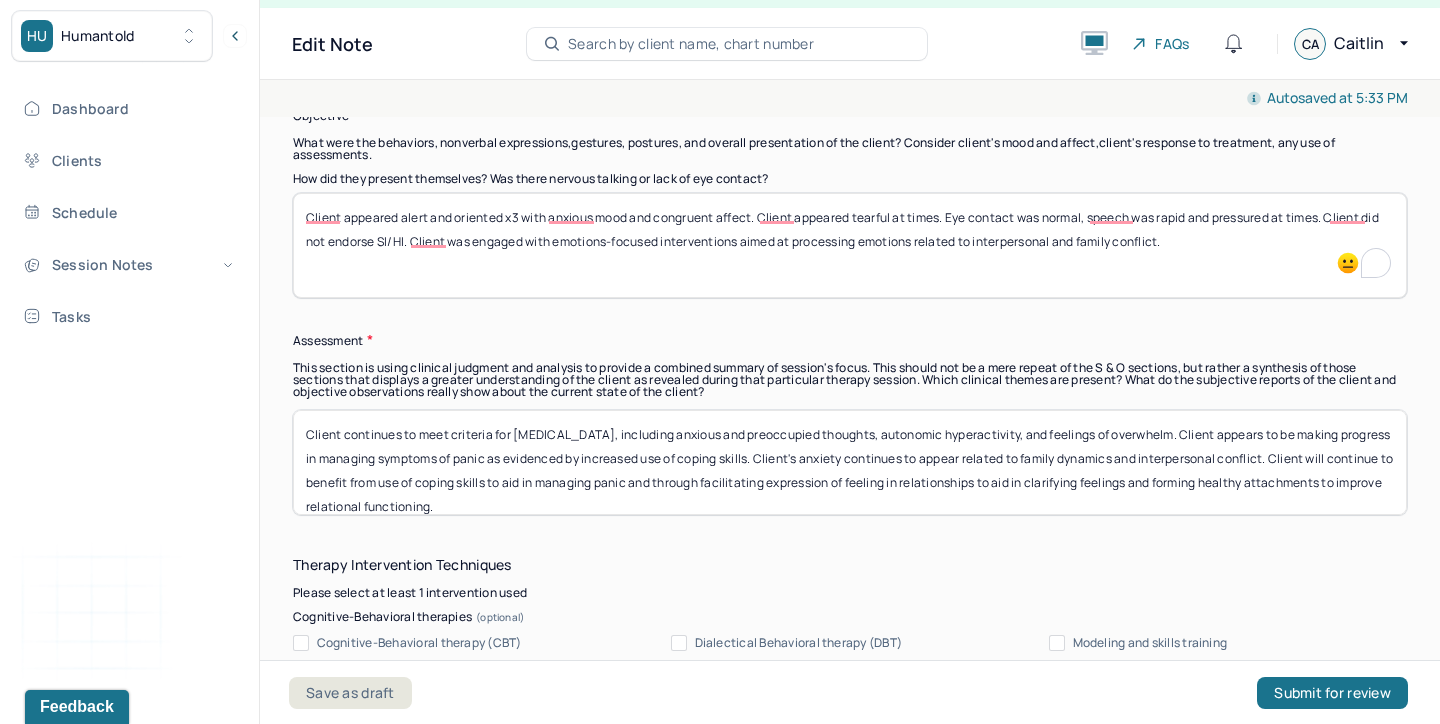 click on "Client appeared alert and oriented x3 with anxious mood and congruent affect. Client appeared tearful at times. Eye contact was normal, speech was rapid and pressured at times. Client did not endorse SI/HI. Client was engaged with emotions-focused interventions aimed at processing emotions related to interpersonal and family conflict." at bounding box center (850, 245) 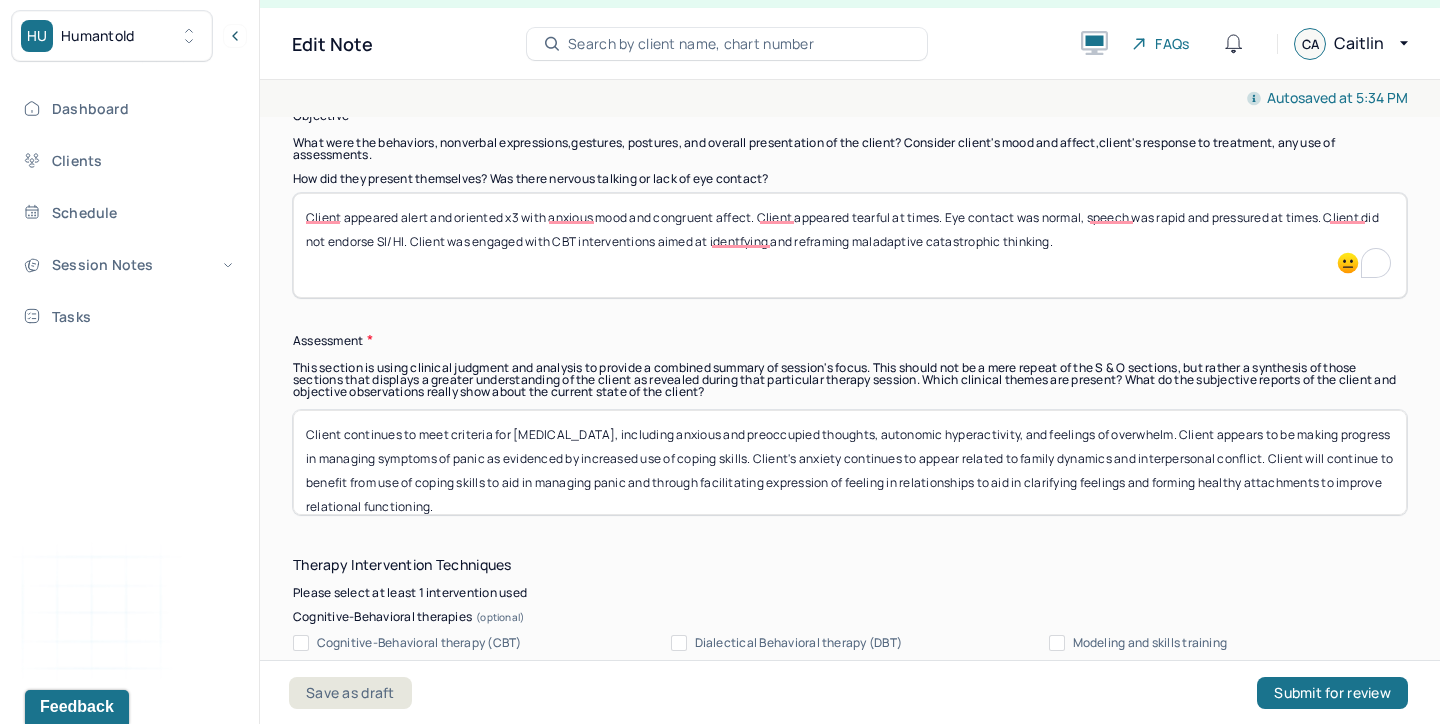 scroll, scrollTop: 16, scrollLeft: 0, axis: vertical 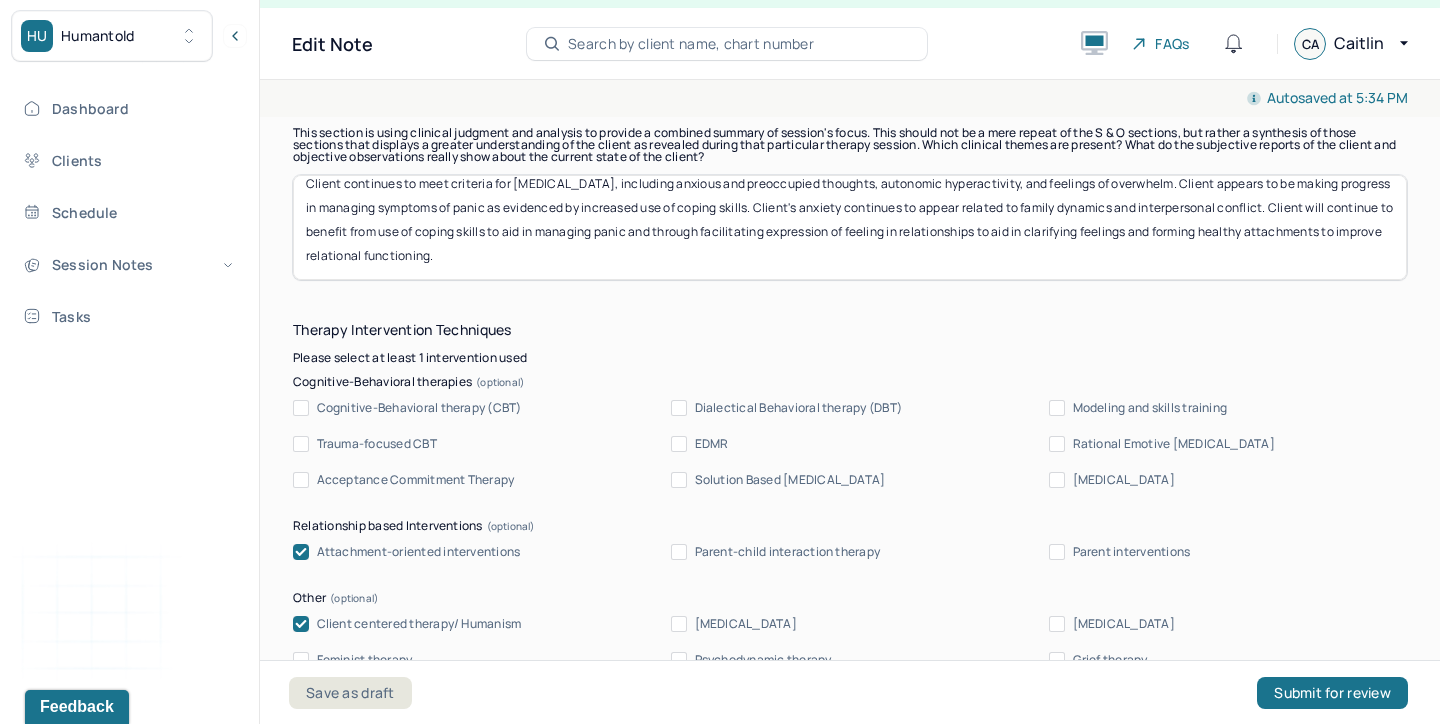 type on "Client appeared alert and oriented x3 with anxious mood and congruent affect. Client appeared tearful at times. Eye contact was normal, speech was rapid and pressured at times. Client did not endorse SI/HI. Client was engaged with CBT interventions aimed at identfying and reframing maladaptive catastrophic thinking." 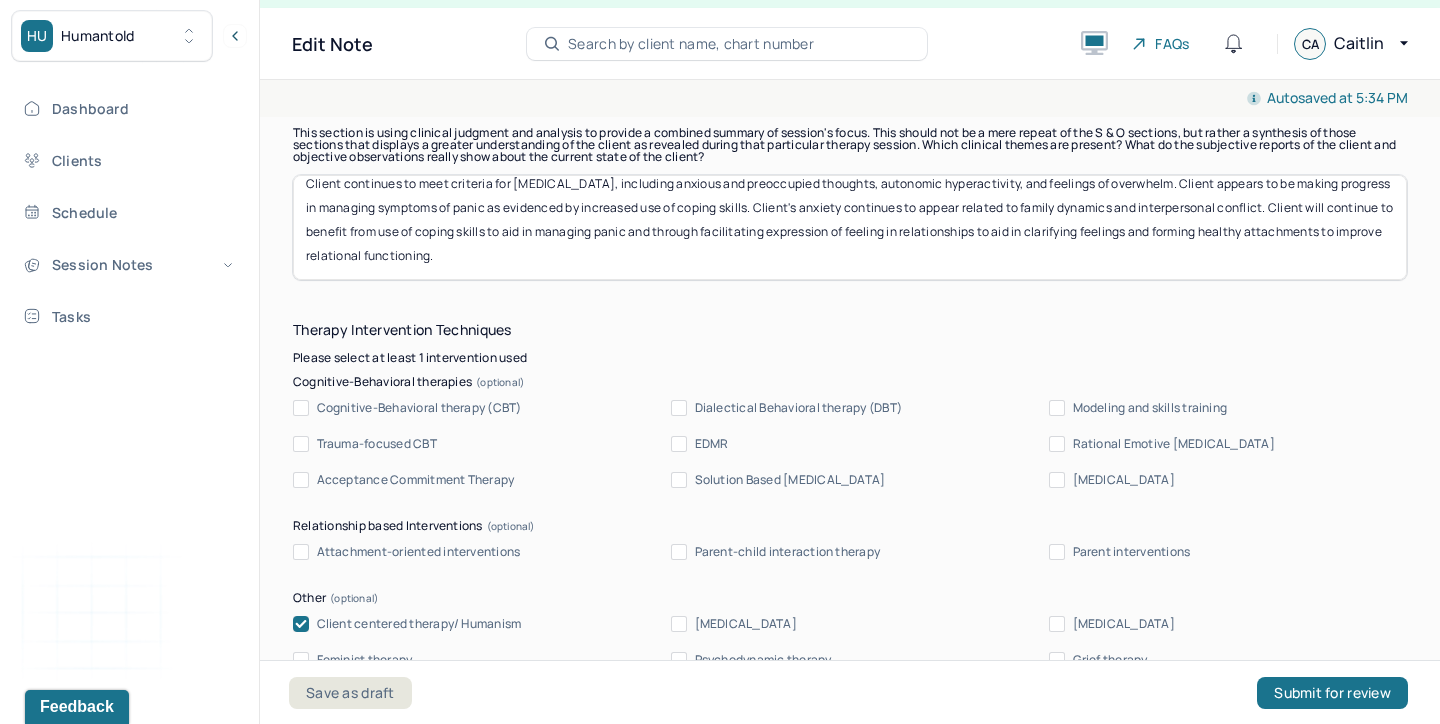click on "Cognitive-Behavioral therapy (CBT)" at bounding box center [419, 408] 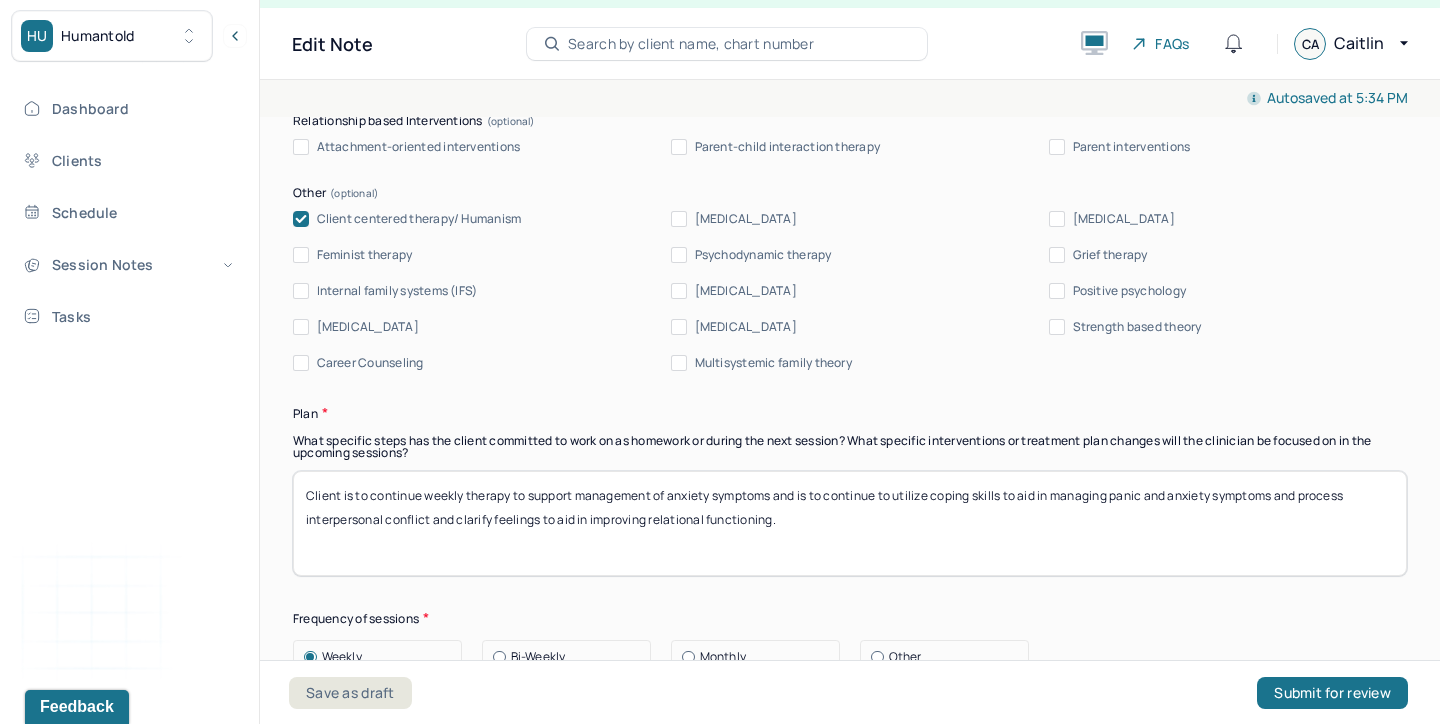 scroll, scrollTop: 2356, scrollLeft: 0, axis: vertical 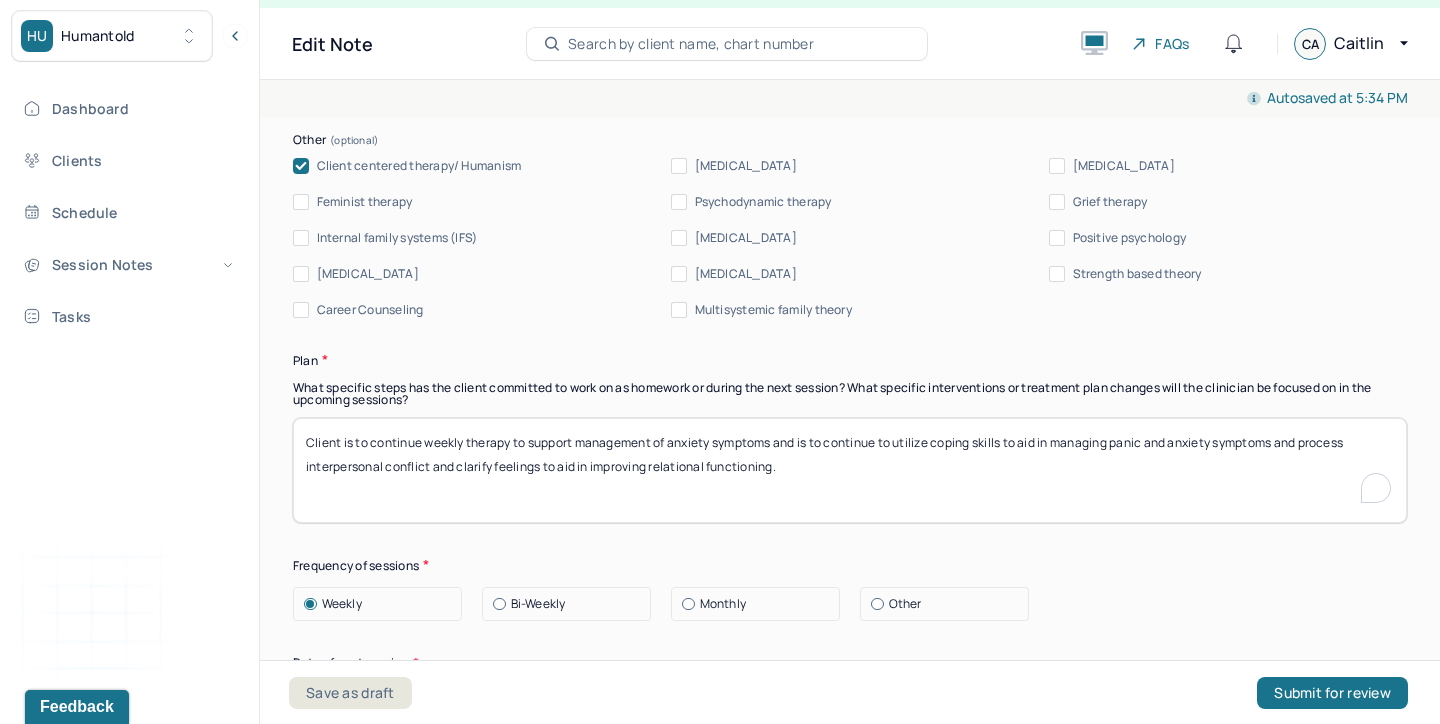 drag, startPoint x: 935, startPoint y: 440, endPoint x: 1031, endPoint y: 500, distance: 113.20777 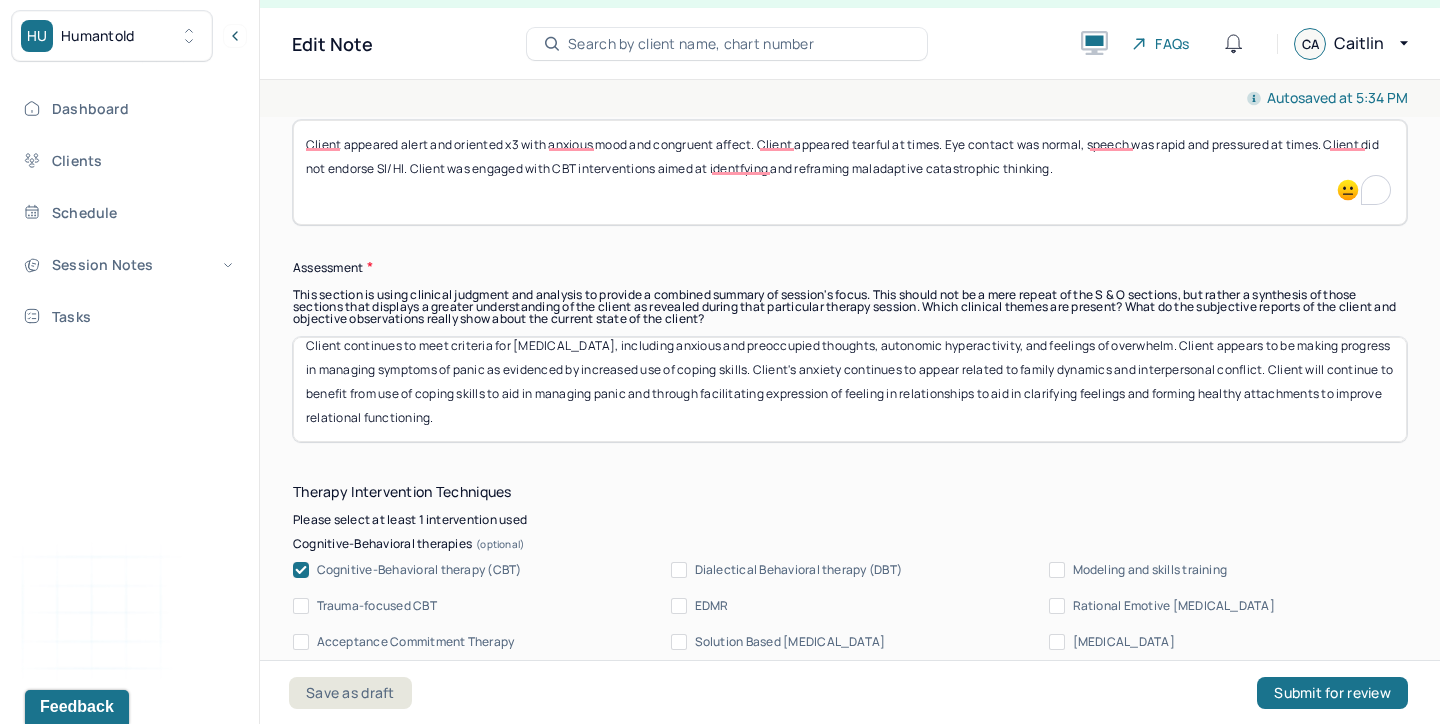 scroll, scrollTop: 1715, scrollLeft: 0, axis: vertical 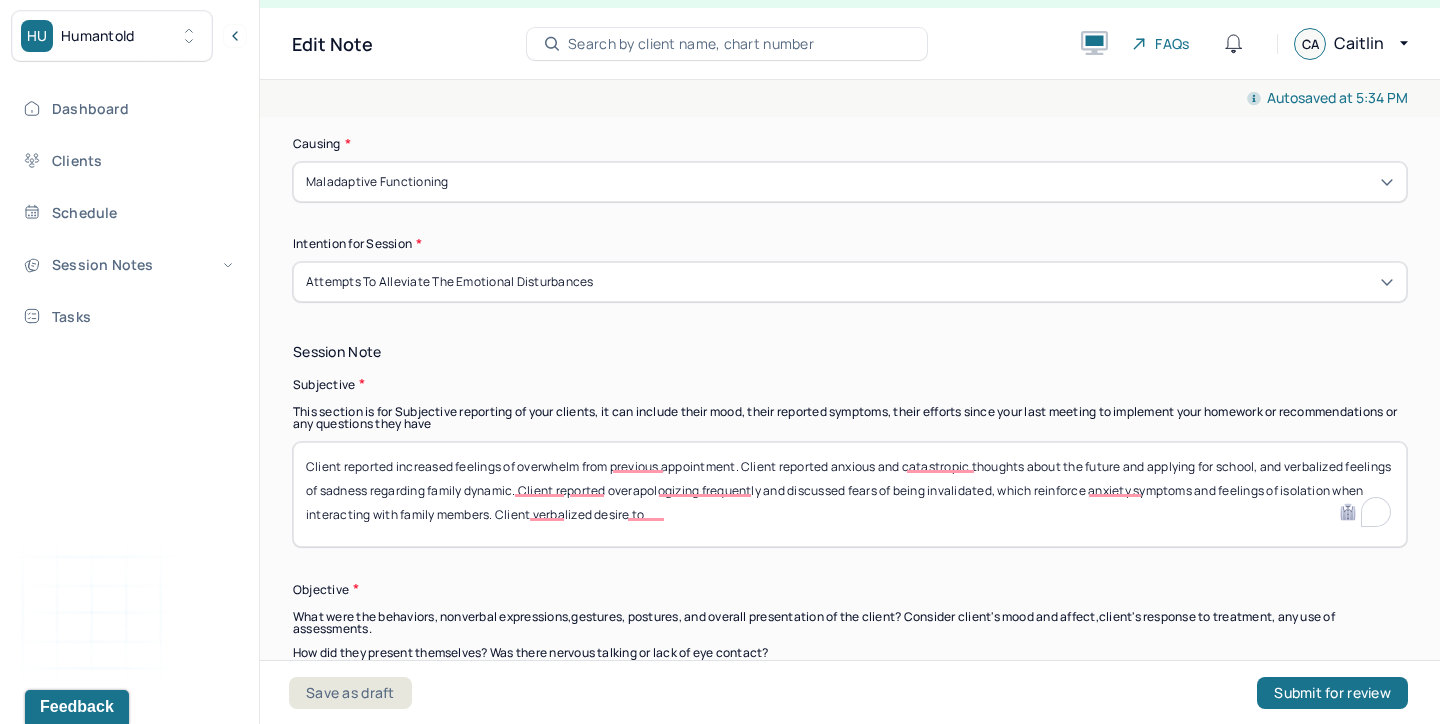 type on "Client is to continue weekly therapy to support management of anxiety symptoms and is to continue to utilize cognitive coping skills aimed at" 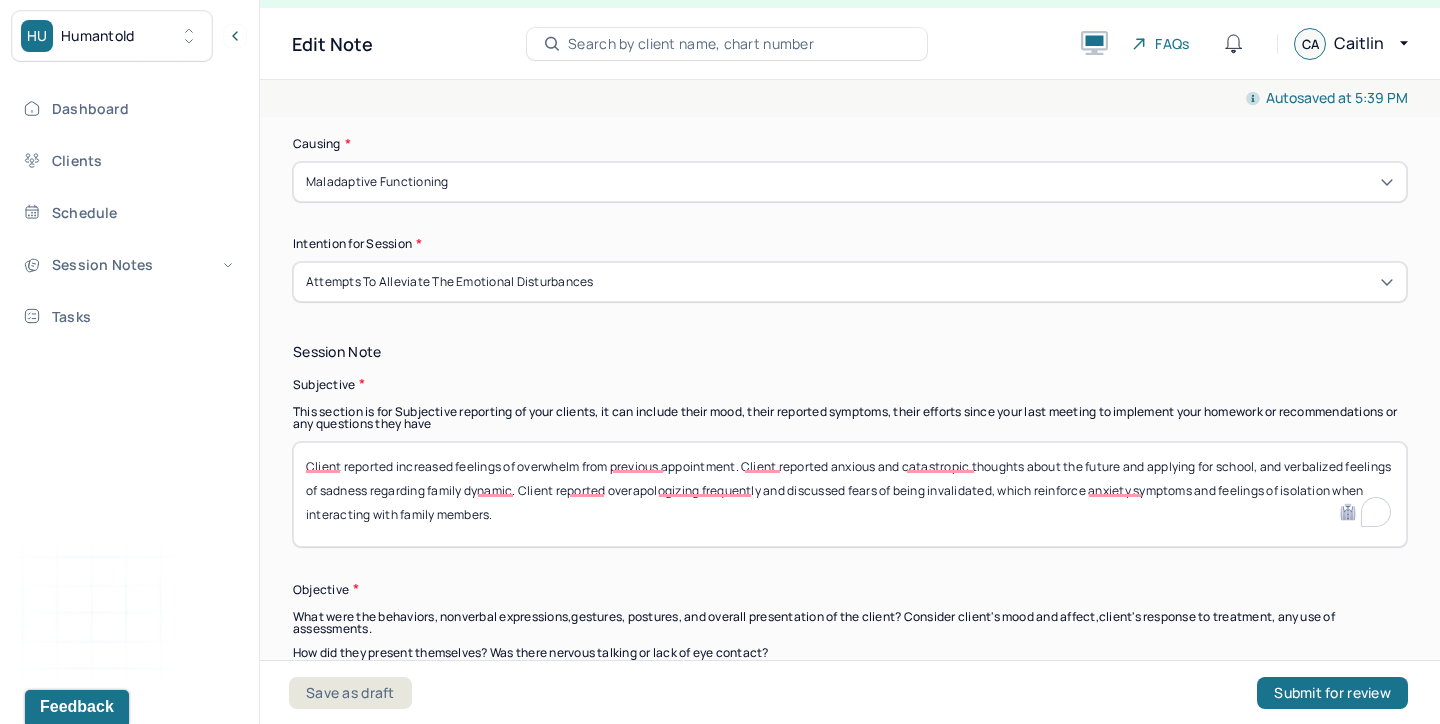 type on "Client reported increased feelings of overwhelm from previous appointment. Client reported anxious and catastropic thoughts about the future and applying for school, and verbalized feelings of sadness regarding family dynamic. Client reported overapologizing frequently and discussed fears of being invalidated, which reinforce anxiety symptoms and feelings of isolation when interacting with family members." 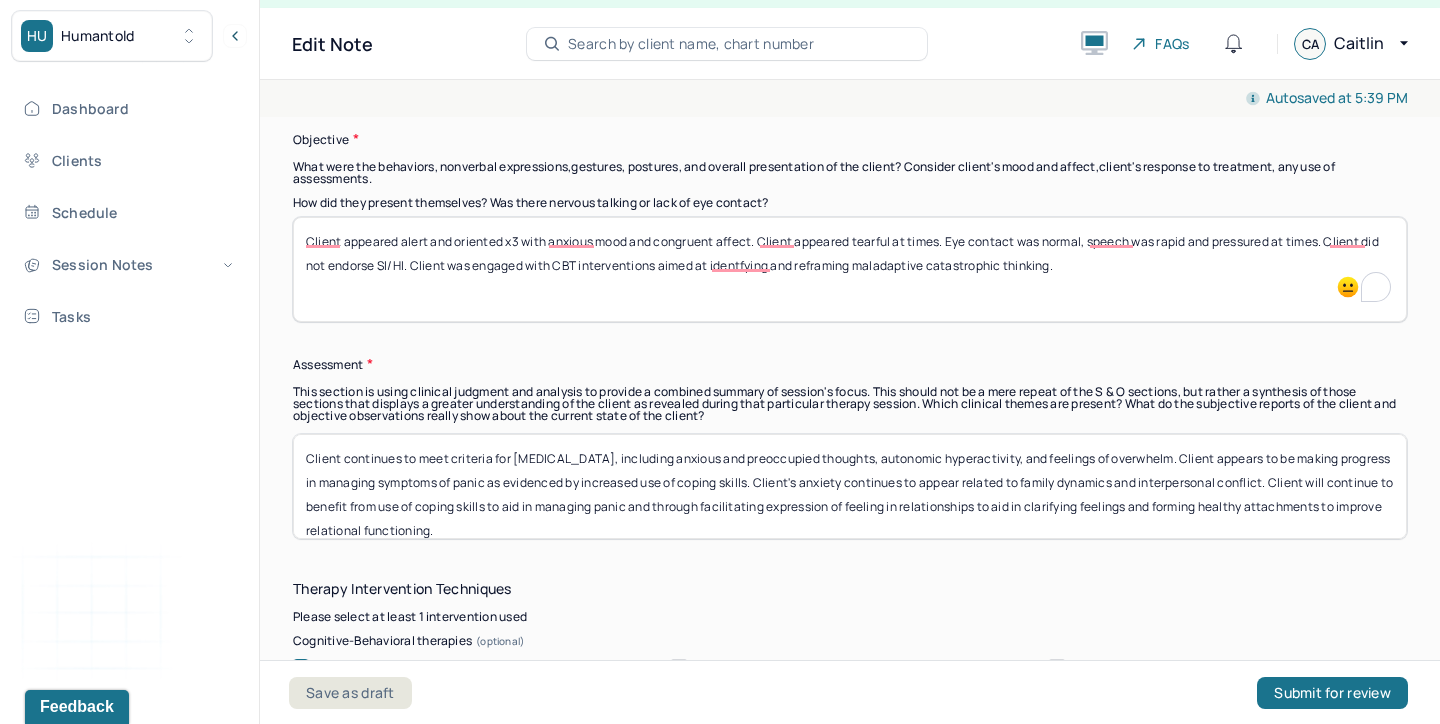 scroll, scrollTop: 1847, scrollLeft: 0, axis: vertical 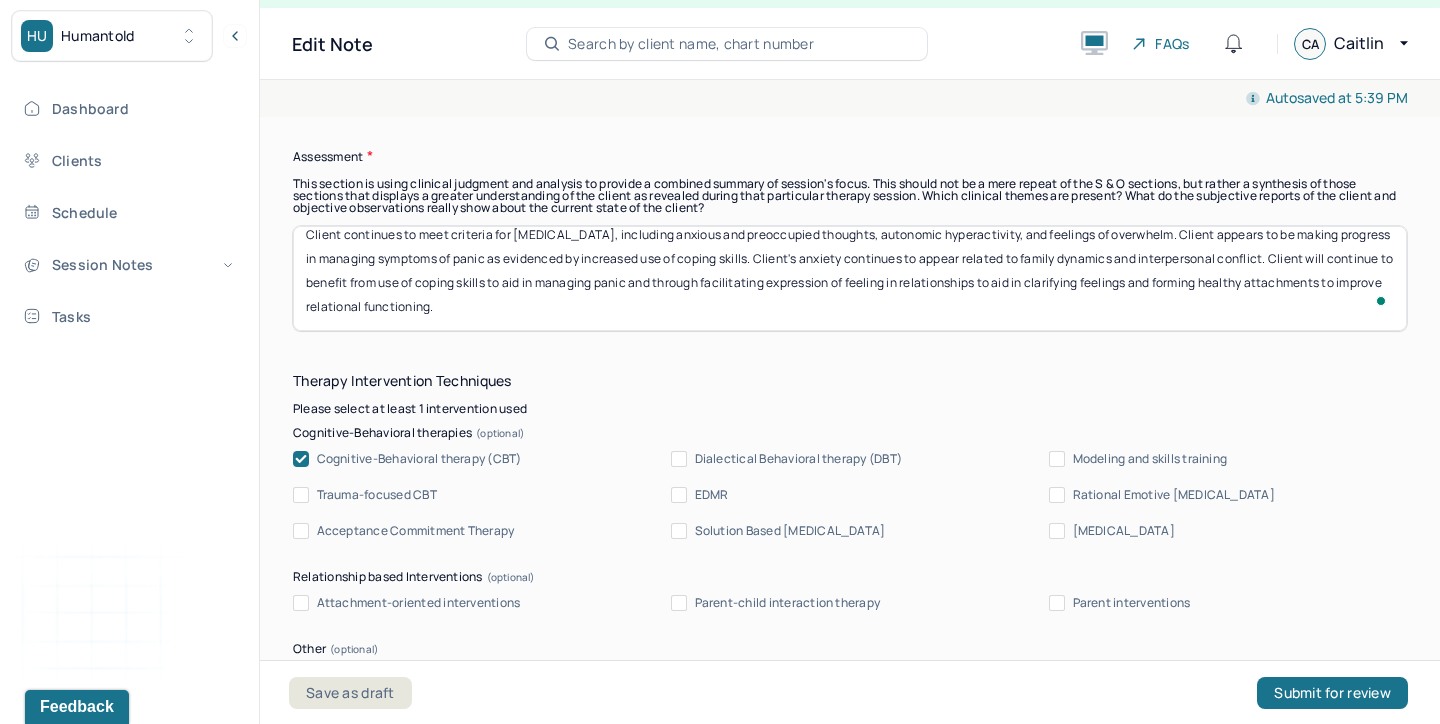 drag, startPoint x: 511, startPoint y: 247, endPoint x: 648, endPoint y: 385, distance: 194.45566 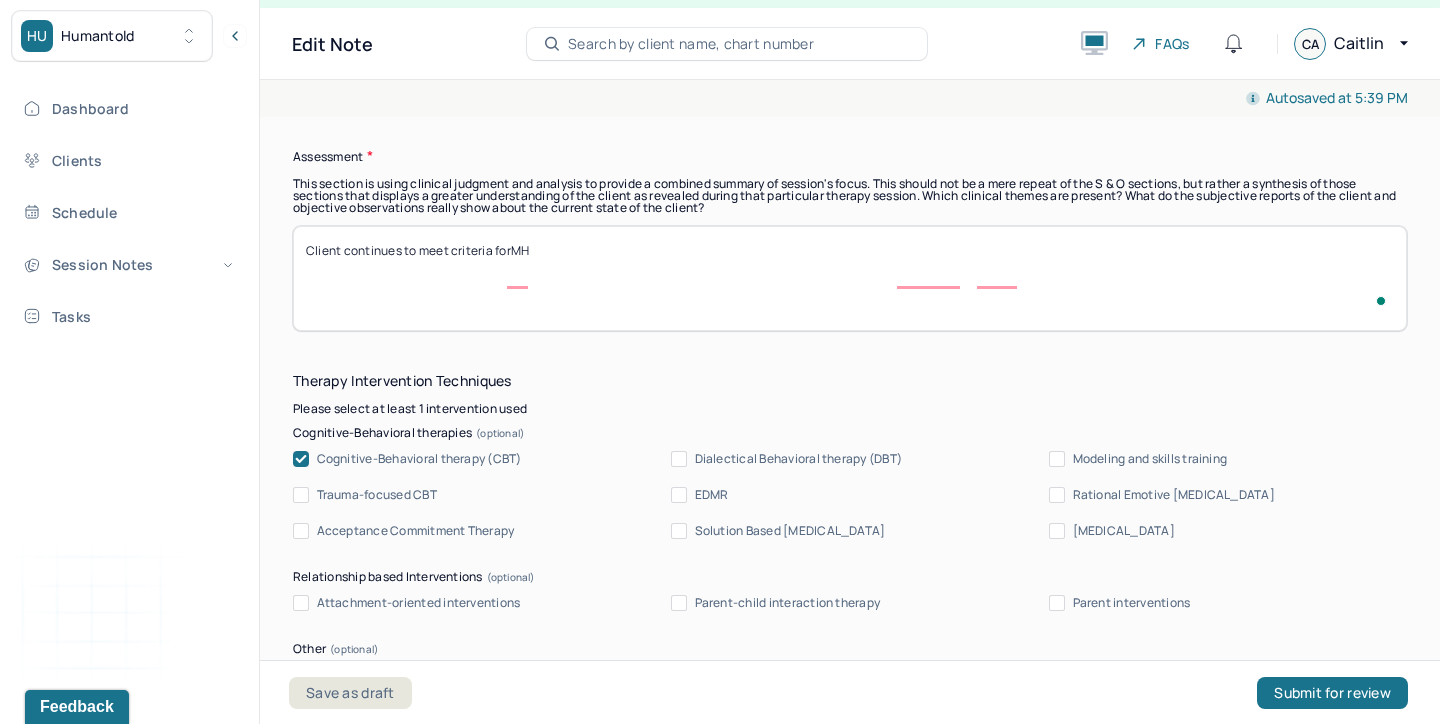 scroll, scrollTop: 0, scrollLeft: 0, axis: both 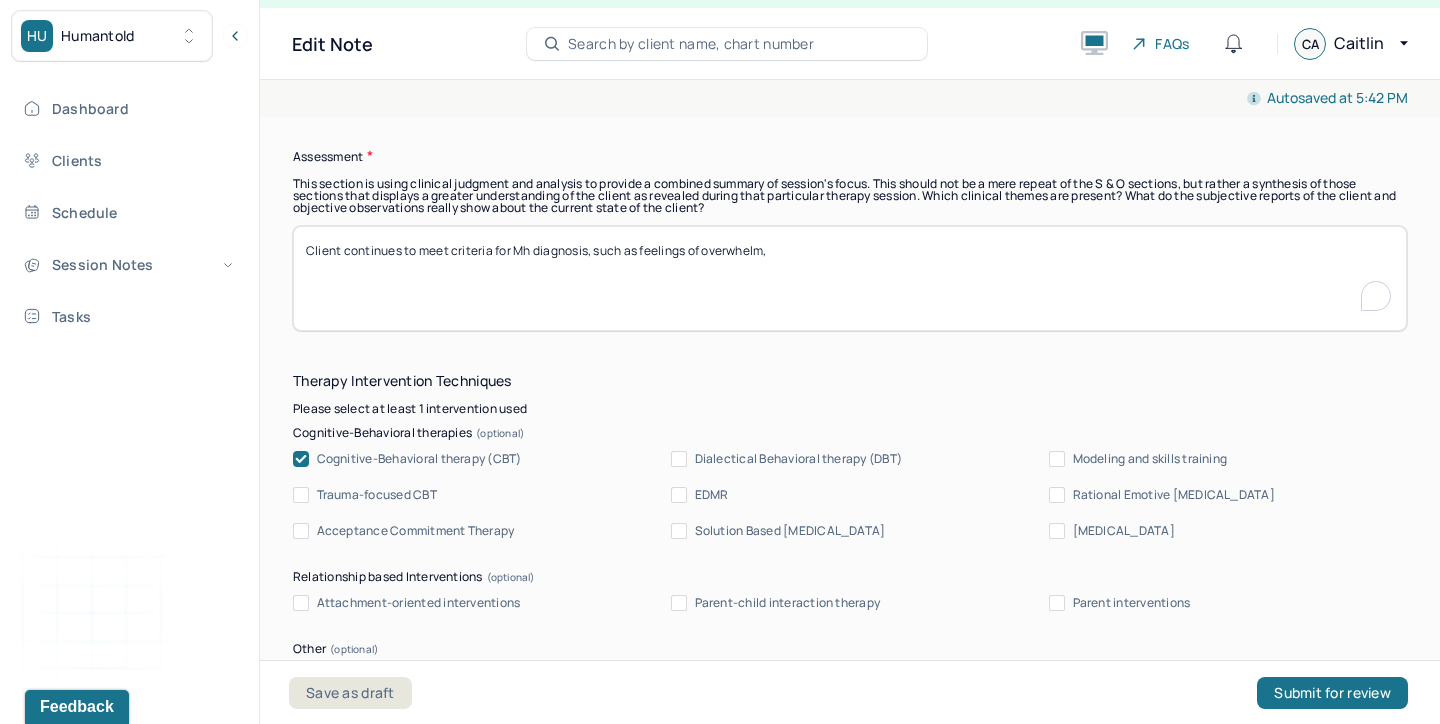 click on "Client continues to meet criteria for Mh diagnosis, such as feelings of overwhelm," at bounding box center (850, 278) 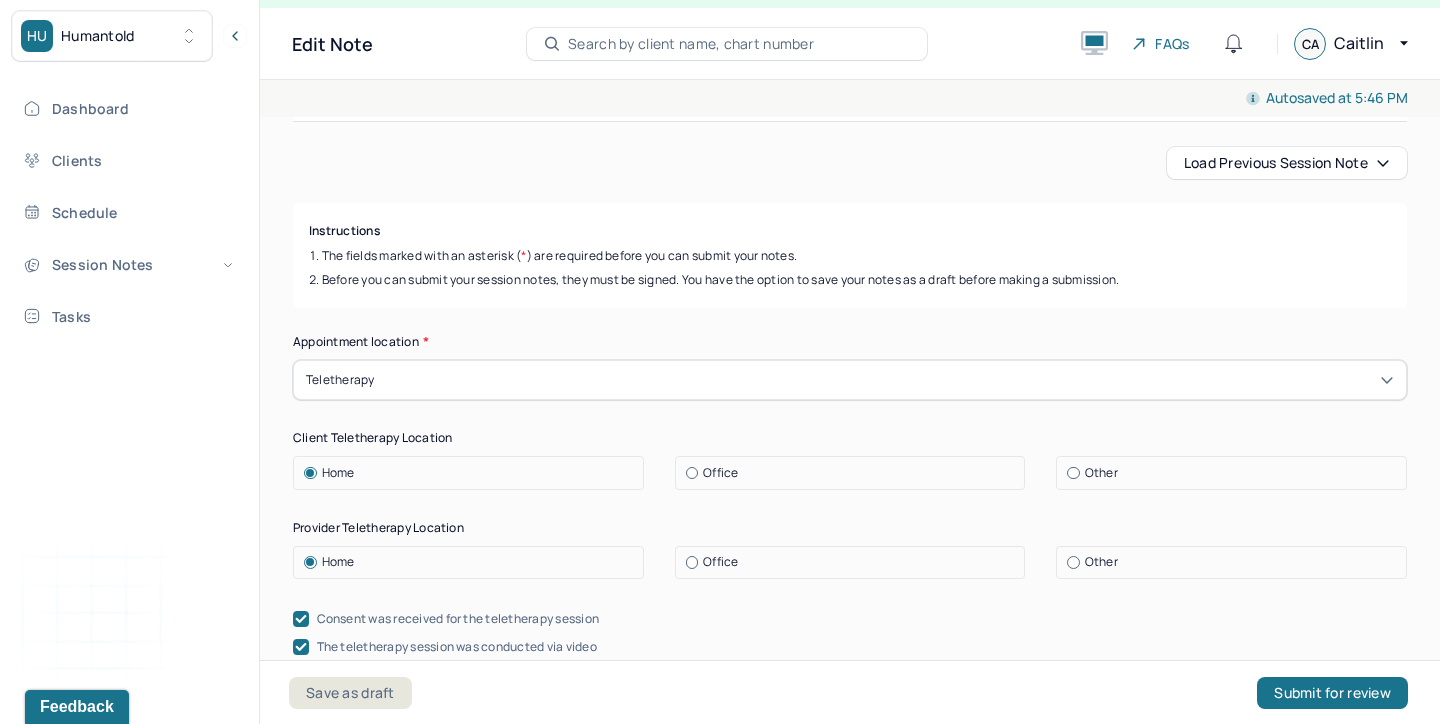 scroll, scrollTop: 0, scrollLeft: 0, axis: both 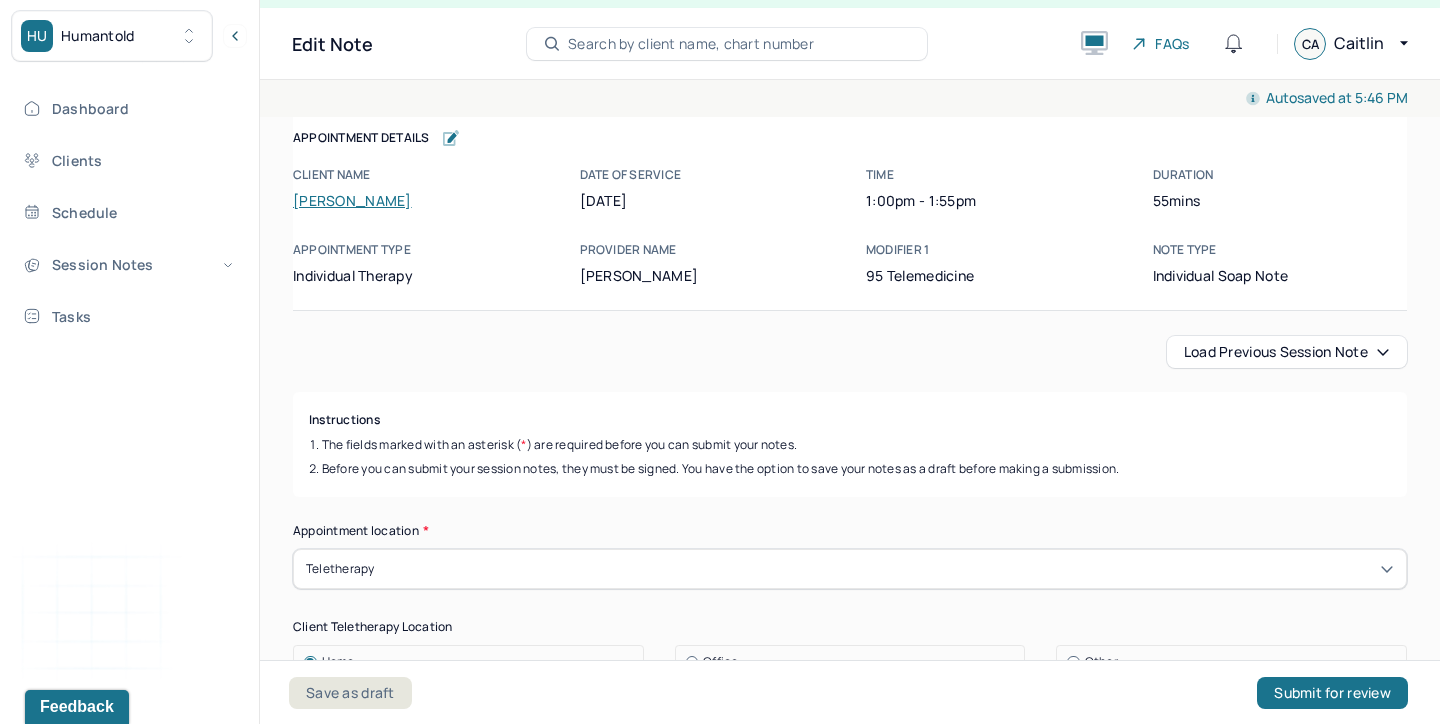 type on "Client continues to meet criteria for MH diagnosis, such as feelings of overwhelm, anxious thoughts, cogntivie distortions appear to be present. Client's anxiety appears to be exacerbated by pervasive conflict within family dynamic, contributing to isolation and feelings of self-doubt. Client will continue to benefit from use of CBT to challenge negative, catastrophic thoughts and to work on positive coping strategies." 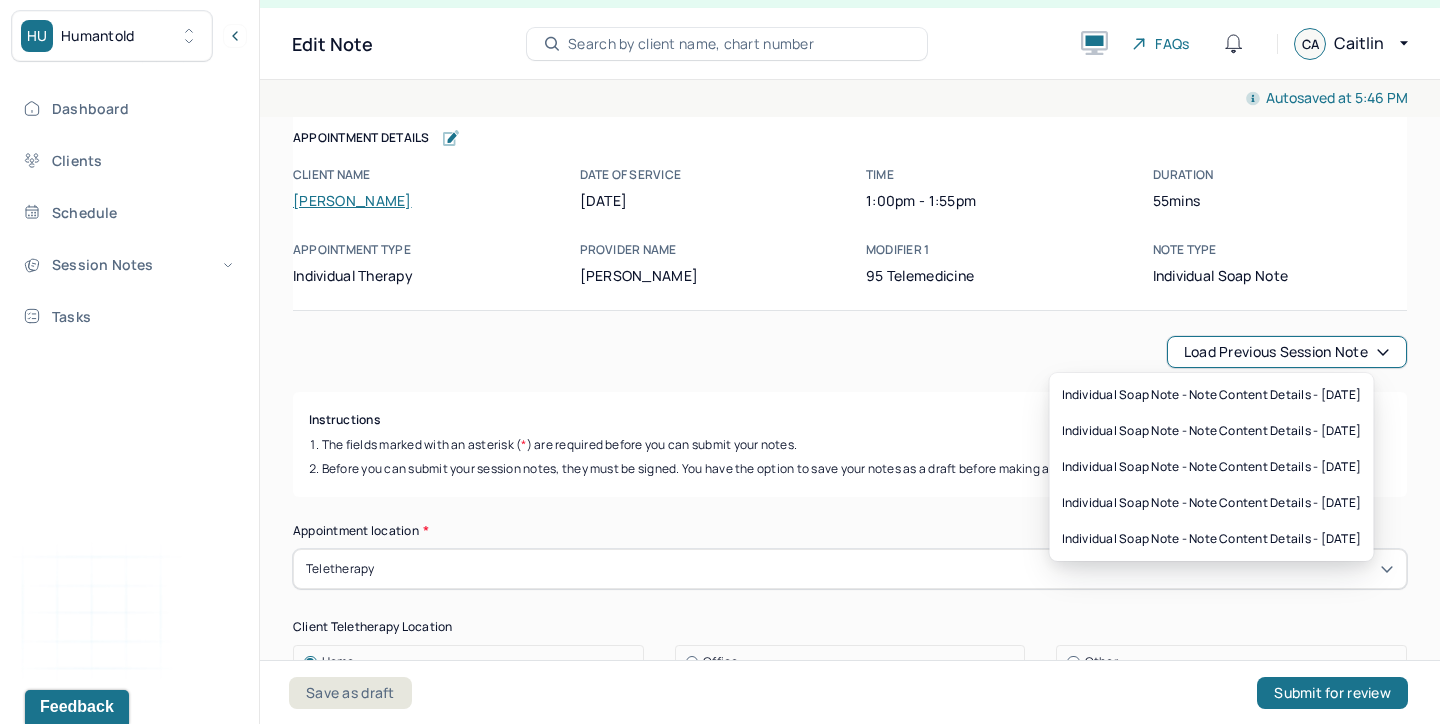 click on "Load previous session note" at bounding box center [1287, 352] 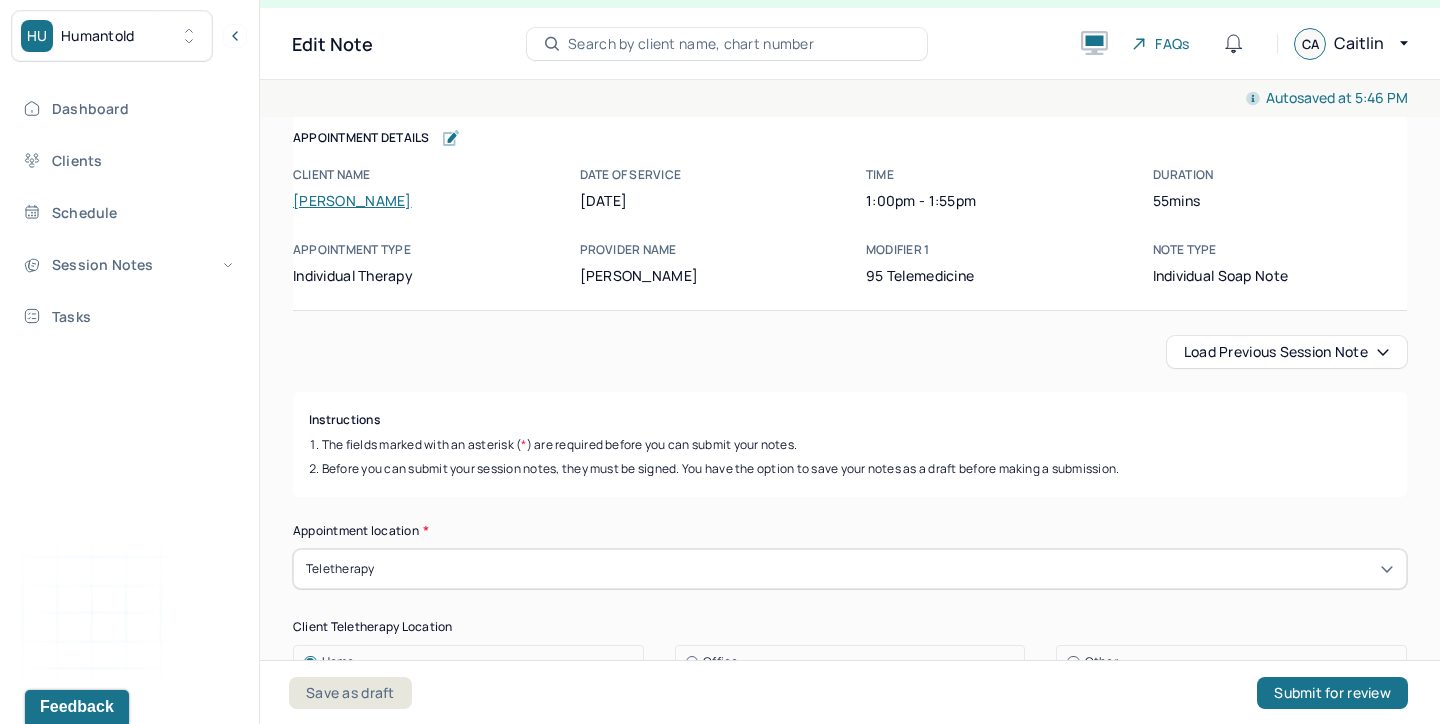 click on "Appointment Details     Client name [PERSON_NAME] Date of service [DATE] Time 1:00pm - 1:55pm Duration 55mins Appointment type individual therapy Provider name [PERSON_NAME] Modifier 1 95 Telemedicine Note type Individual soap note Appointment Details     Client name [PERSON_NAME] Date of service [DATE] Time 1:00pm - 1:55pm Duration 55mins Appointment type individual therapy Provider name [PERSON_NAME] Modifier 1 95 Telemedicine Note type Individual soap note" at bounding box center (850, 207) 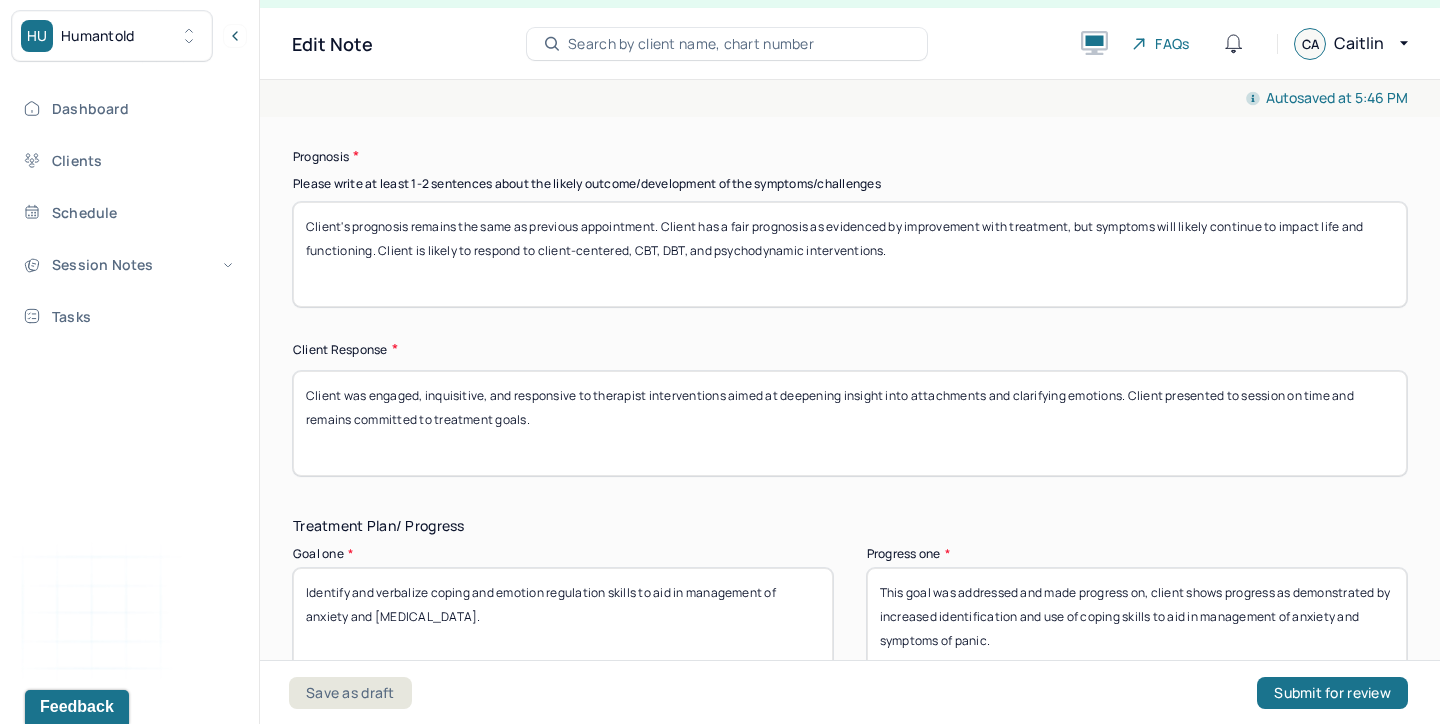 scroll, scrollTop: 2953, scrollLeft: 0, axis: vertical 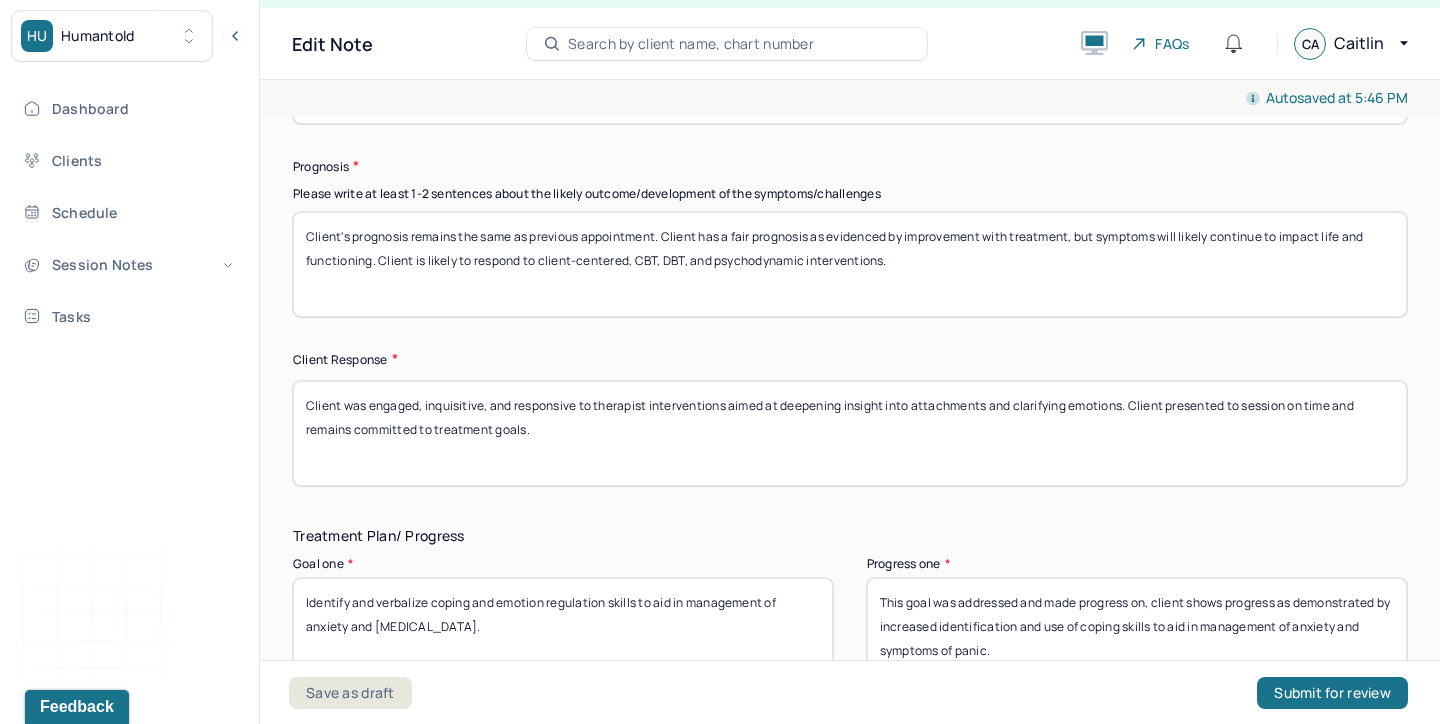 click on "Client's prognosis remains the same as previous appointment. Client has a fair prognosis as evidenced by improvement with treatment, but symptoms will likely continue to impact life and functioning. Client is likely to respond to client-centered, CBT, DBT, and psychodynamic interventions." at bounding box center (850, 264) 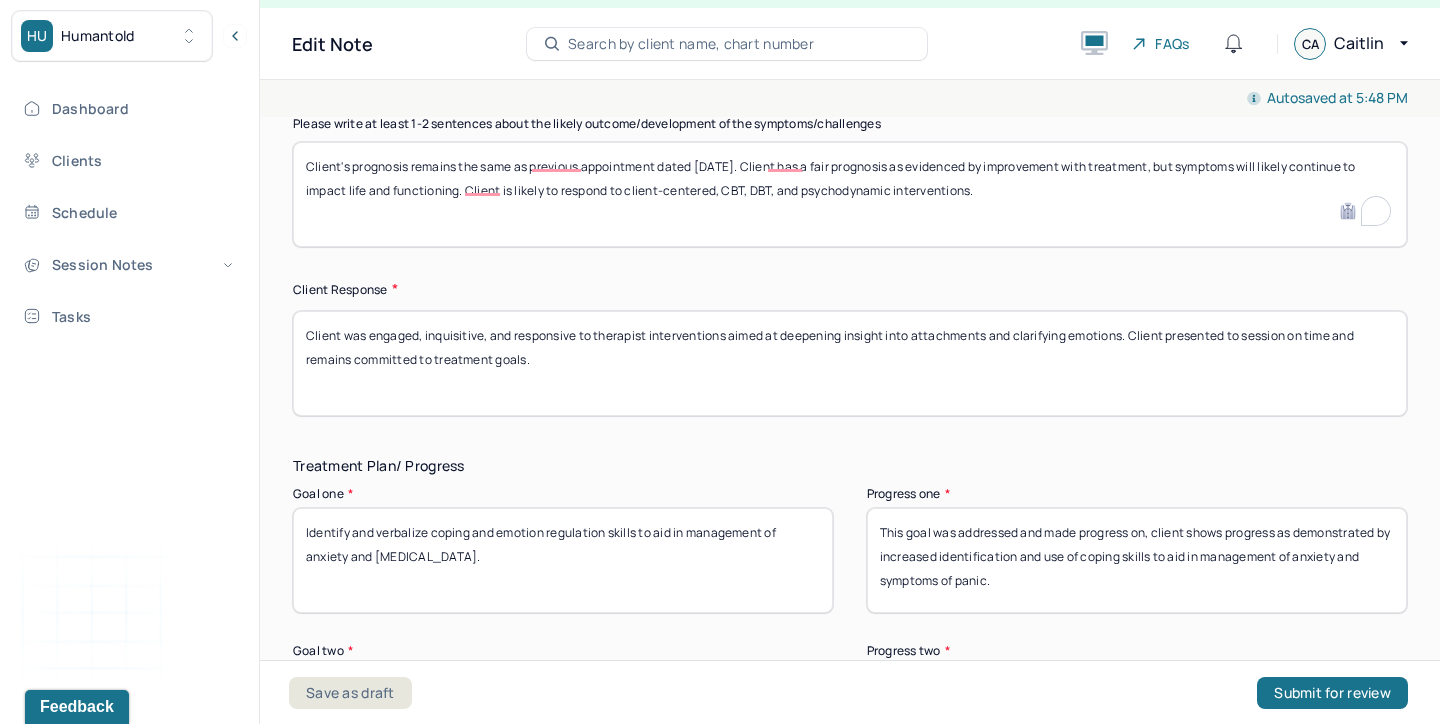 scroll, scrollTop: 3027, scrollLeft: 0, axis: vertical 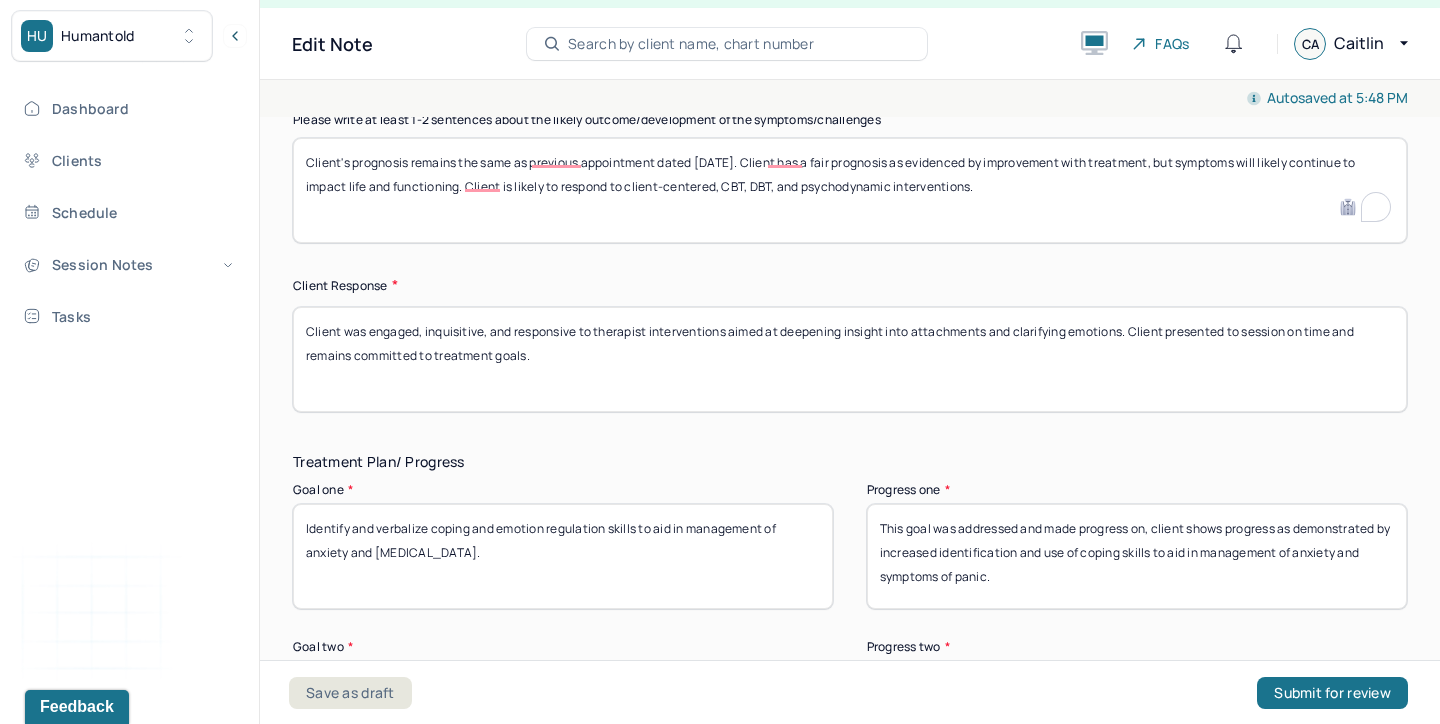 type on "Client's prognosis remains the same as previous appointment dated [DATE]. Client has a fair prognosis as evidenced by improvement with treatment, but symptoms will likely continue to impact life and functioning. Client is likely to respond to client-centered, CBT, DBT, and psychodynamic interventions." 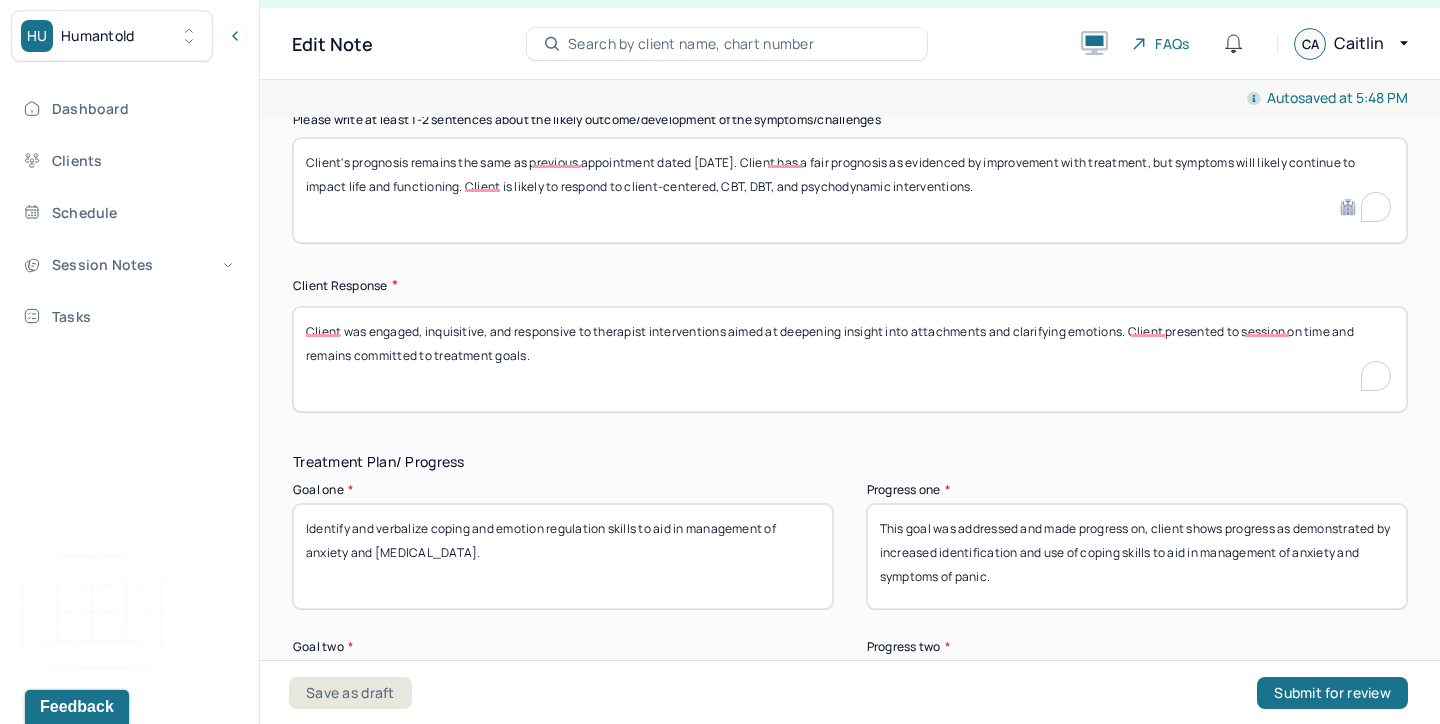 drag, startPoint x: 489, startPoint y: 328, endPoint x: 420, endPoint y: 331, distance: 69.065186 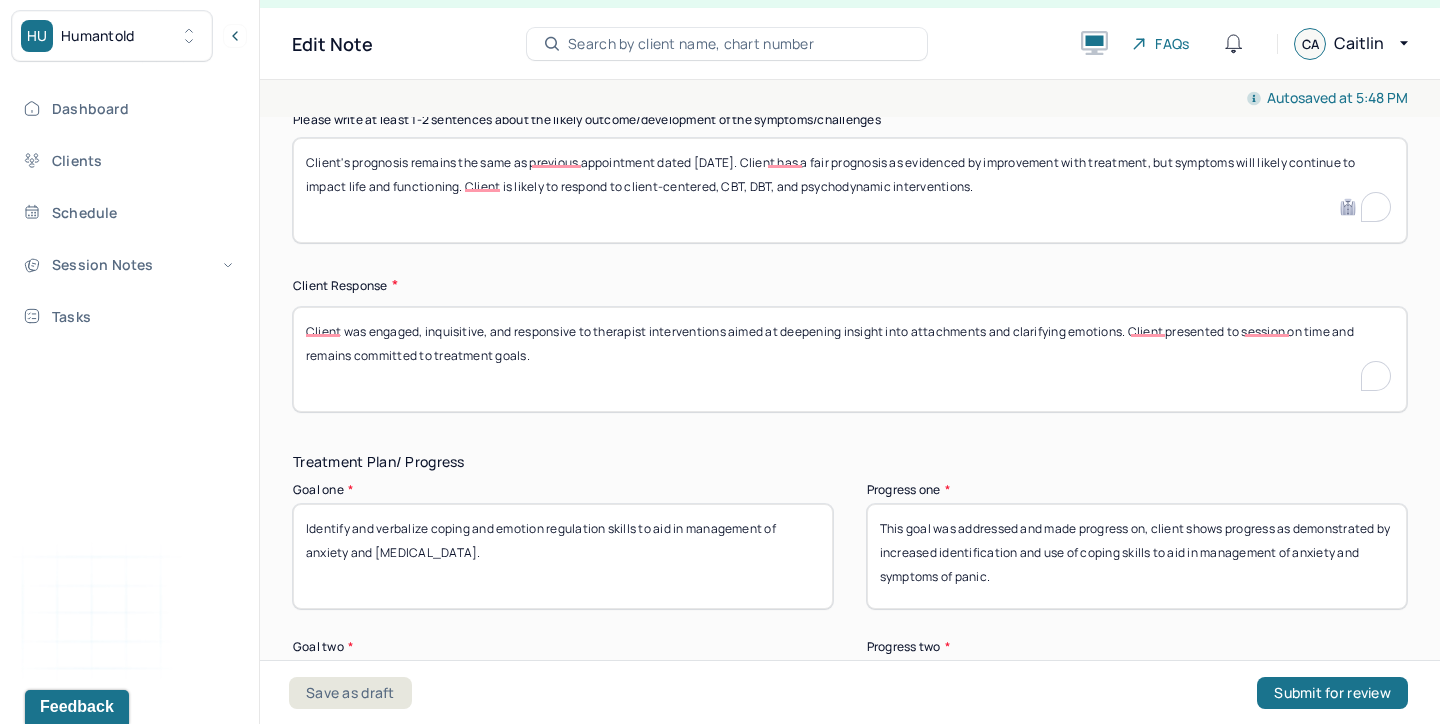 click on "Client was engaged, inquisitive, and responsive to therapist interventions aimed at deepening insight into attachments and clarifying emotions. Client presented to session on time and remains committed to treatment goals." at bounding box center (850, 359) 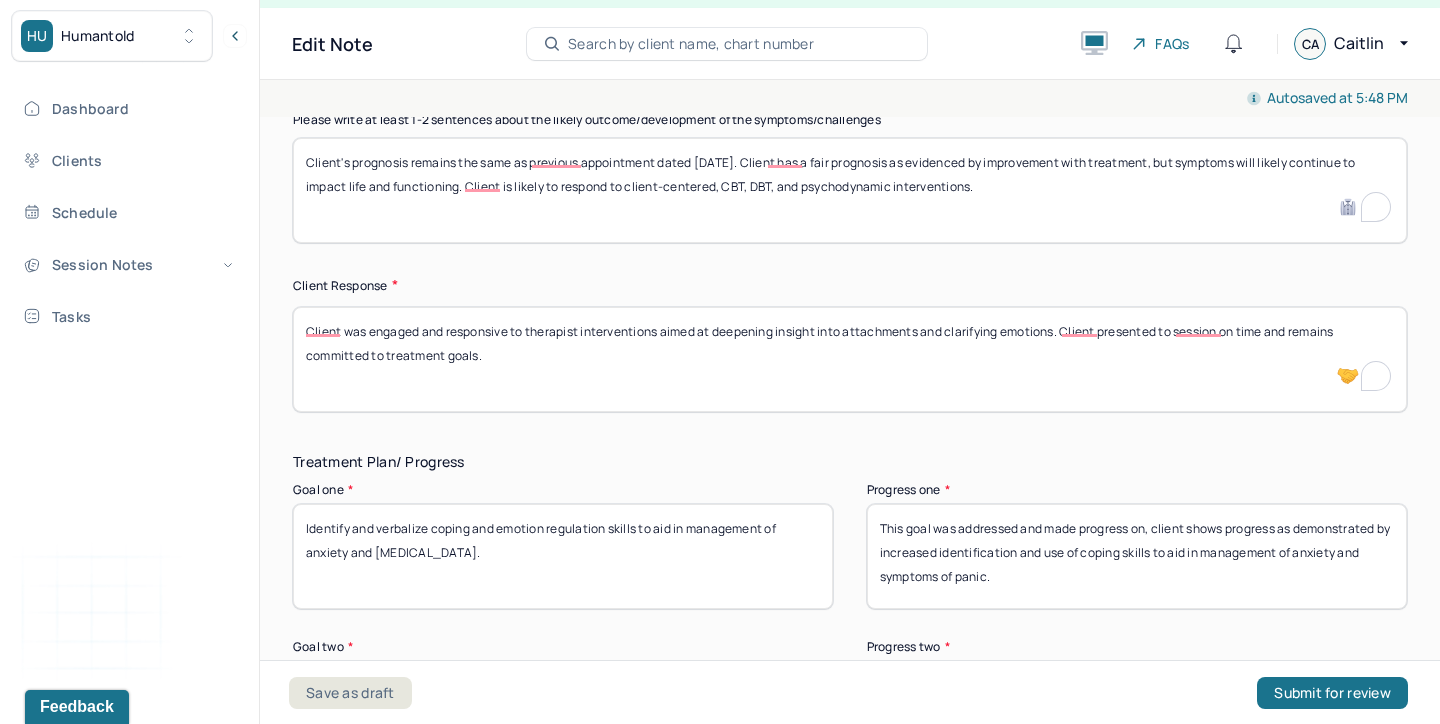 drag, startPoint x: 1054, startPoint y: 329, endPoint x: 717, endPoint y: 327, distance: 337.00592 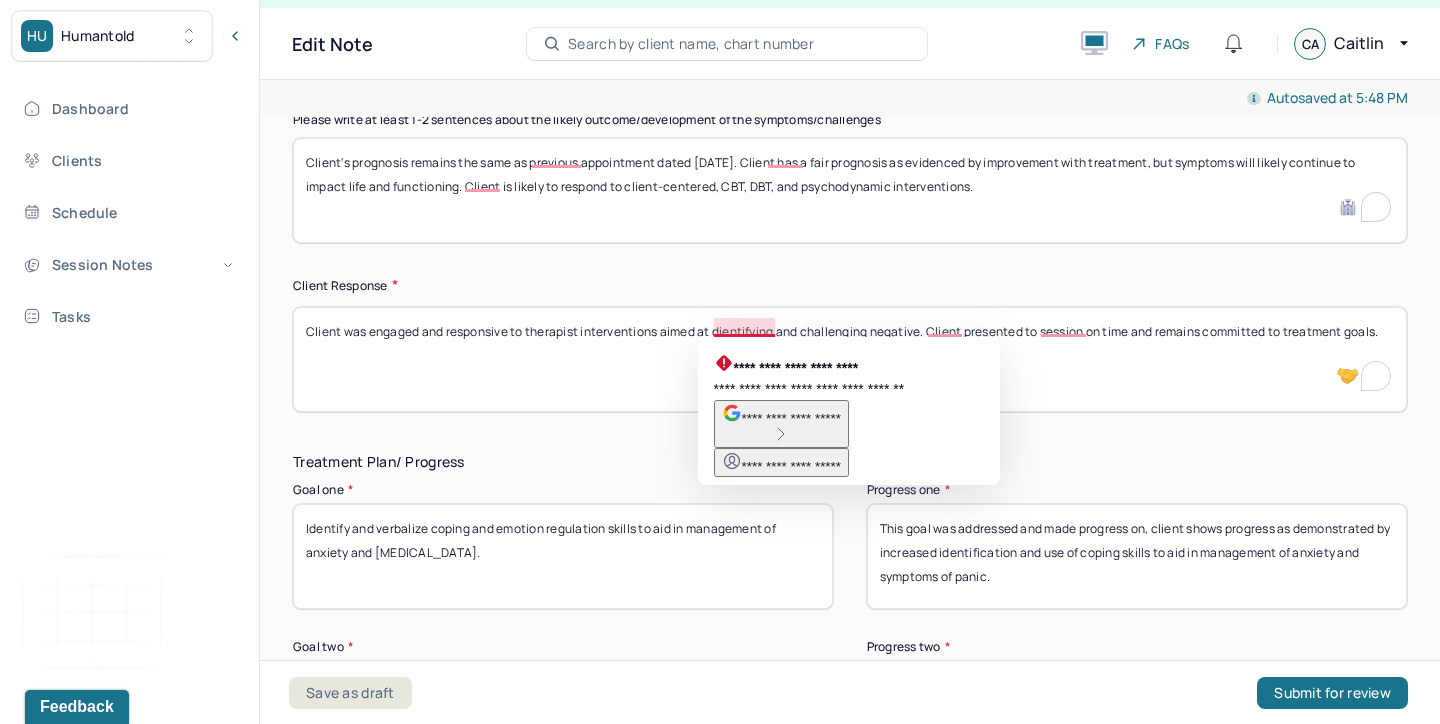 click on "Client was engaged and responsive to therapist interventions aimed at deepening insight into attachments and clarifying emotions. Client presented to session on time and remains committed to treatment goals." at bounding box center [850, 359] 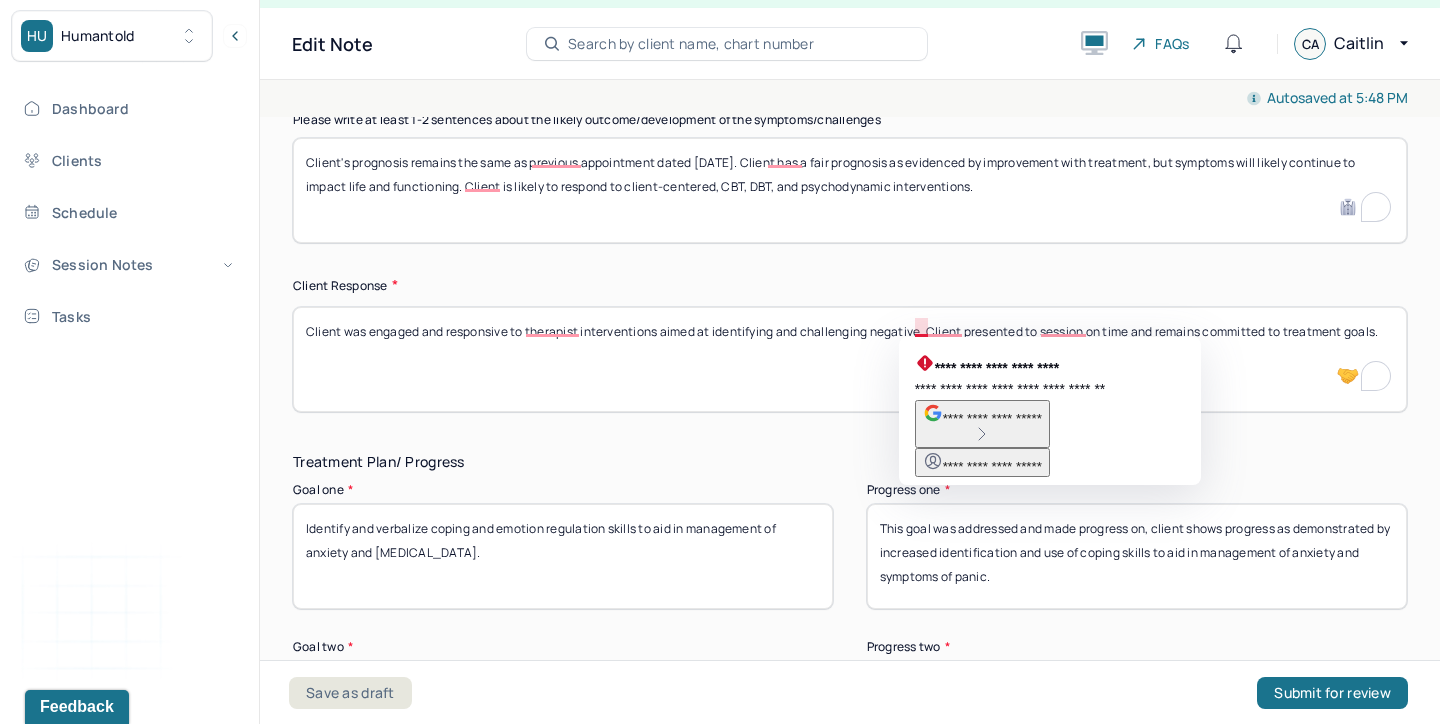 click on "Client was engaged and responsive to therapist interventions aimed at deepening insight into attachments and clarifying emotions. Client presented to session on time and remains committed to treatment goals." at bounding box center [850, 359] 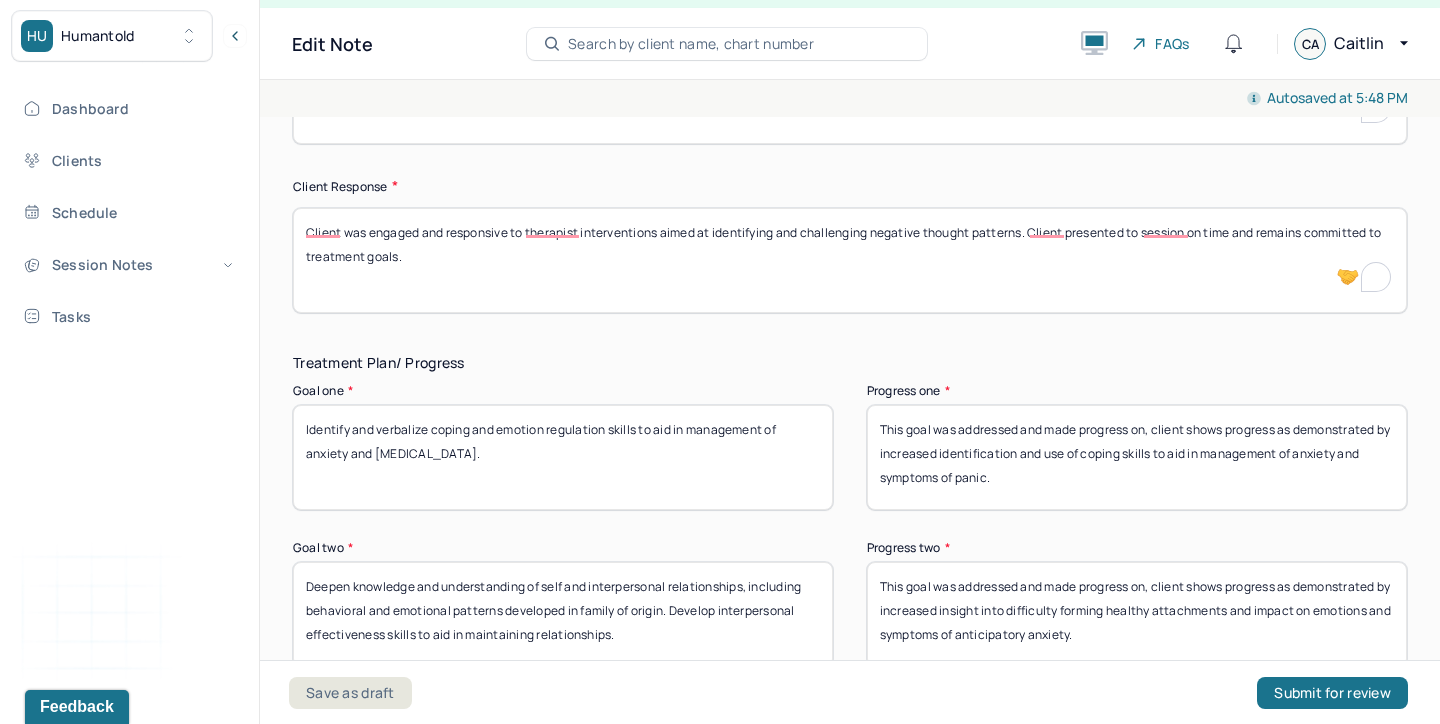 scroll, scrollTop: 3165, scrollLeft: 0, axis: vertical 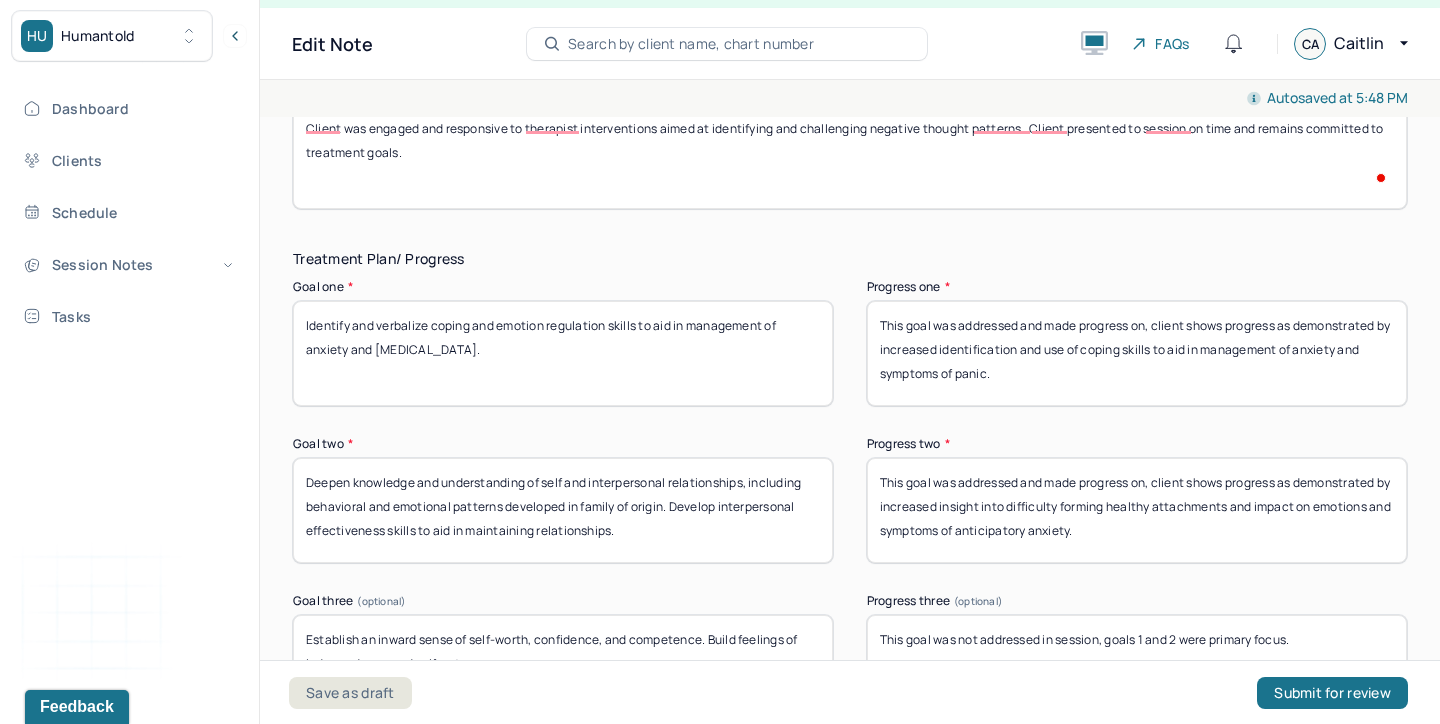 type on "Client was engaged and responsive to therapist interventions aimed at identifying and challenging negative thought patterns. Client presented to session on time and remains committed to treatment goals." 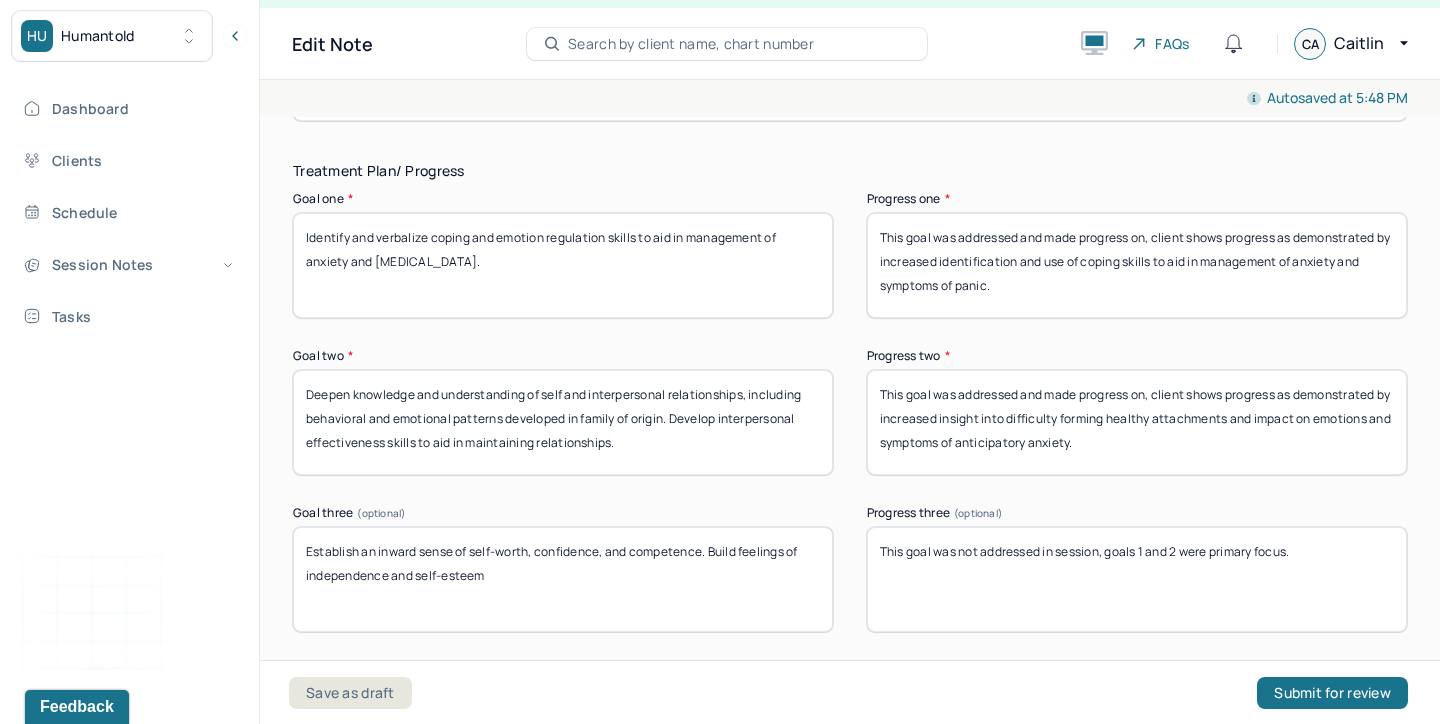 scroll, scrollTop: 3322, scrollLeft: 0, axis: vertical 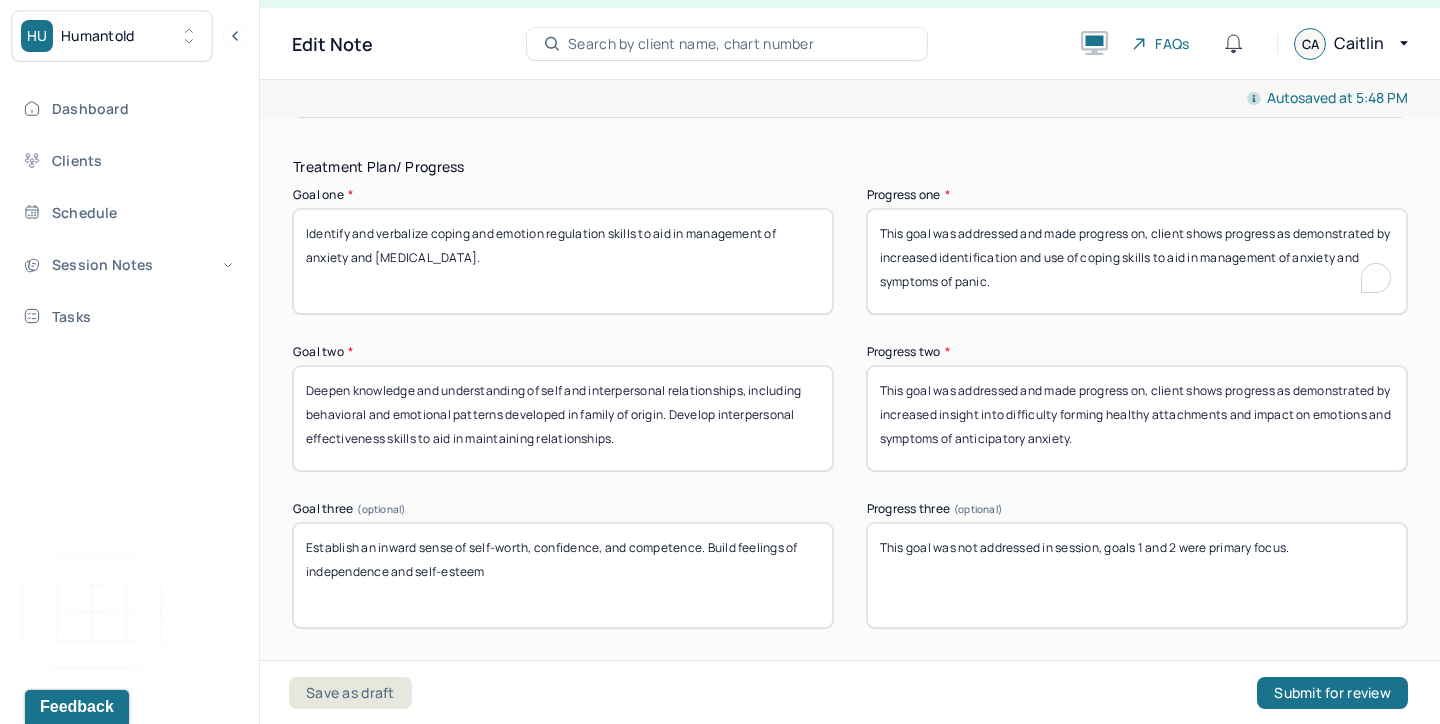 drag, startPoint x: 1097, startPoint y: 252, endPoint x: 1142, endPoint y: 309, distance: 72.62231 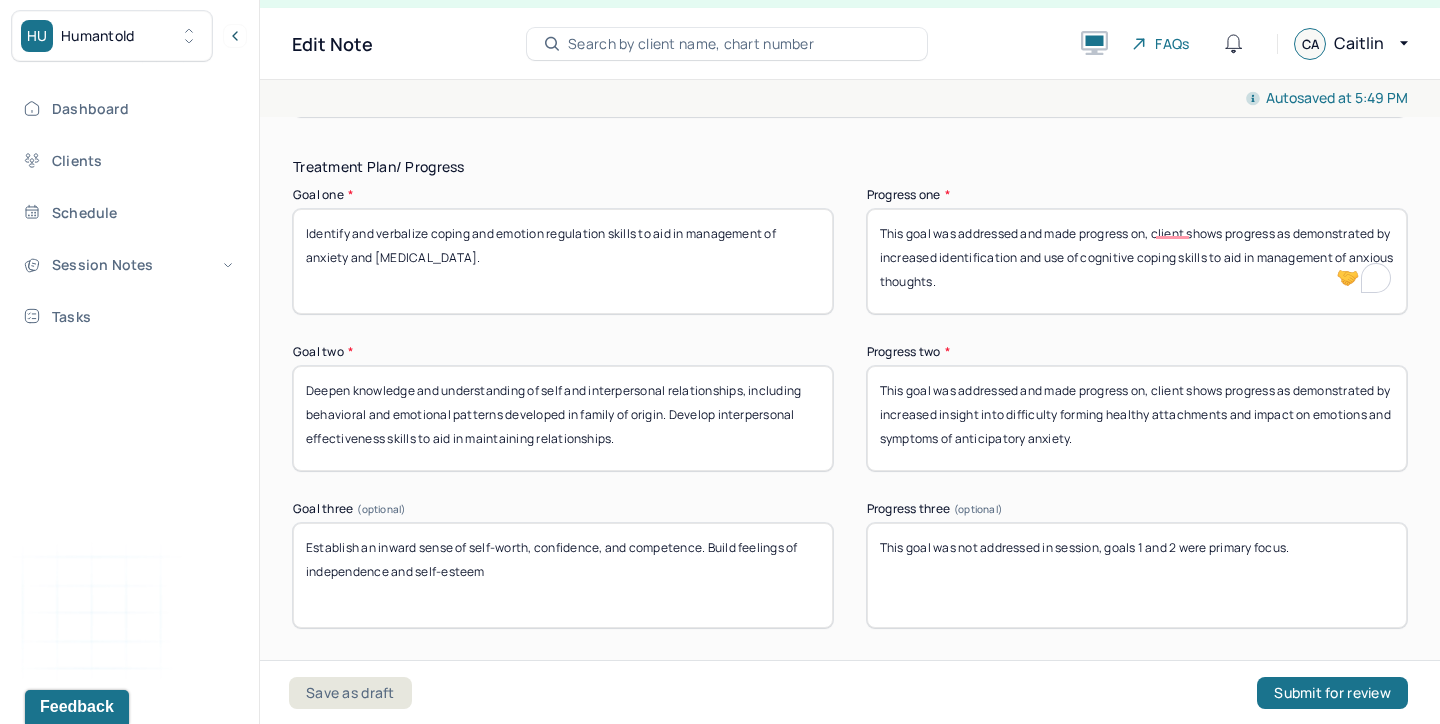 type on "This goal was addressed and made progress on, client shows progress as demonstrated by increased identification and use of cognitive coping skills to aid in management of anxious thoughts." 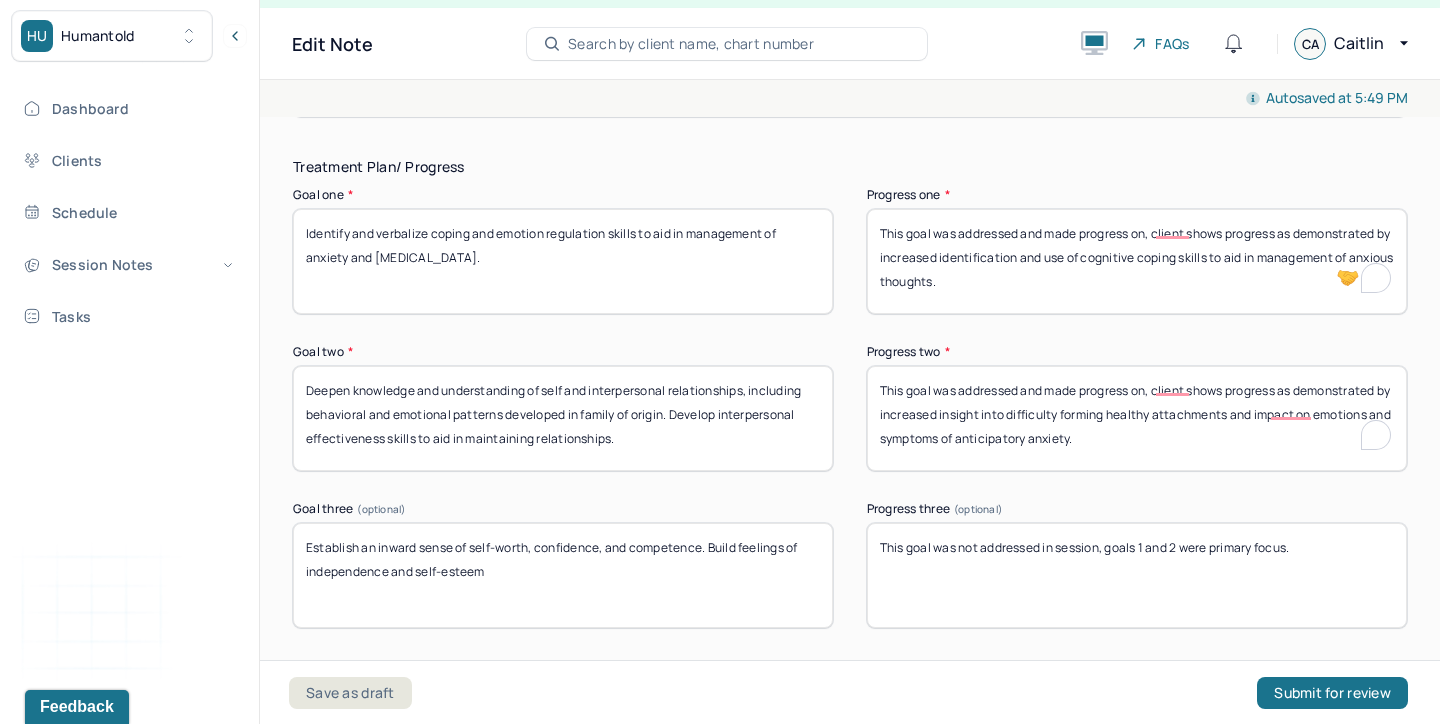 drag, startPoint x: 1109, startPoint y: 447, endPoint x: 1022, endPoint y: 403, distance: 97.49359 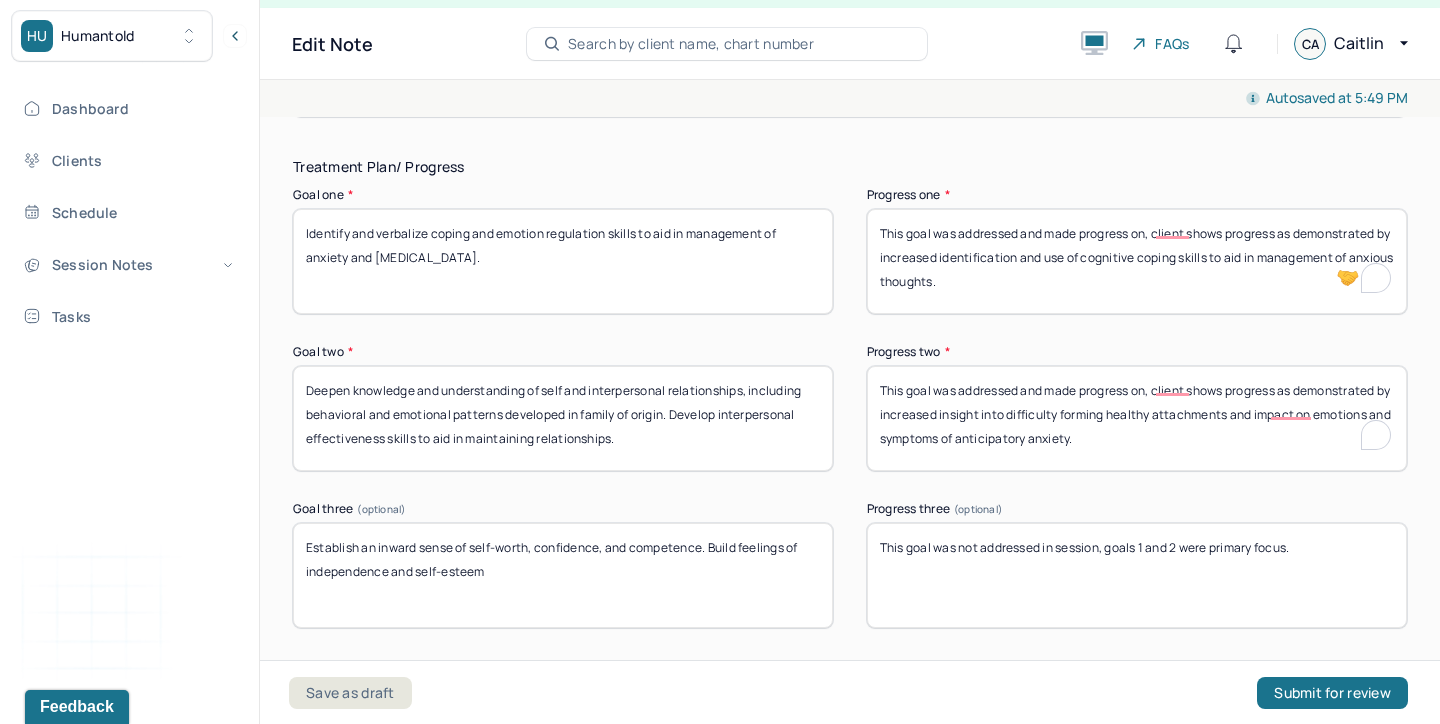 click on "This goal was addressed and made progress on, client shows progress as demonstrated by increased insight into difficulty forming healthy attachments and impact on emotions and symptoms of anticipatory anxiety." at bounding box center [1137, 418] 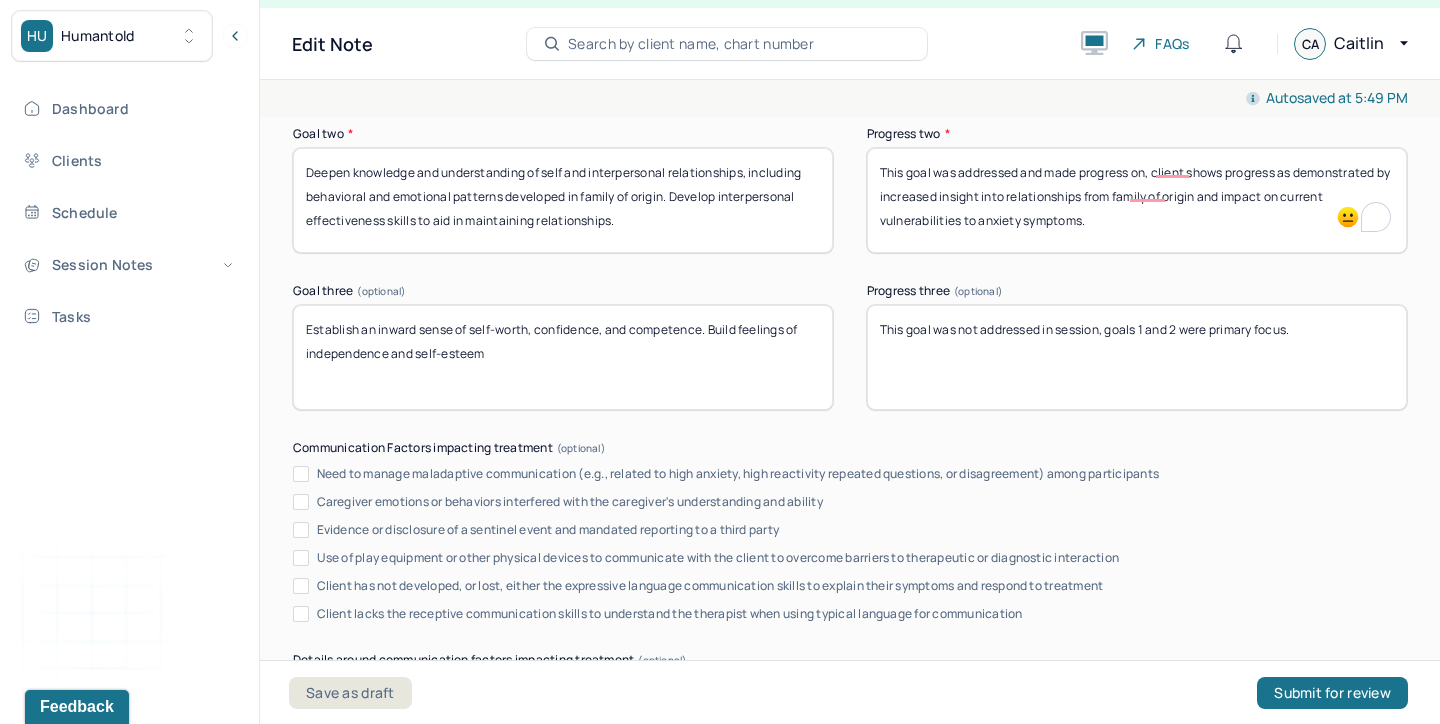 scroll, scrollTop: 3541, scrollLeft: 0, axis: vertical 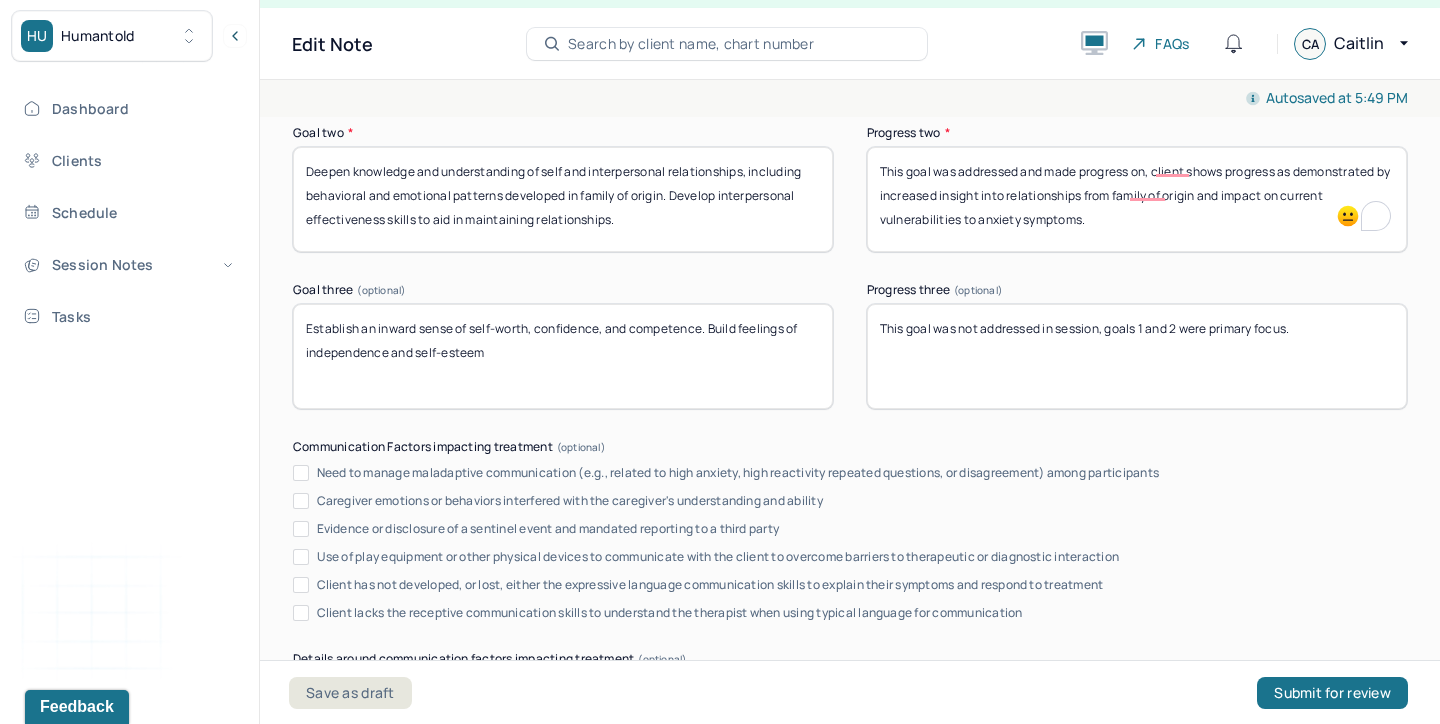 type on "This goal was addressed and made progress on, client shows progress as demonstrated by increased insight into relationships from family of origin and impact on current vulnerabilities to anxiety symptoms." 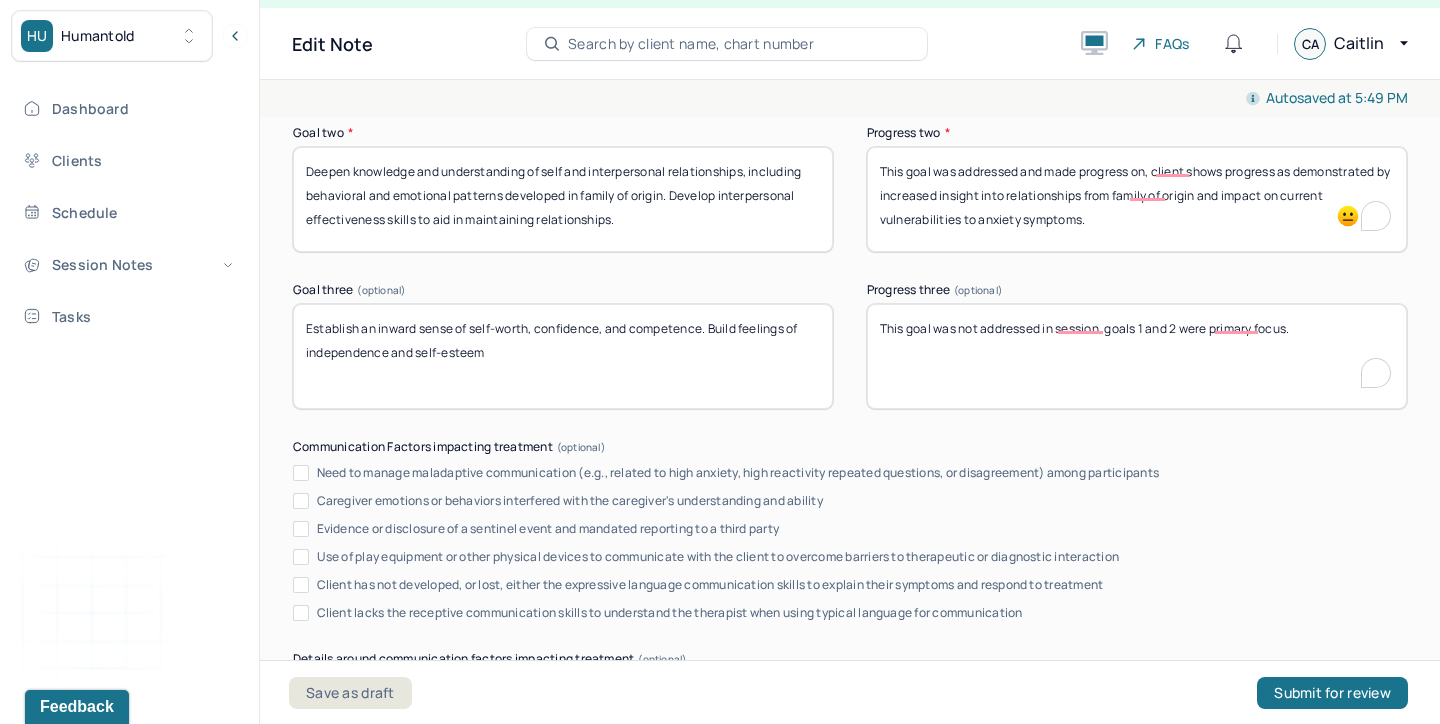 click on "This goal was not addressed in session, goals 1 and 2 were primary focus." at bounding box center (1137, 356) 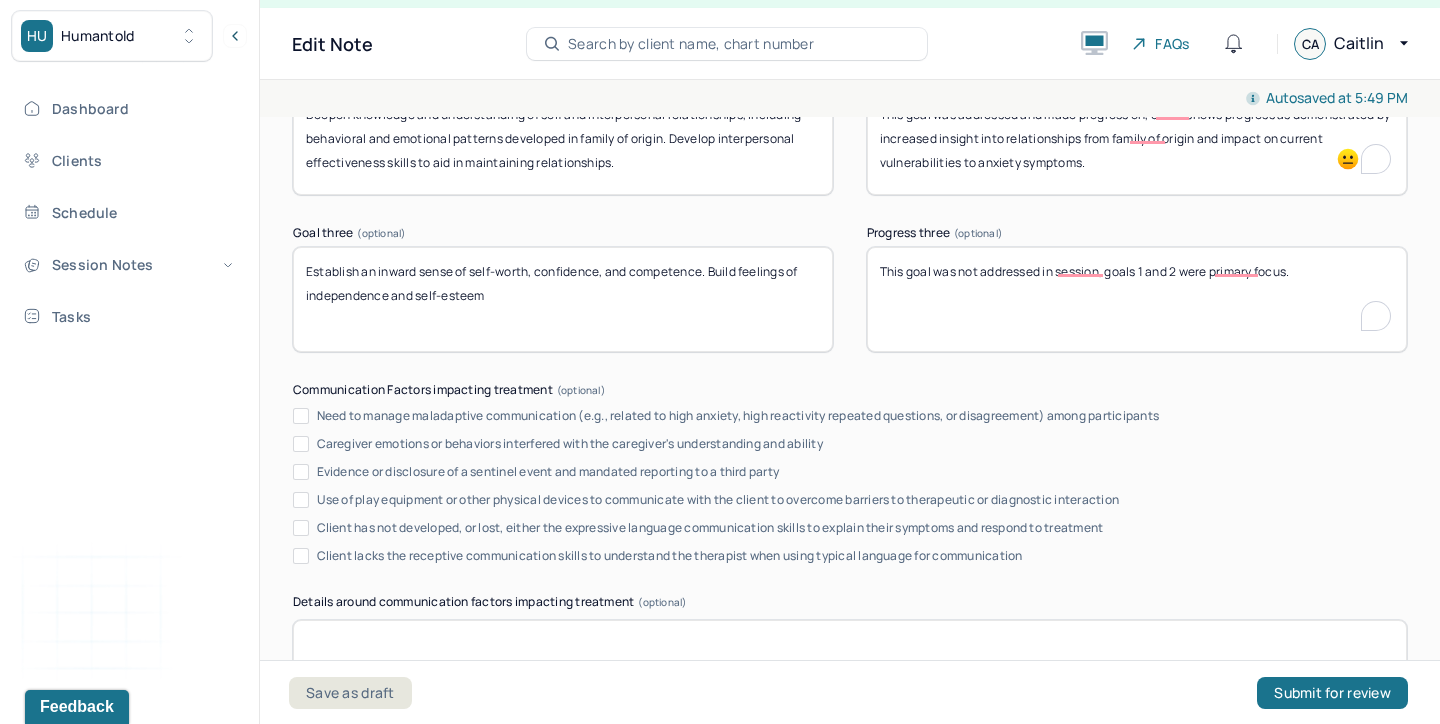 scroll, scrollTop: 3935, scrollLeft: 0, axis: vertical 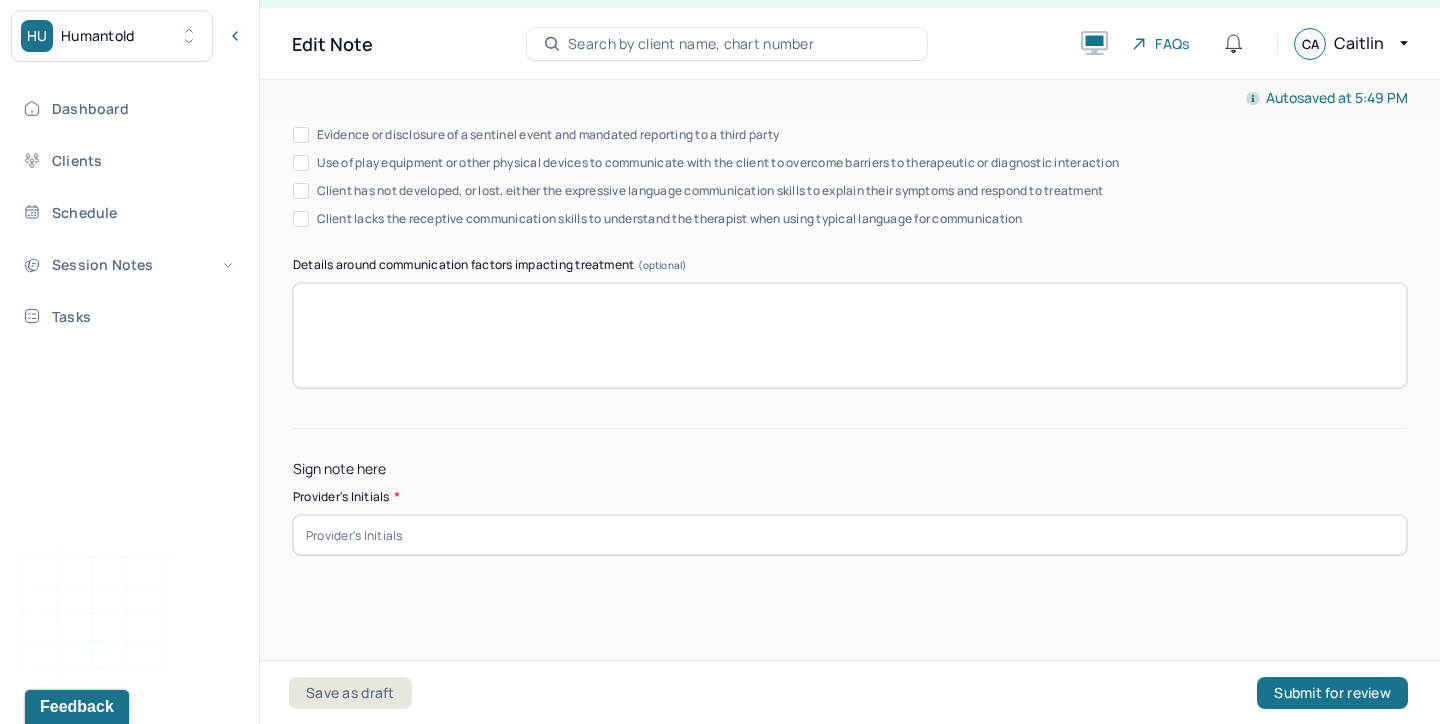 click at bounding box center (850, 535) 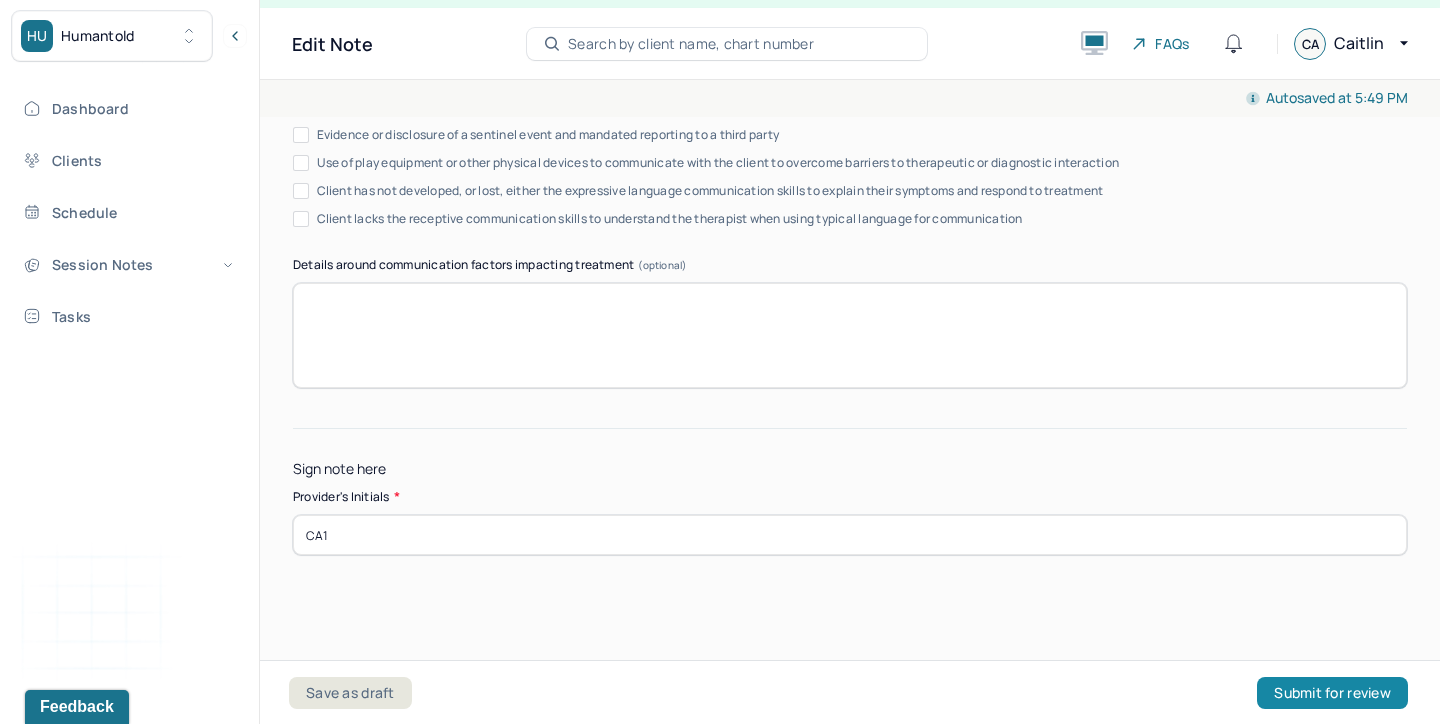 type on "CA1" 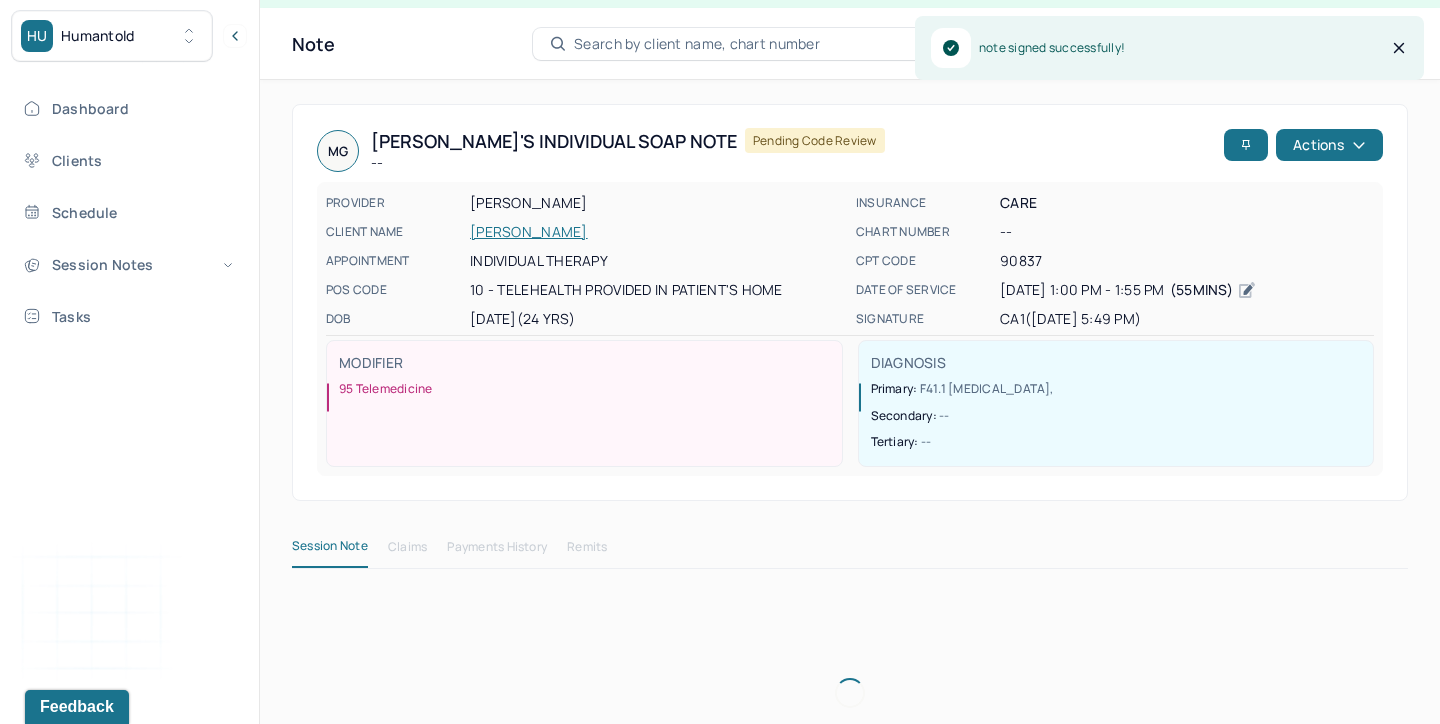 scroll, scrollTop: 0, scrollLeft: 0, axis: both 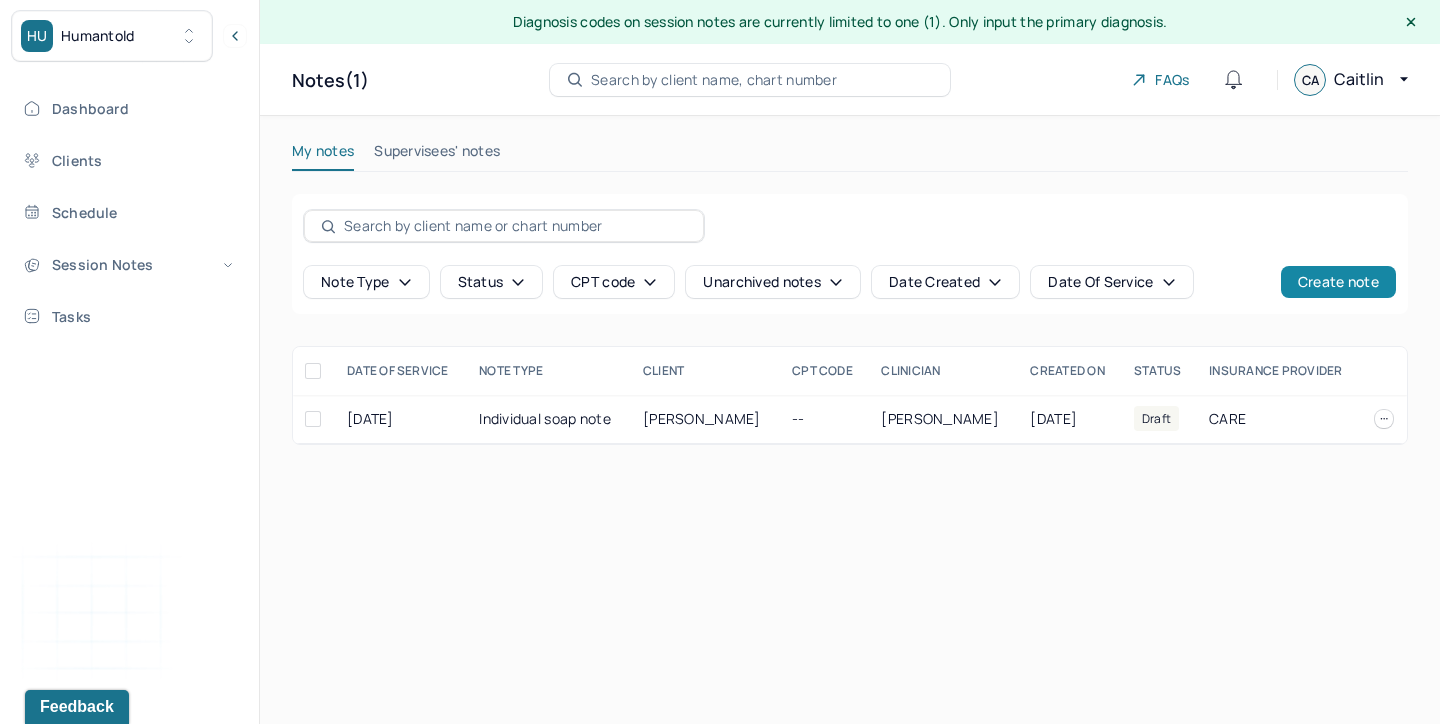 click on "Create note" at bounding box center [1338, 282] 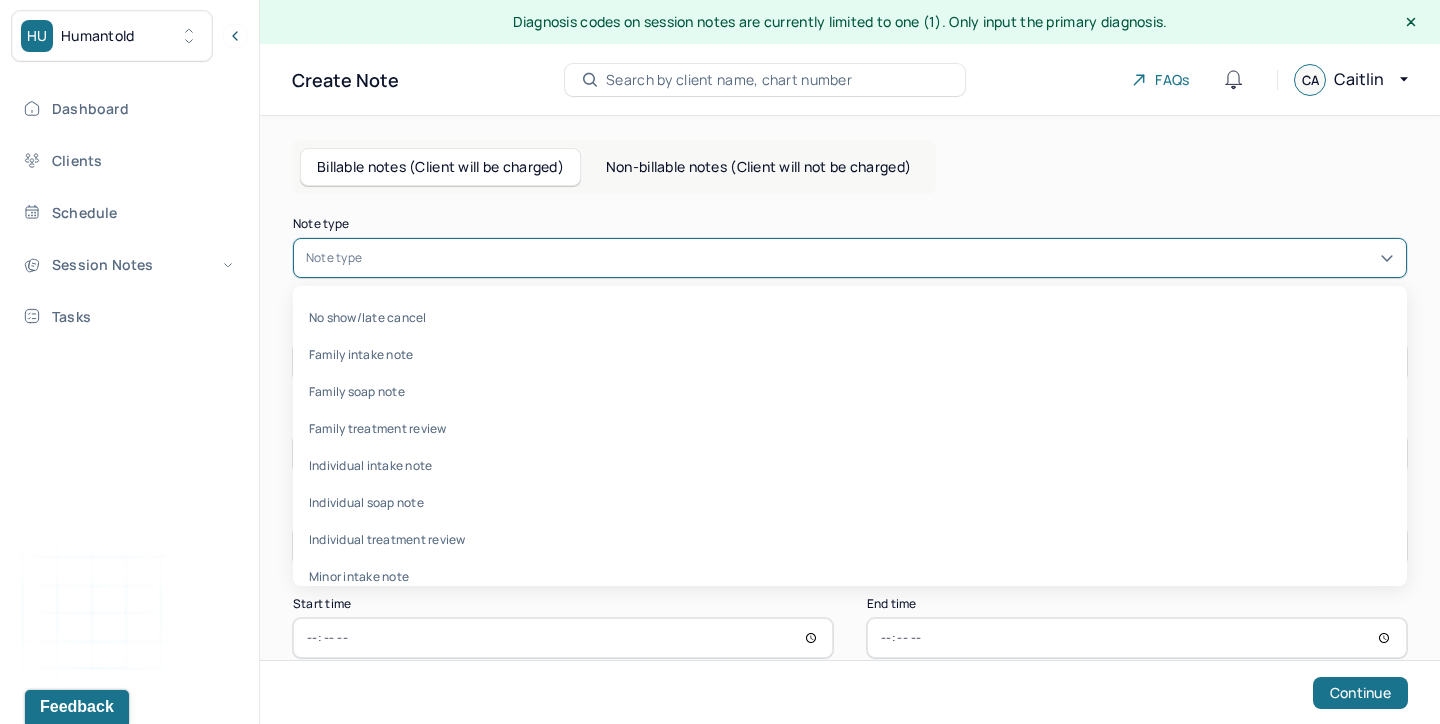 click at bounding box center (880, 258) 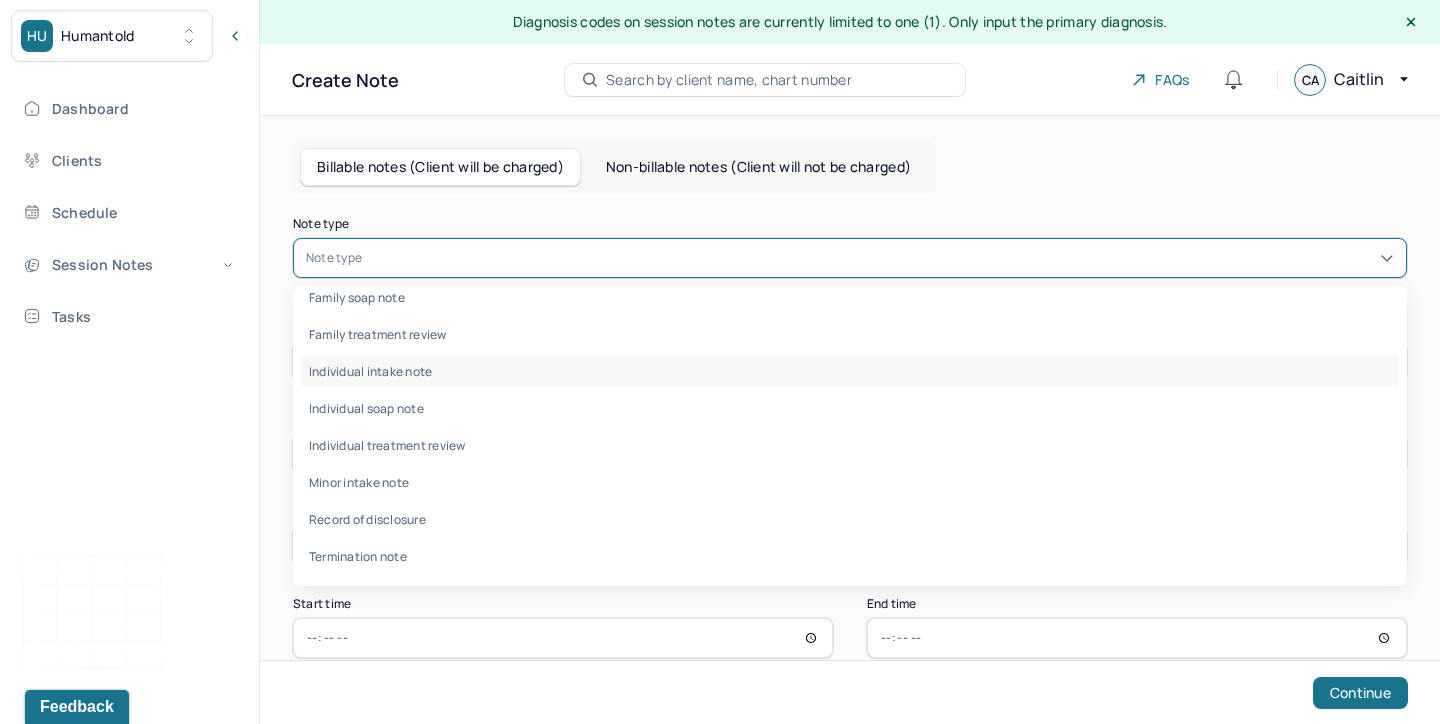 scroll, scrollTop: 96, scrollLeft: 0, axis: vertical 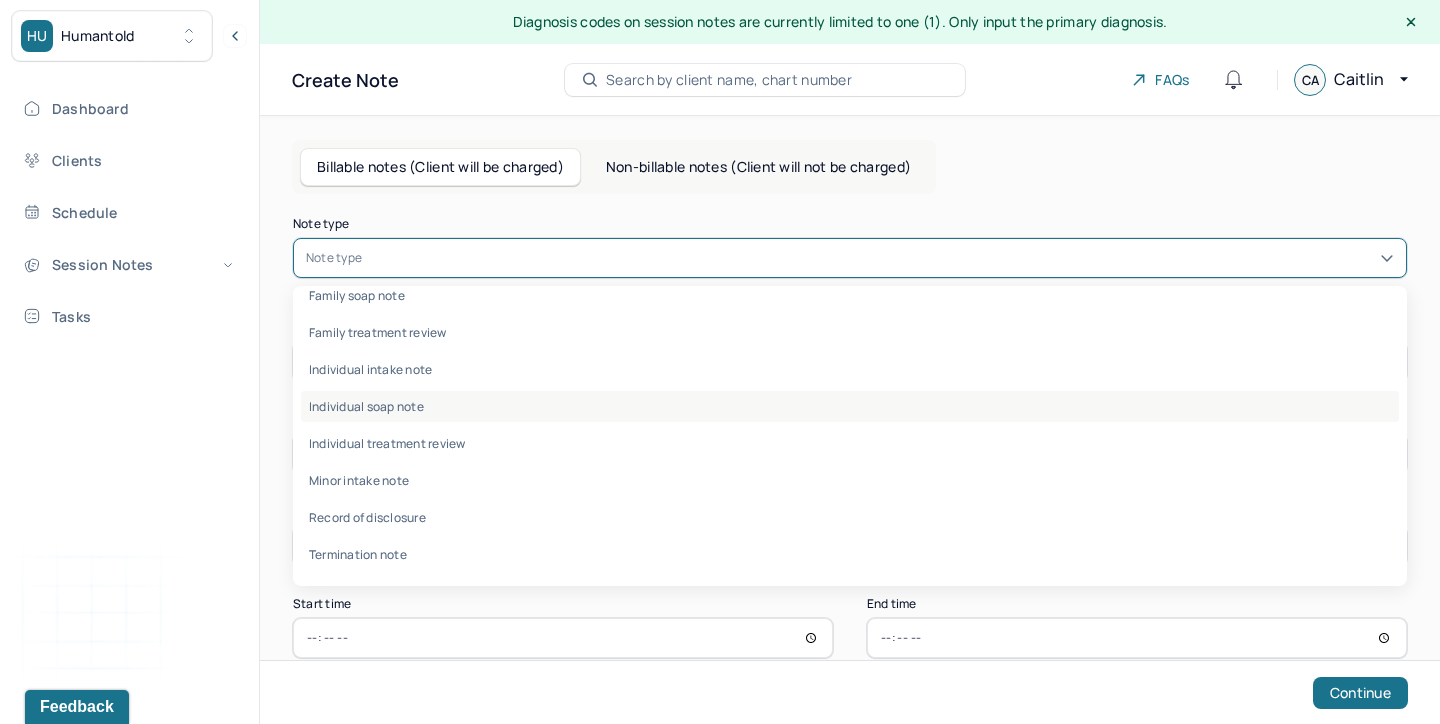 click on "Individual soap note" at bounding box center [850, 406] 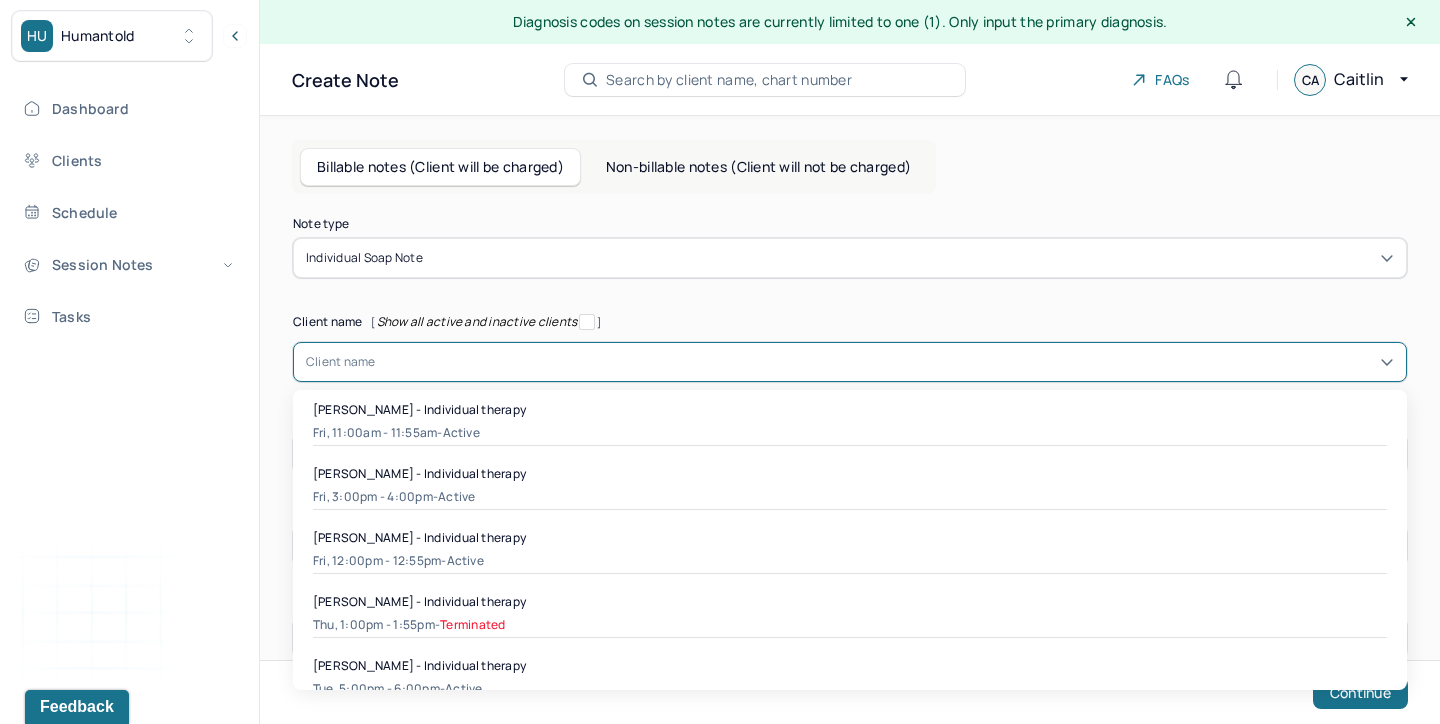 click at bounding box center (885, 362) 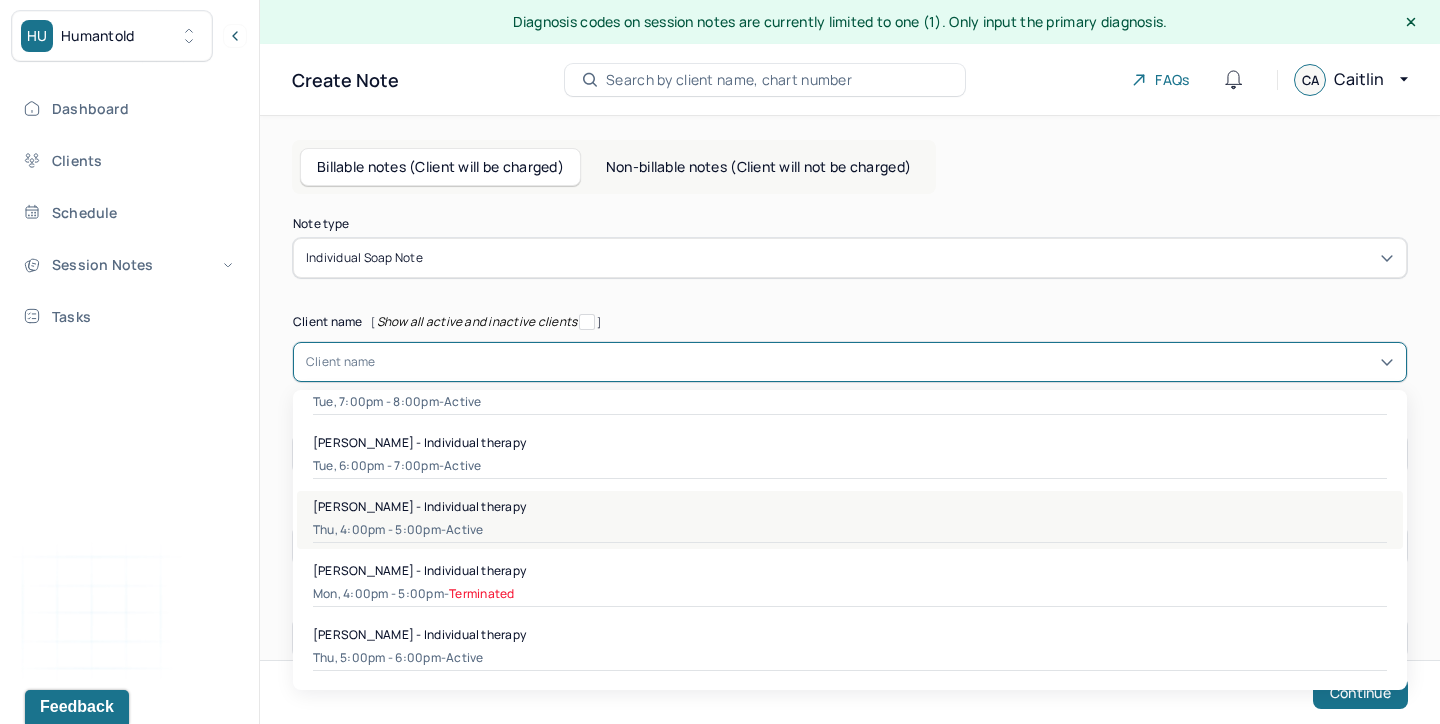 scroll, scrollTop: 470, scrollLeft: 0, axis: vertical 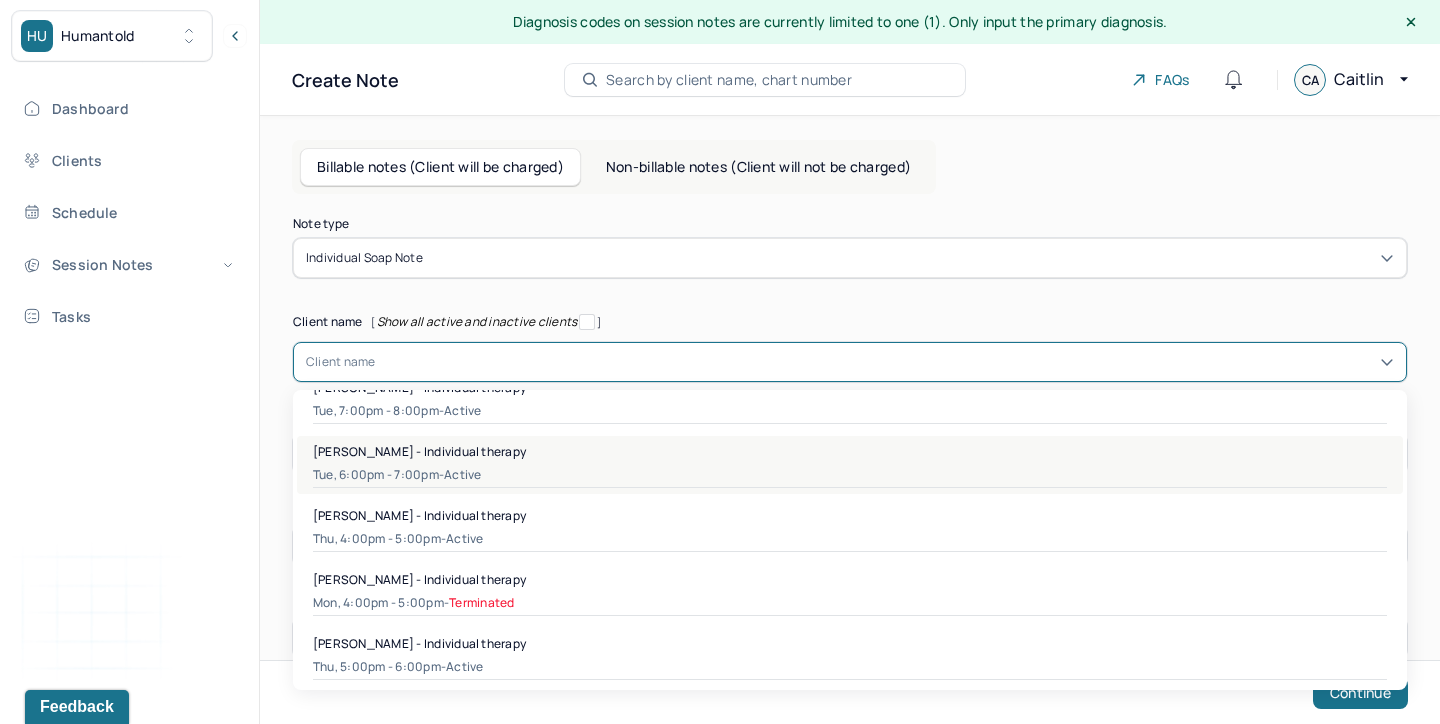 click on "[PERSON_NAME] - Individual therapy" at bounding box center (850, 451) 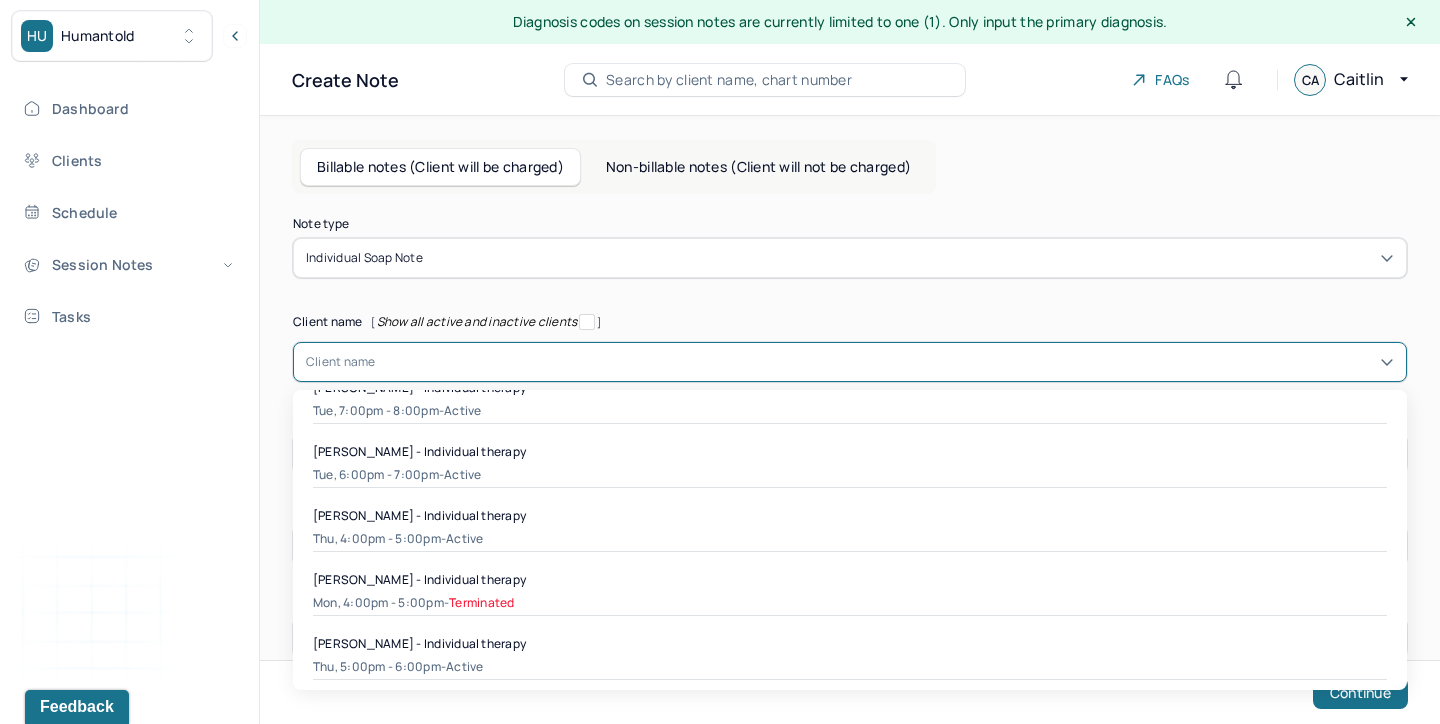 type on "Jul 1, 2025" 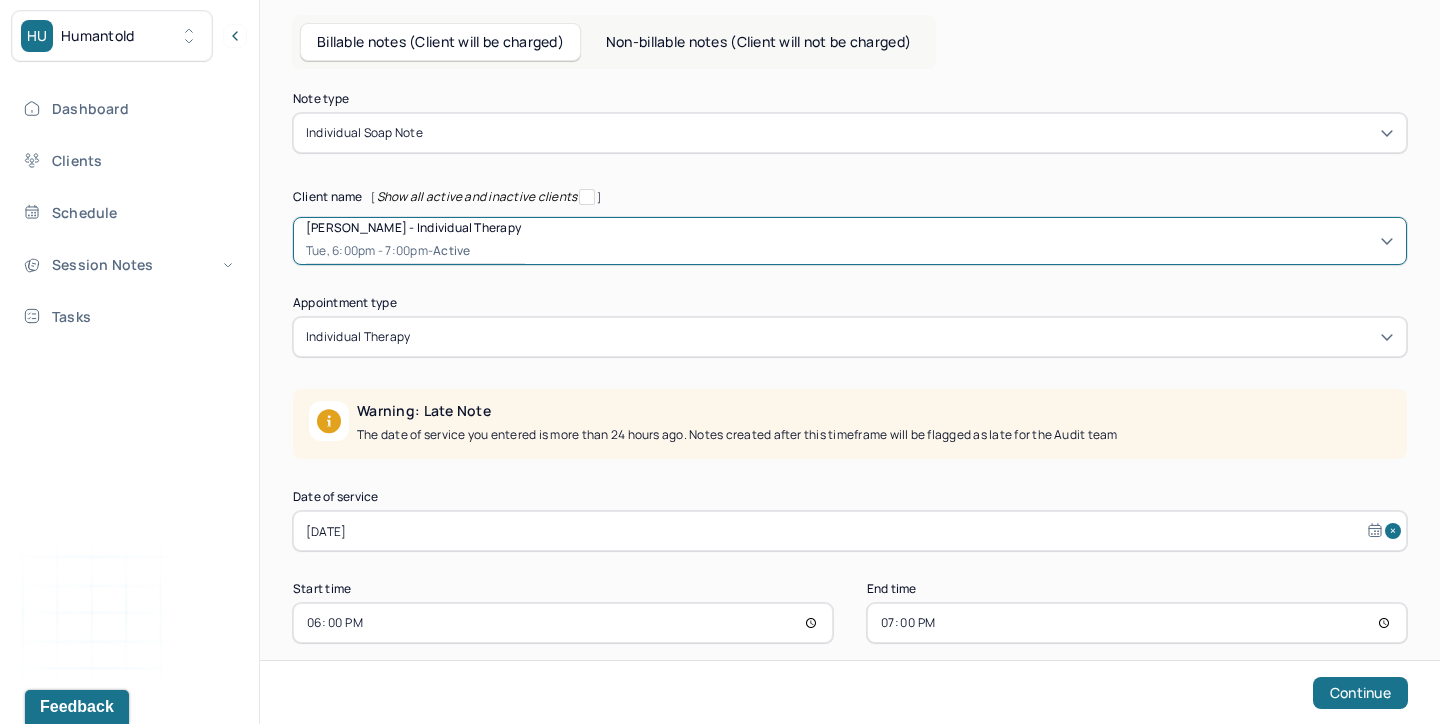 scroll, scrollTop: 149, scrollLeft: 0, axis: vertical 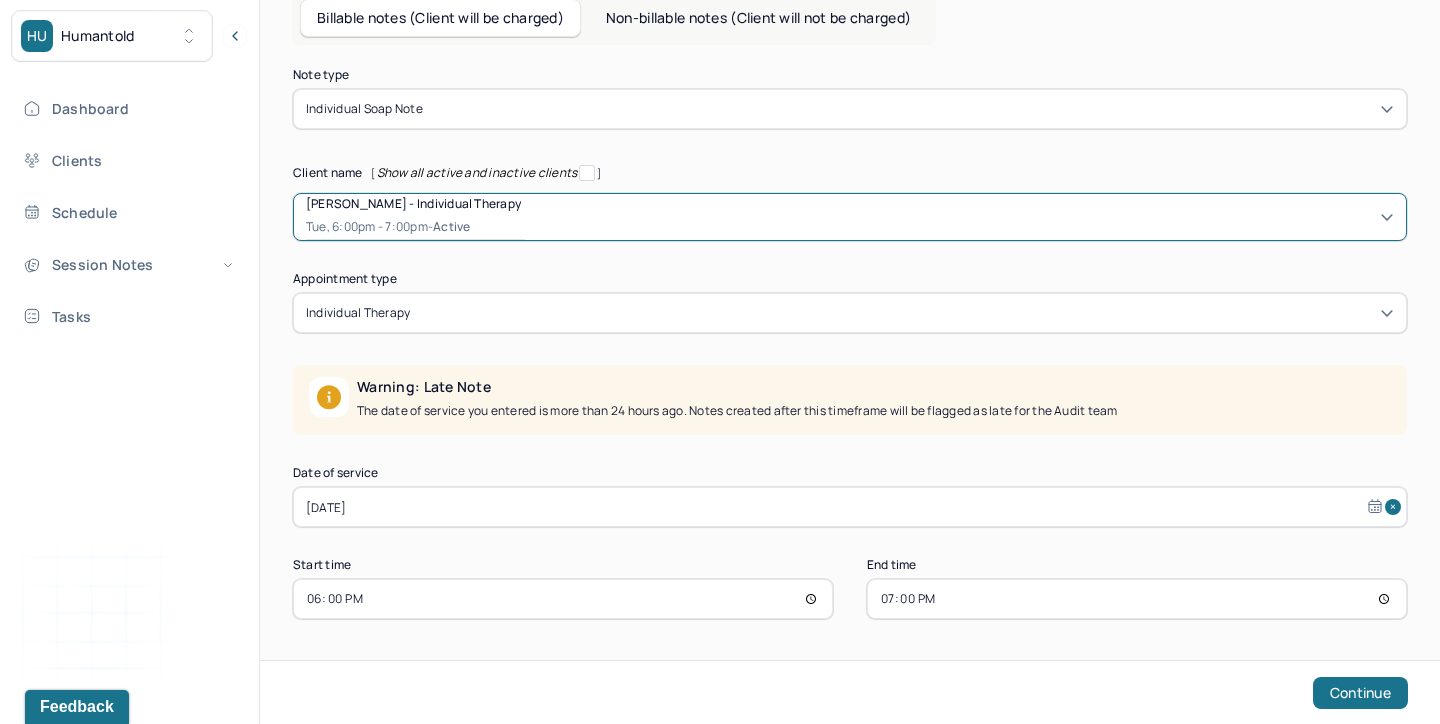 select on "6" 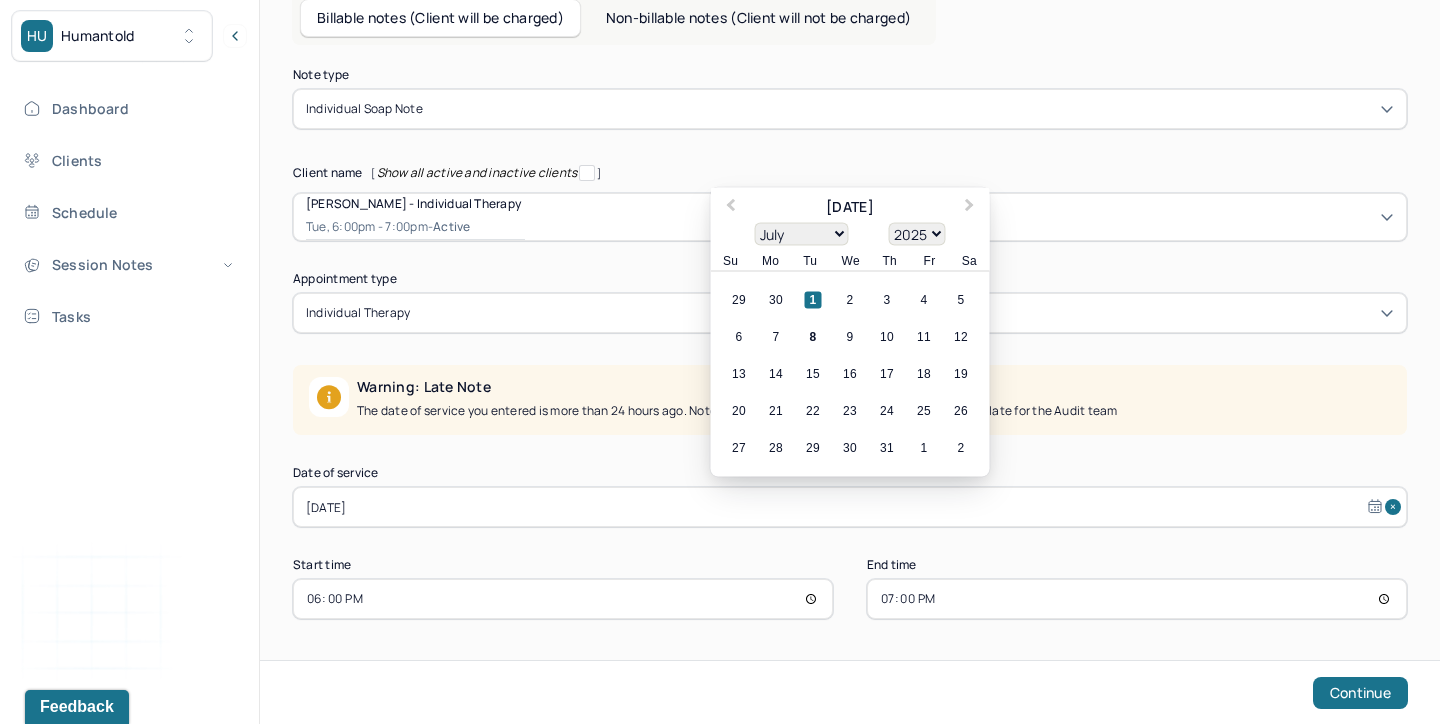 click on "Jul 1, 2025" at bounding box center (850, 507) 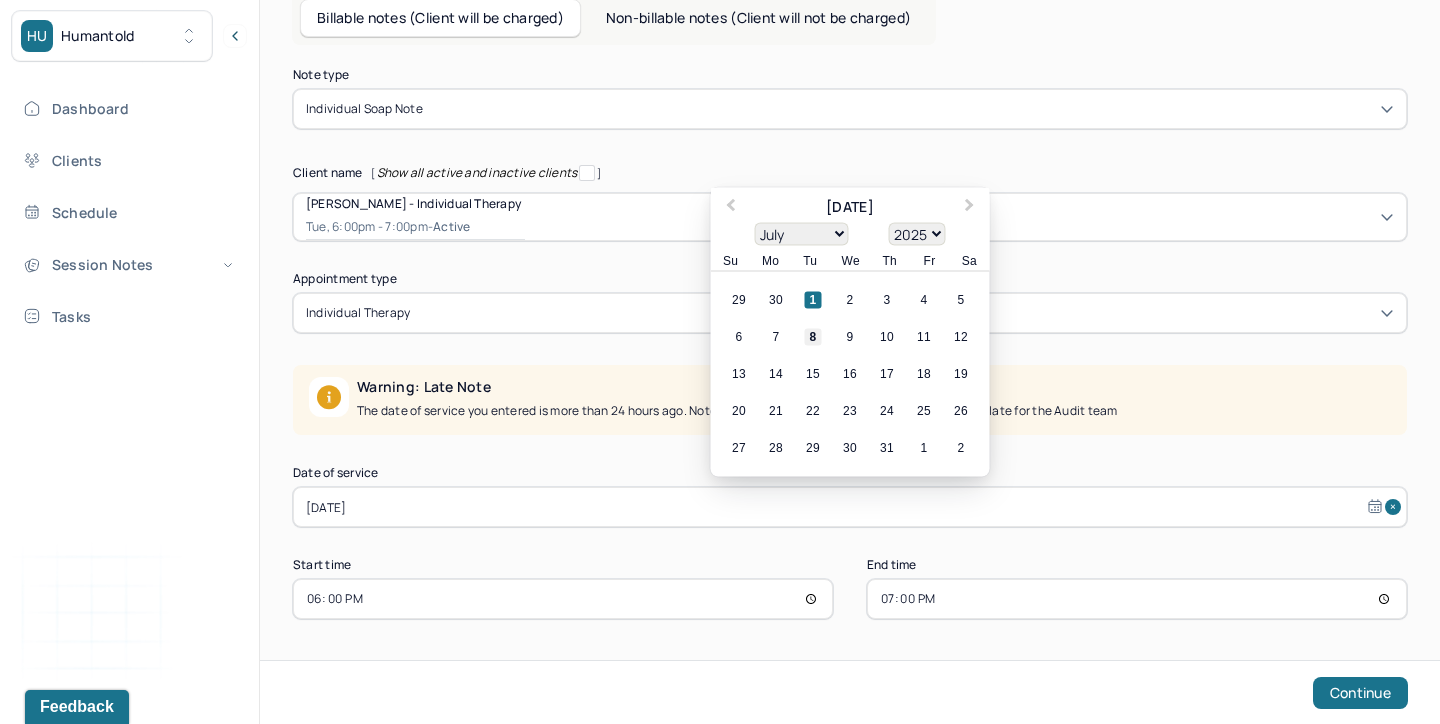 click on "8" at bounding box center (813, 337) 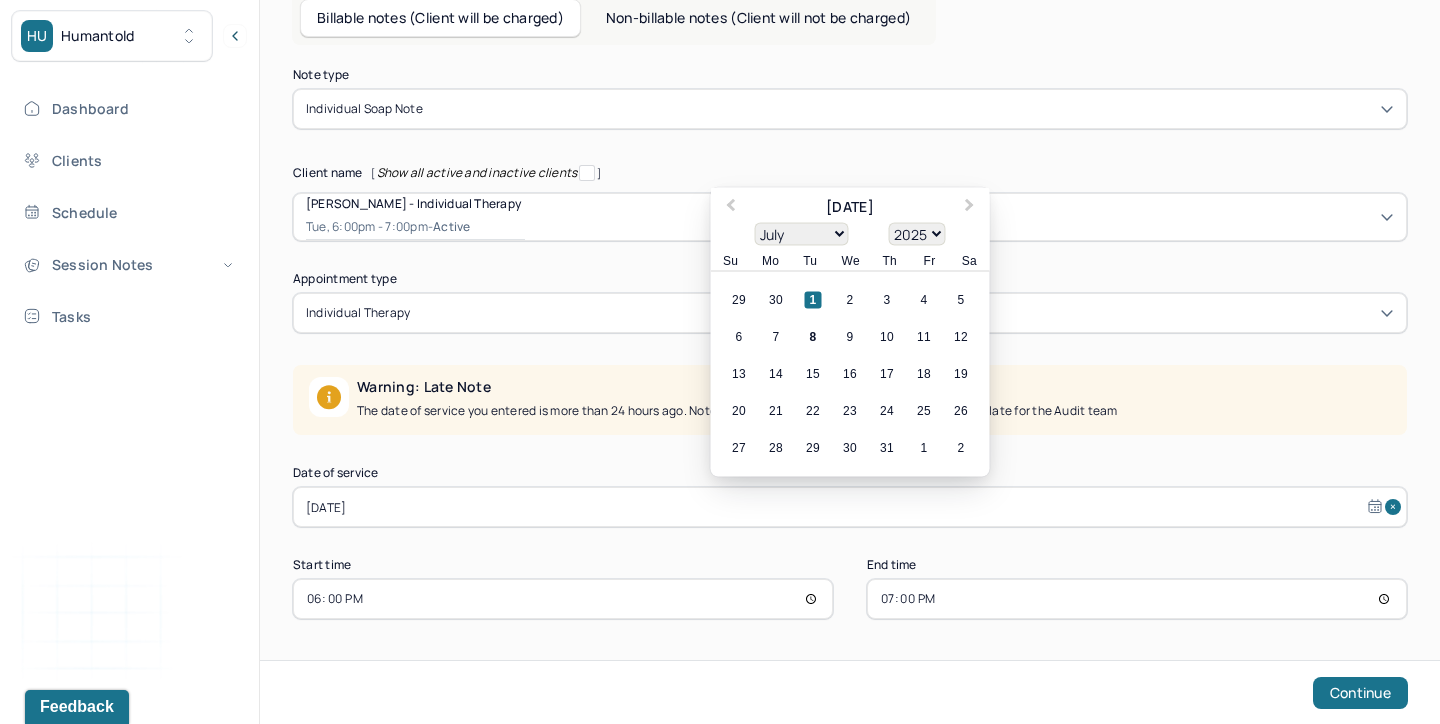 type on "[DATE]" 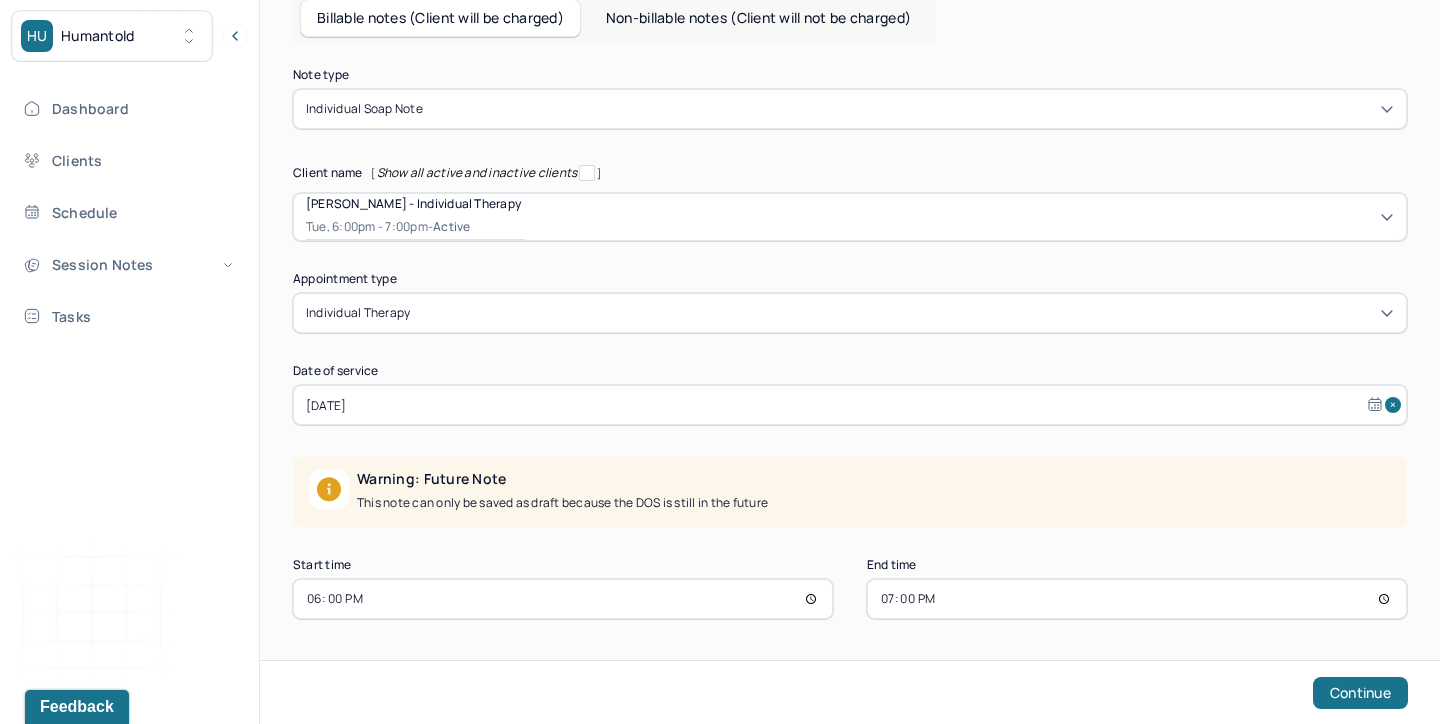 click on "19:00" at bounding box center [1137, 599] 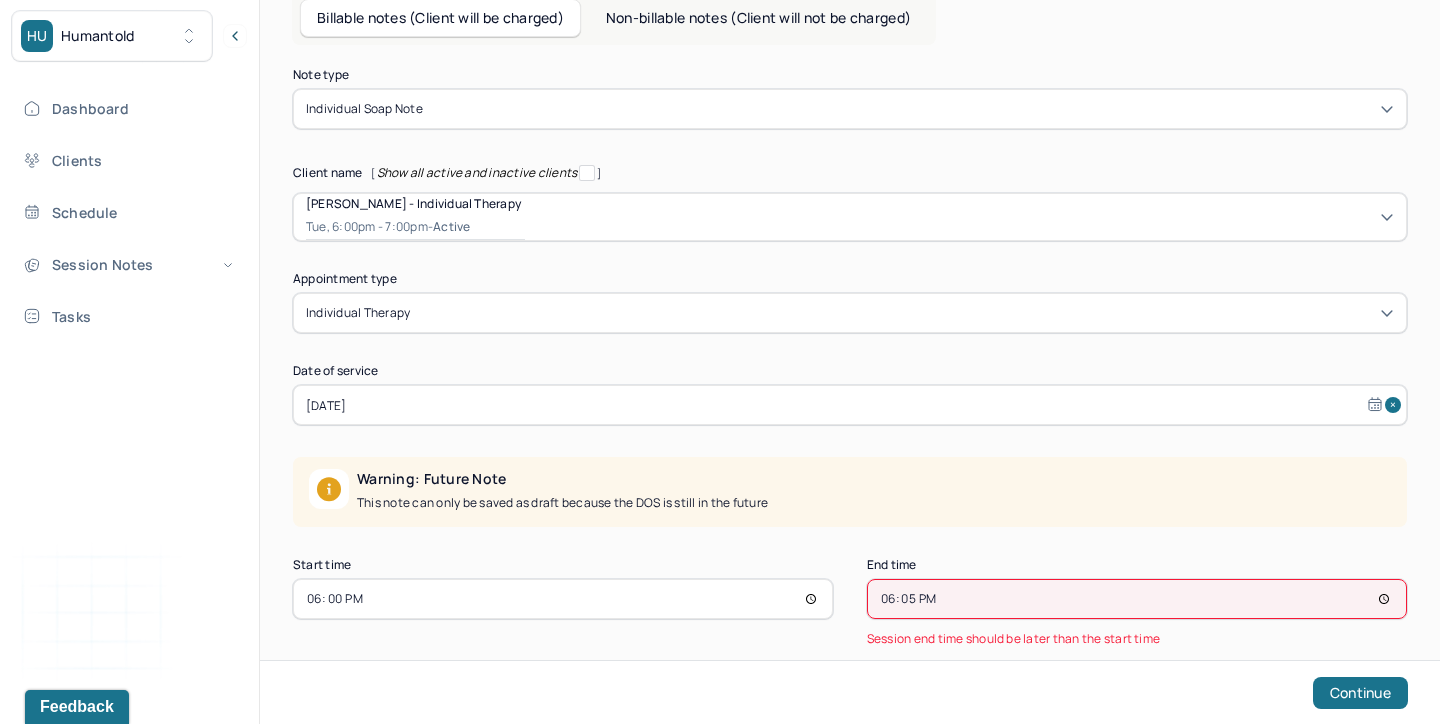 type on "18:55" 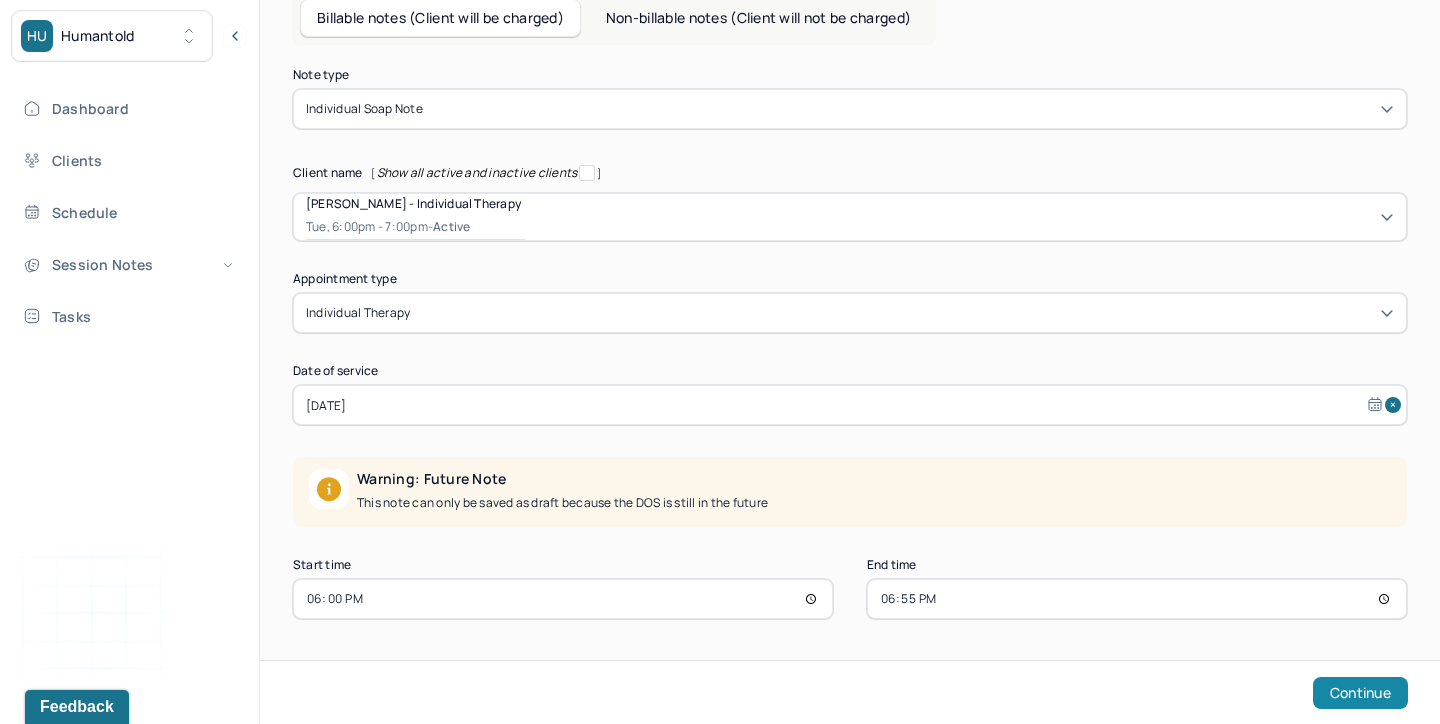 click on "Continue" at bounding box center (1360, 693) 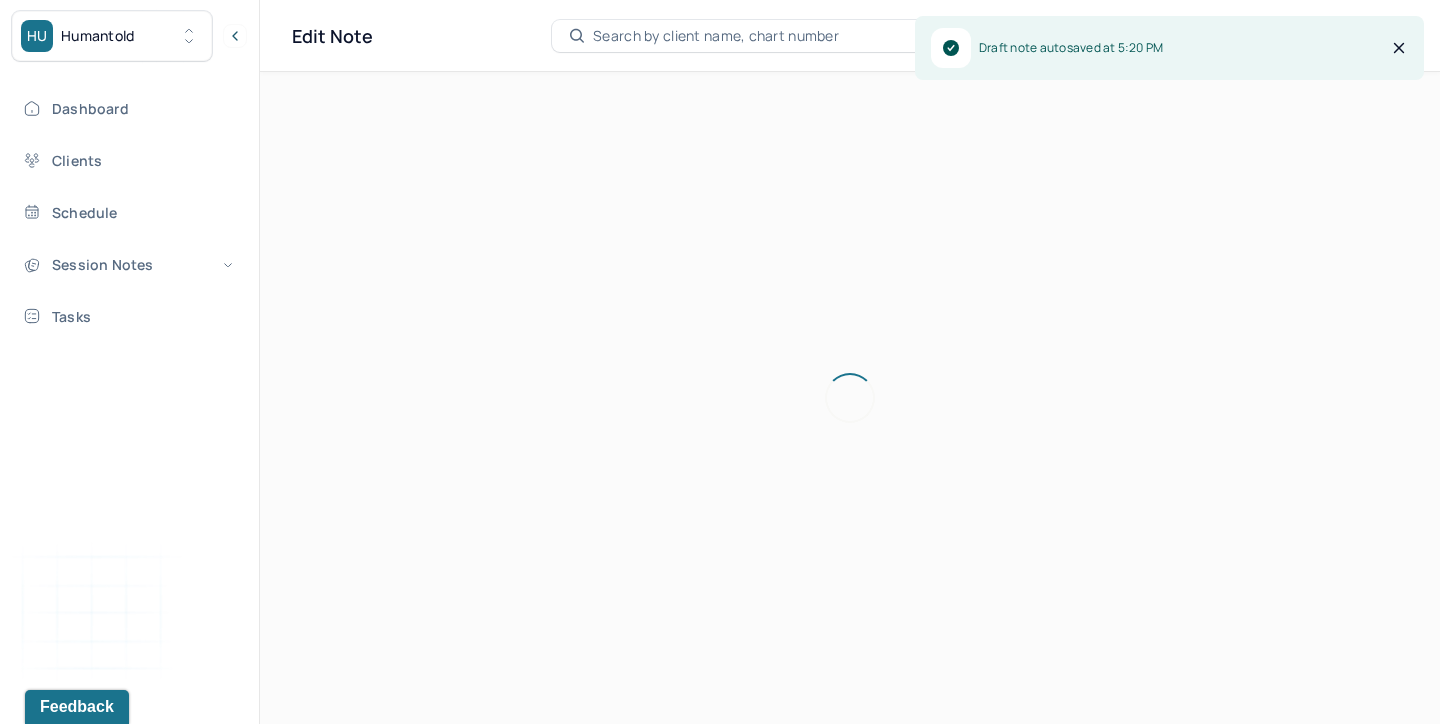 scroll, scrollTop: 36, scrollLeft: 0, axis: vertical 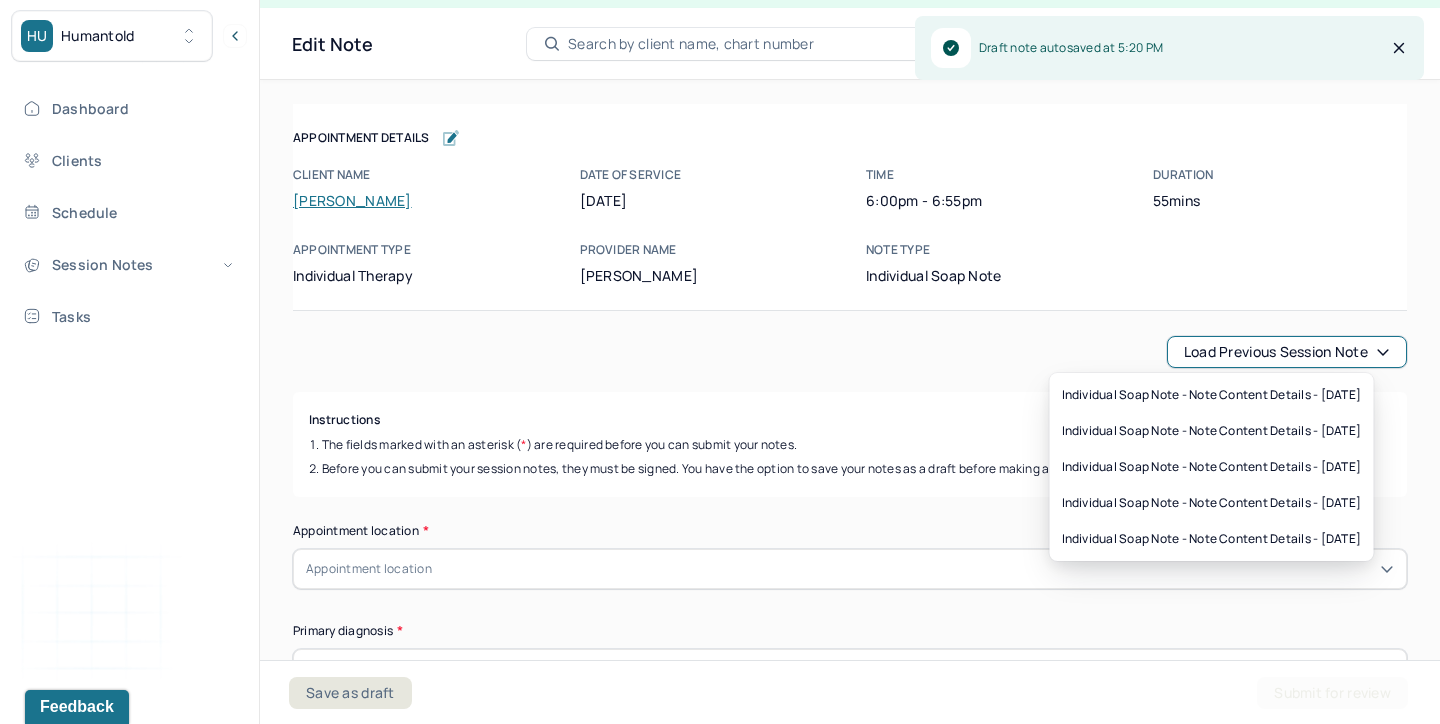 click on "Load previous session note" at bounding box center (1287, 352) 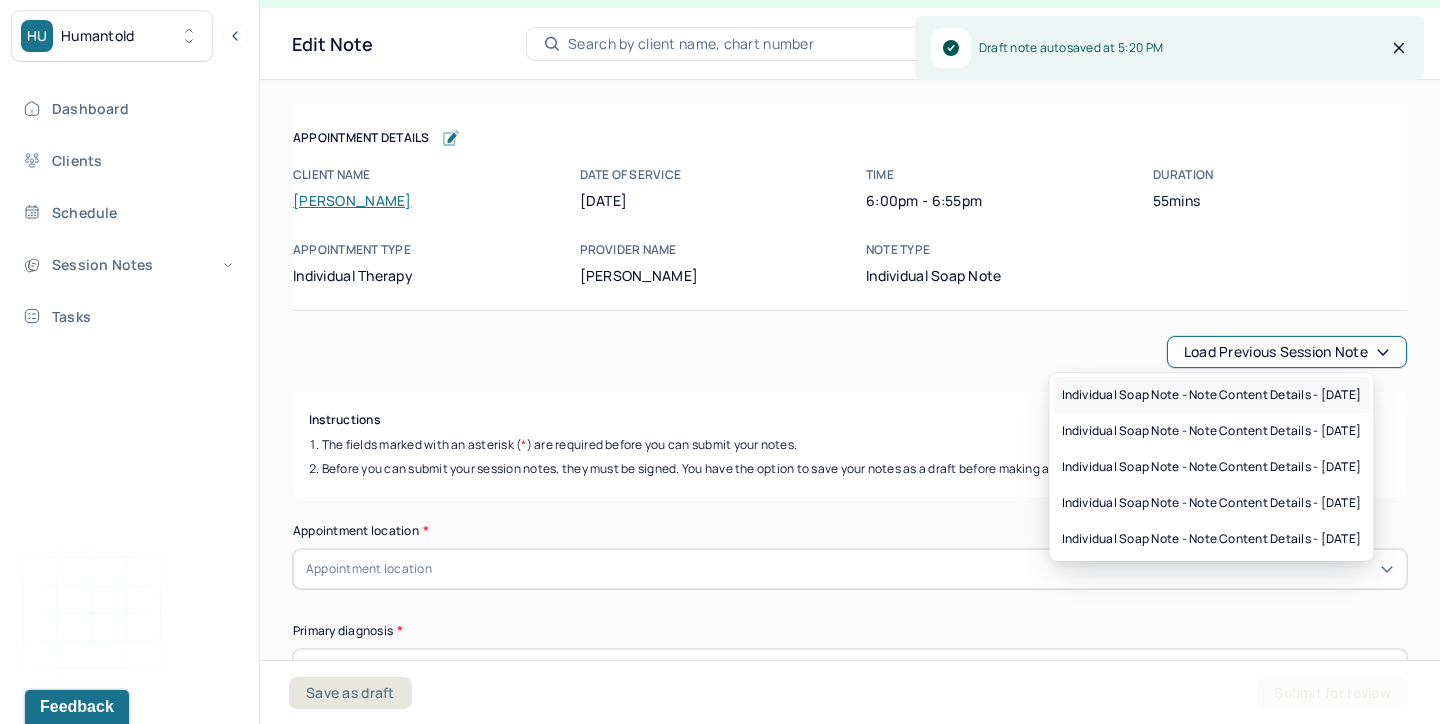 click on "Individual soap note   - Note content Details -   06/17/2025" at bounding box center (1212, 395) 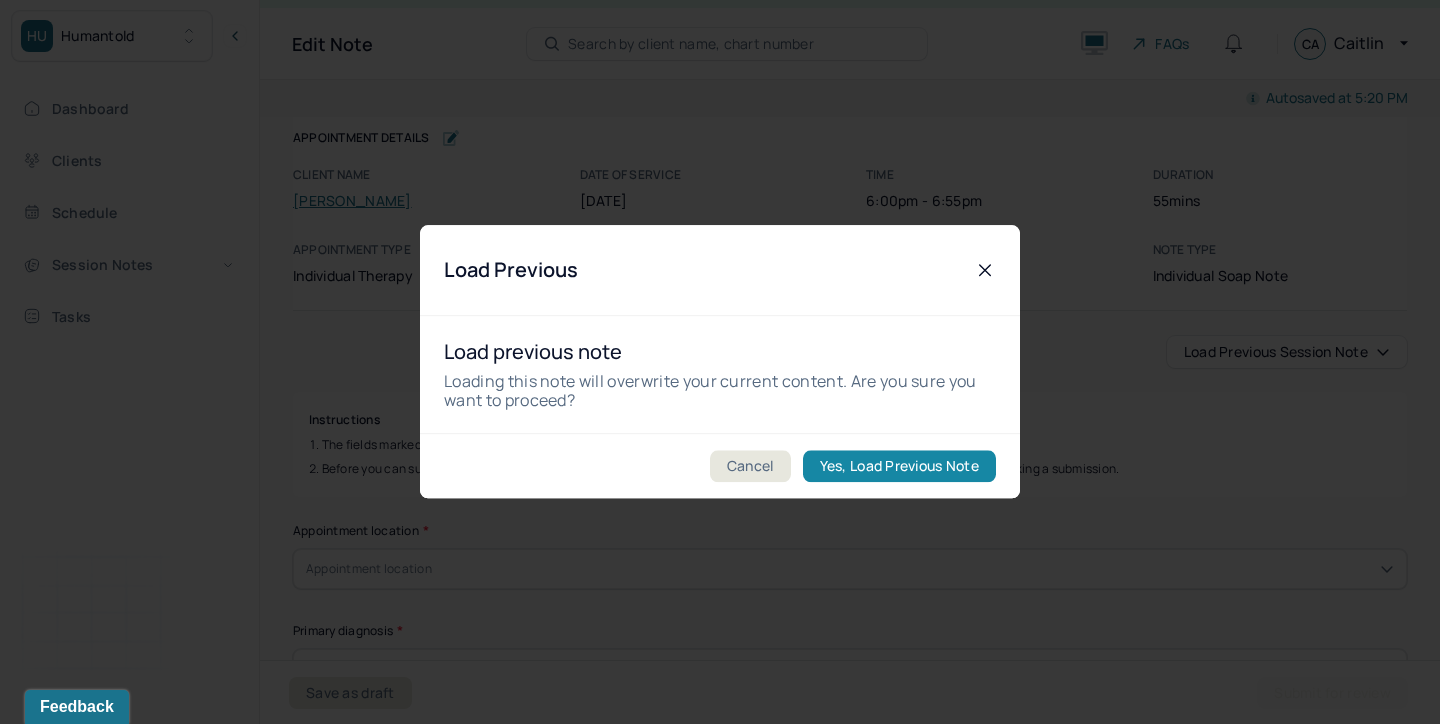 click on "Yes, Load Previous Note" at bounding box center [899, 467] 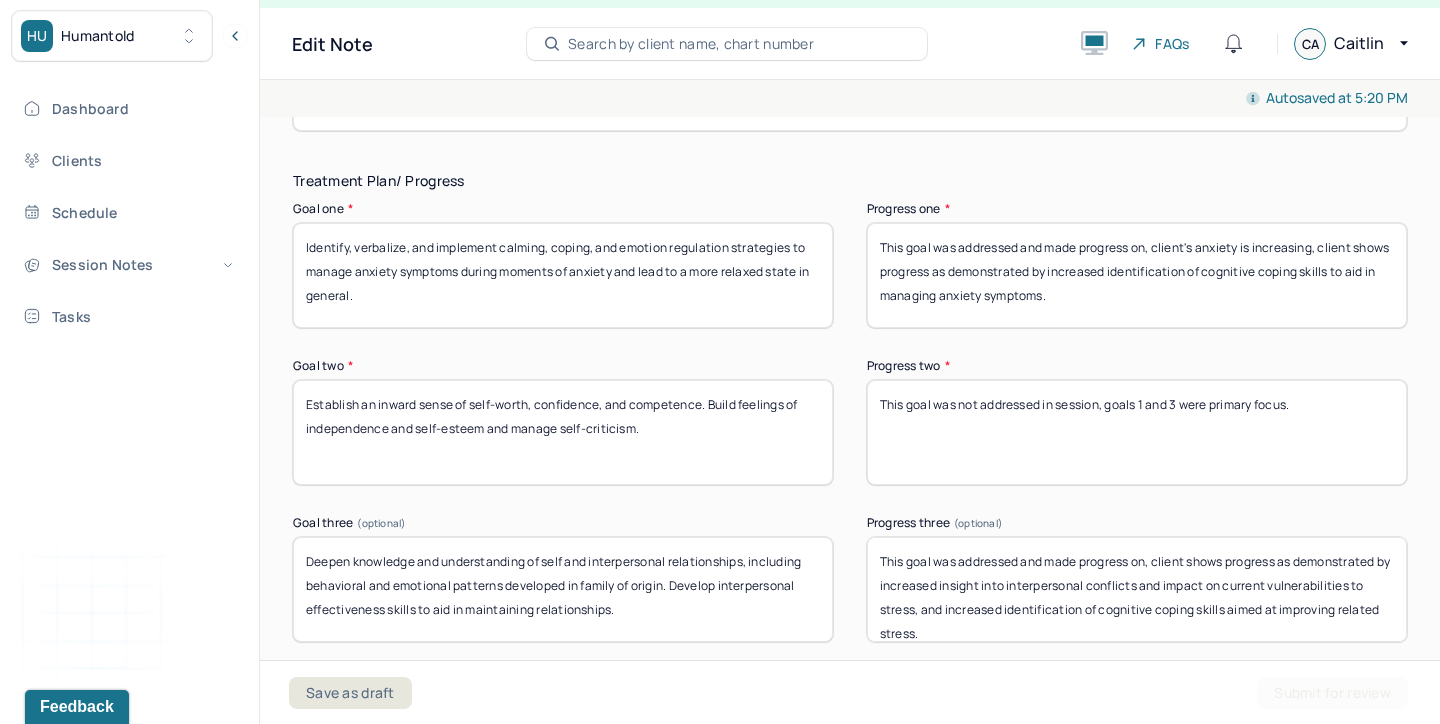 scroll, scrollTop: 2486, scrollLeft: 0, axis: vertical 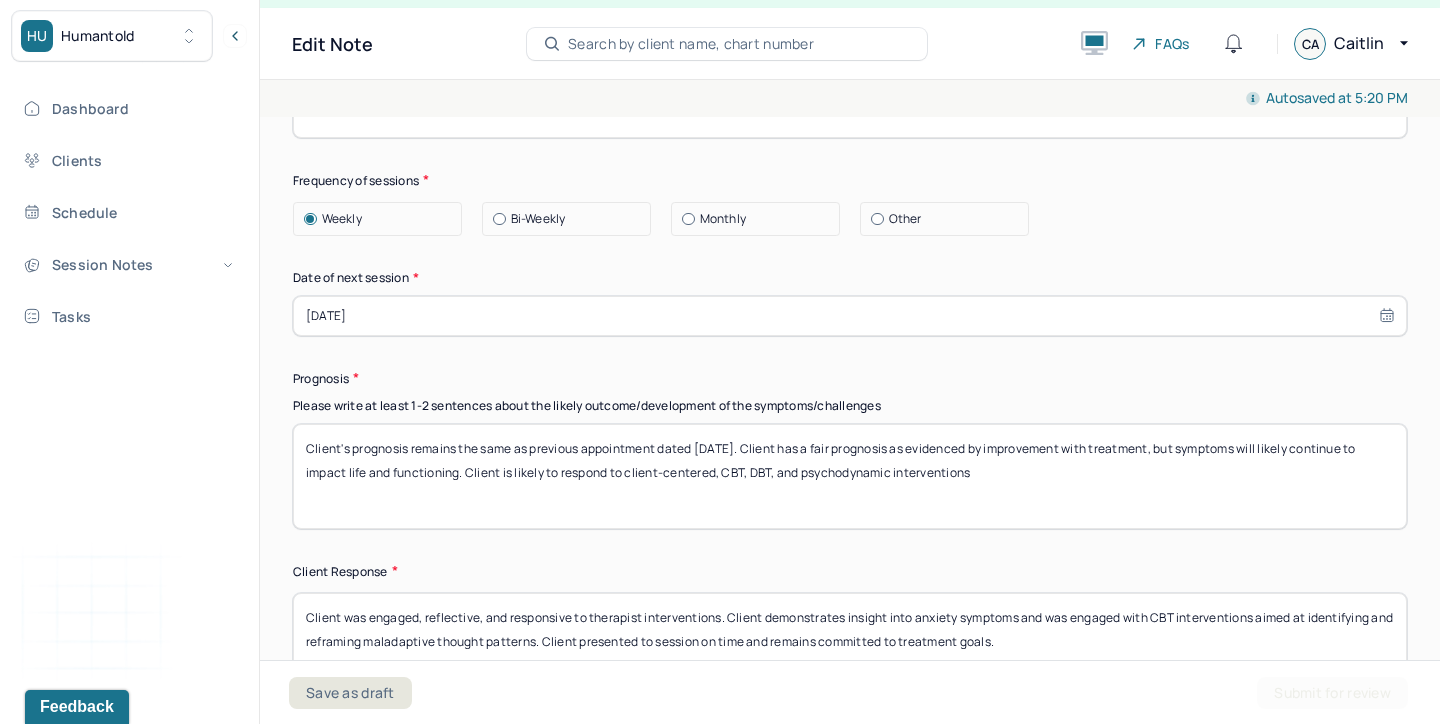 click on "[DATE]" at bounding box center (850, 316) 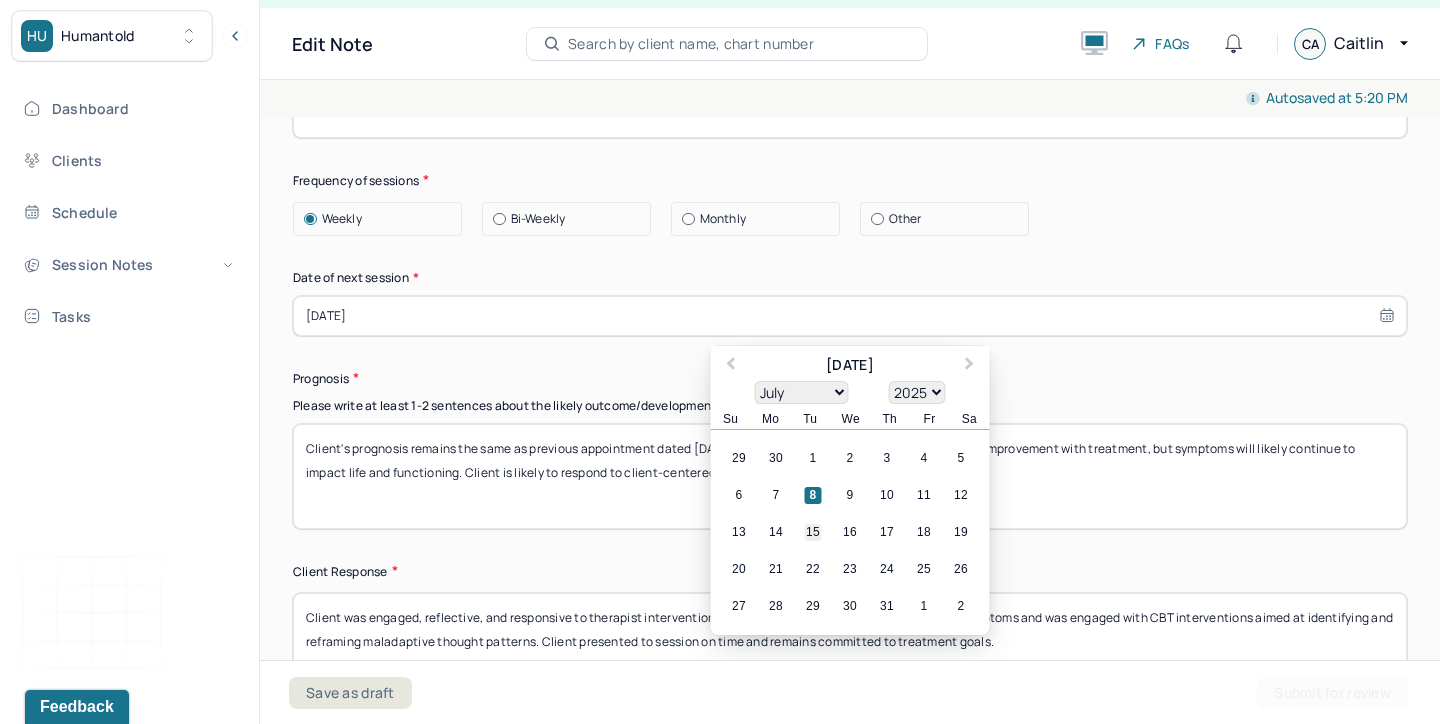 click on "15" at bounding box center [813, 532] 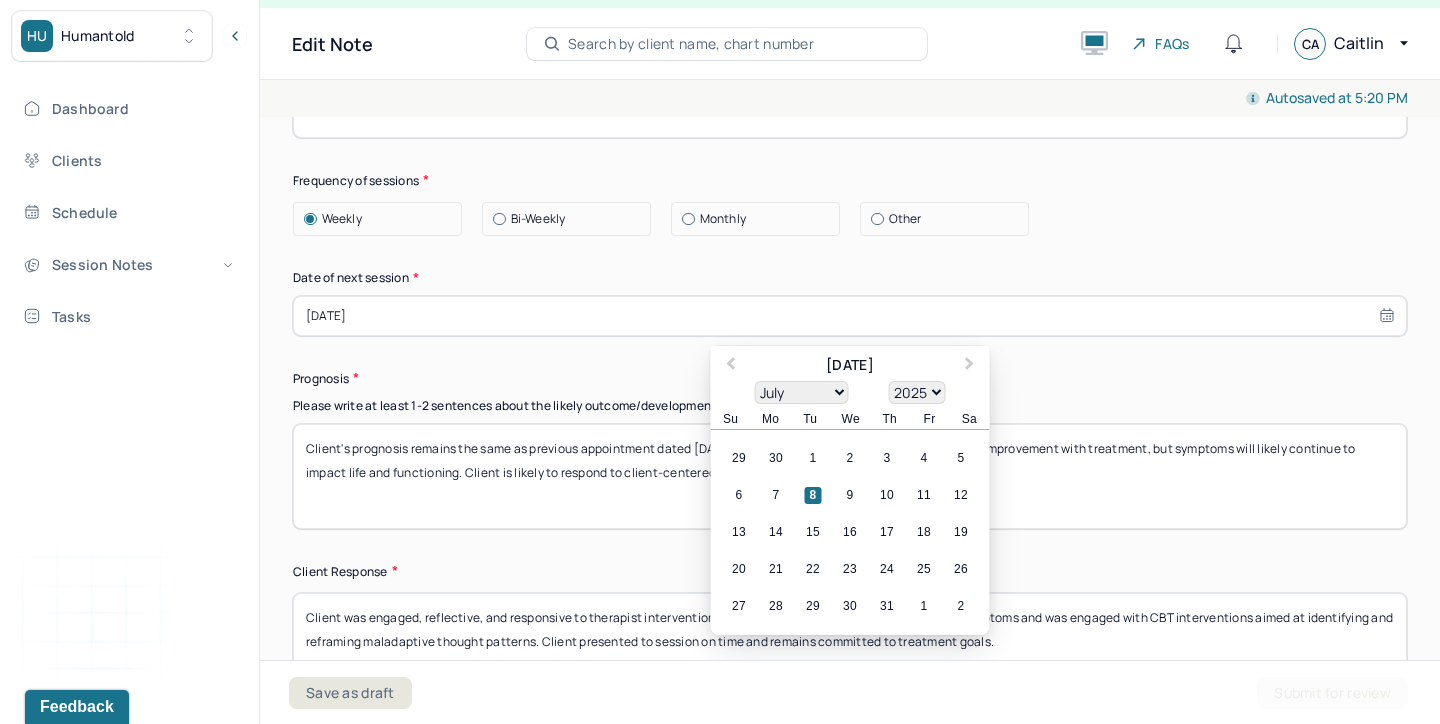 type on "07/15/2025" 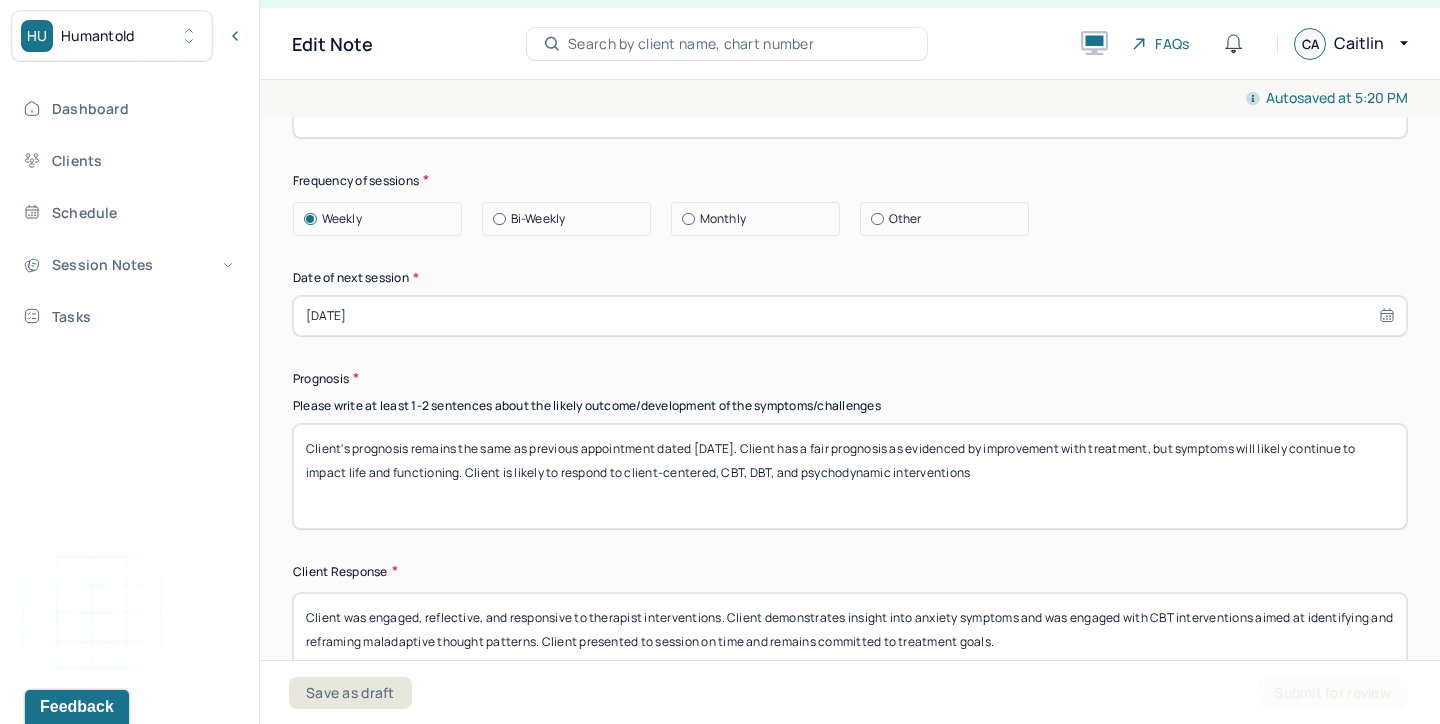 select on "6" 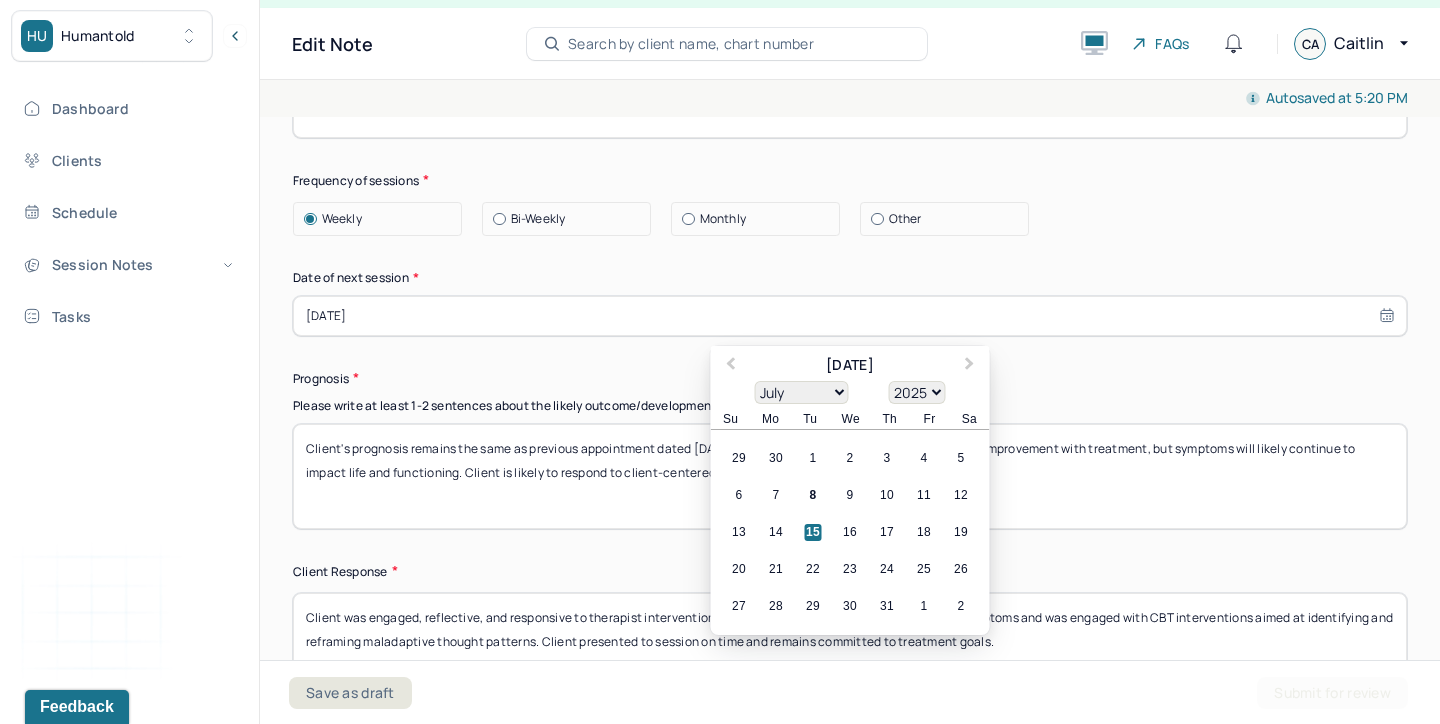 click on "15" at bounding box center (813, 532) 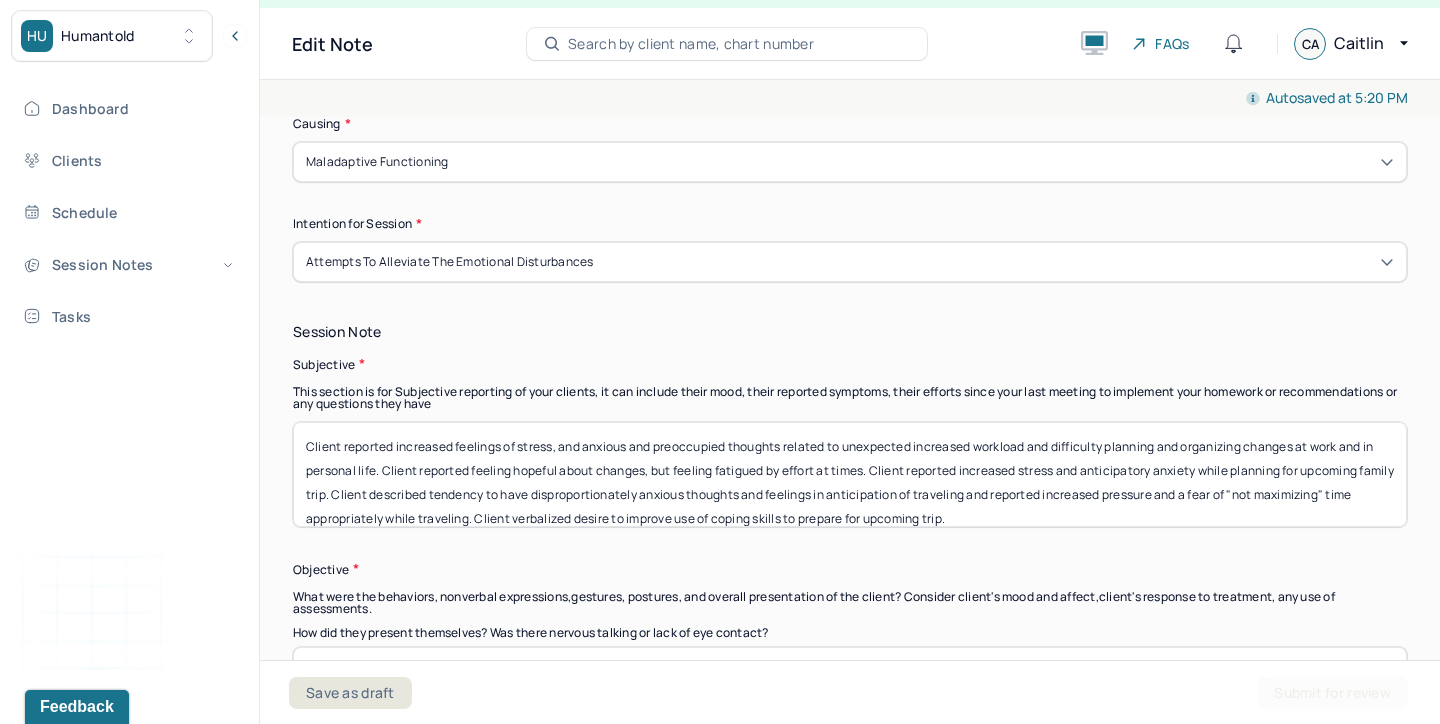 scroll, scrollTop: 95, scrollLeft: 0, axis: vertical 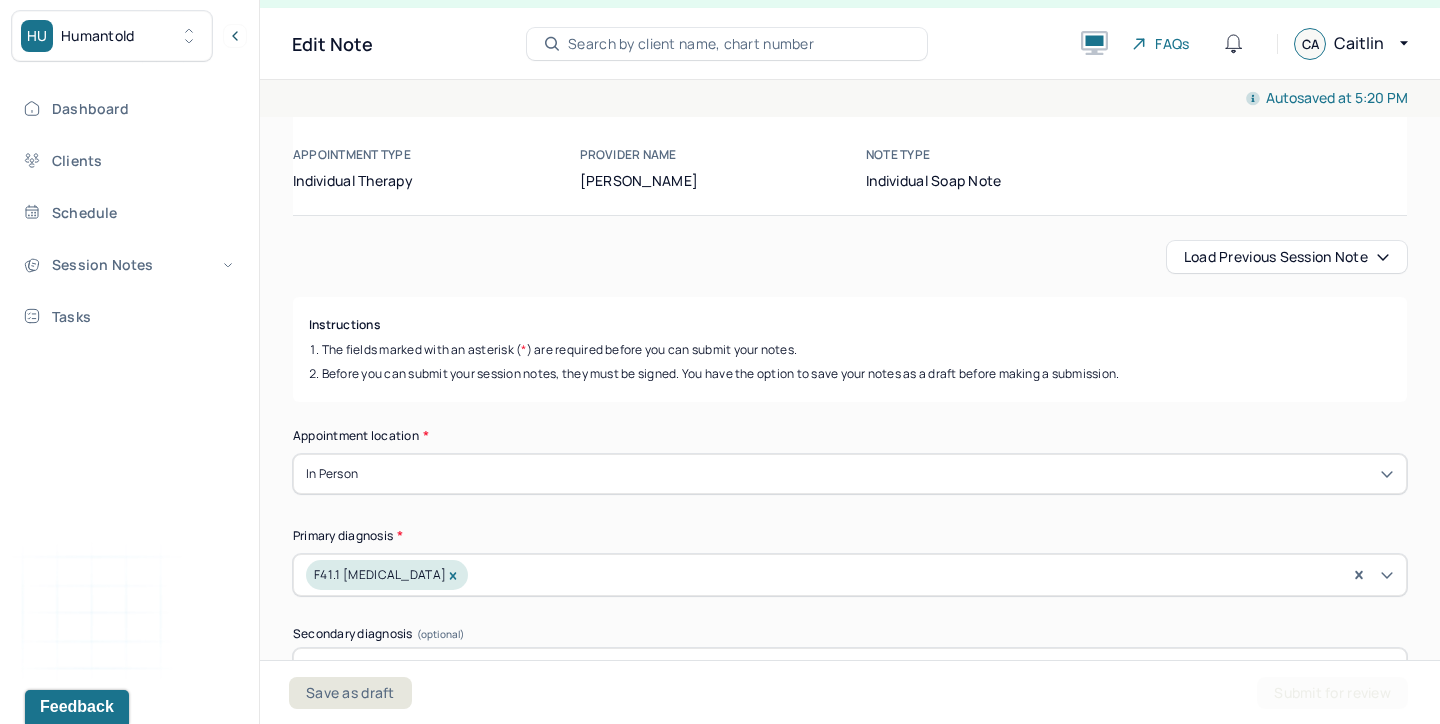 click on "Load previous session note" at bounding box center (1287, 257) 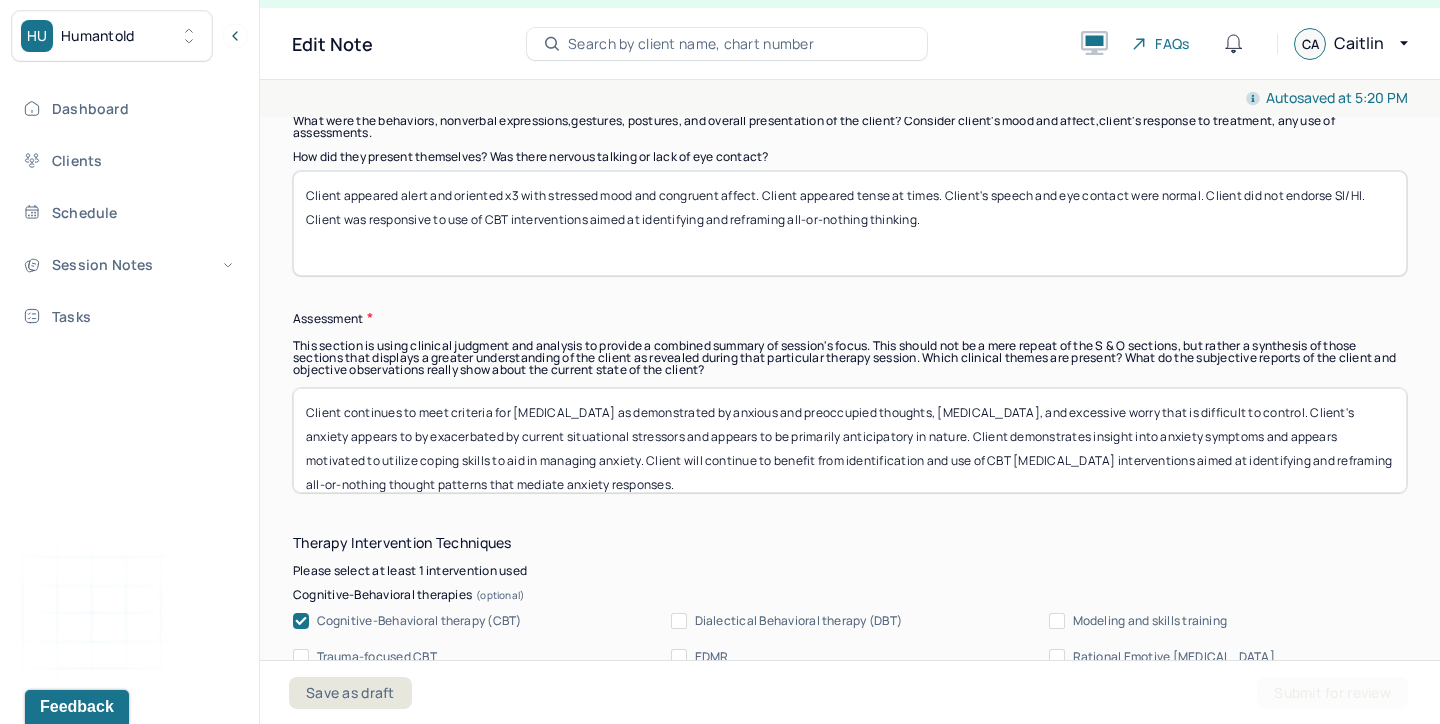 scroll, scrollTop: 1426, scrollLeft: 0, axis: vertical 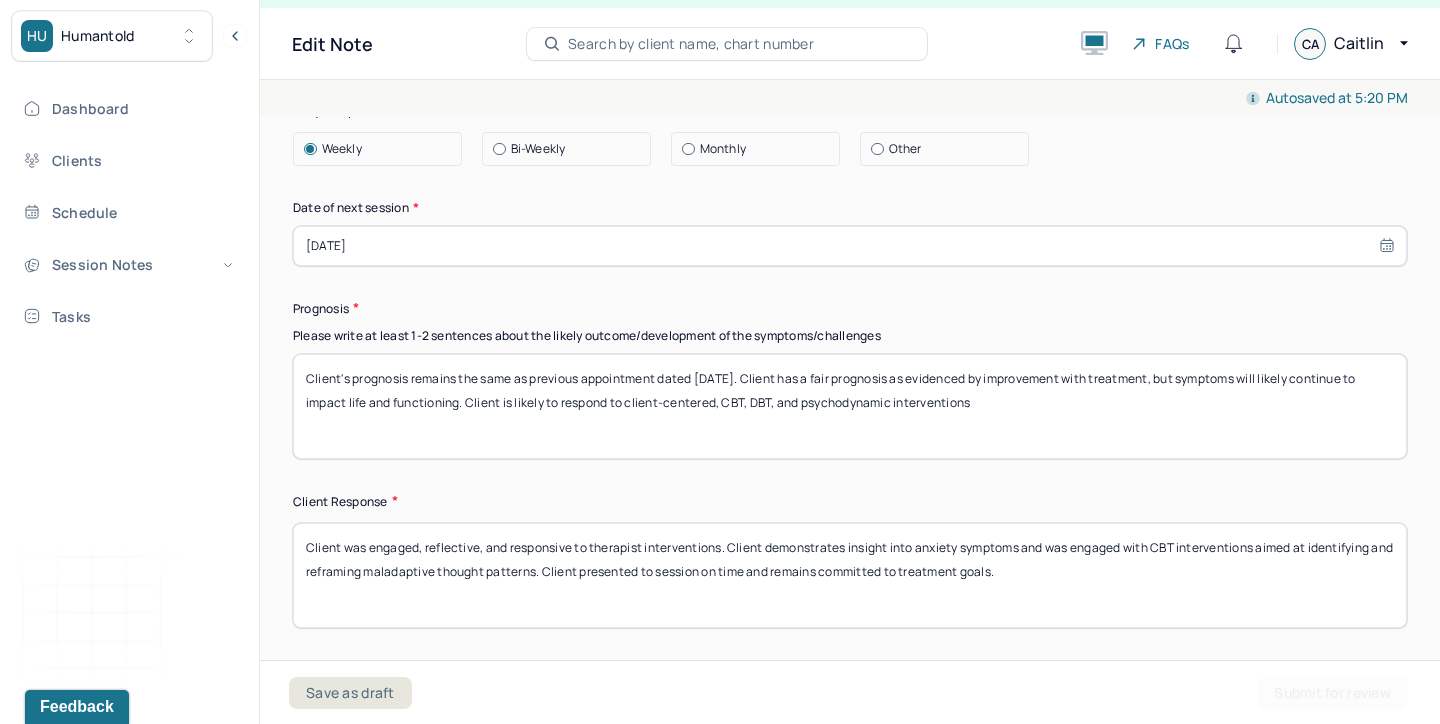 click on "Client's prognosis remains the same as previous appointment dated 05/27/25. Client has a fair prognosis as evidenced by improvement with treatment, but symptoms will likely continue to impact life and functioning. Client is likely to respond to client-centered, CBT, DBT, and psychodynamic interventions" at bounding box center [850, 406] 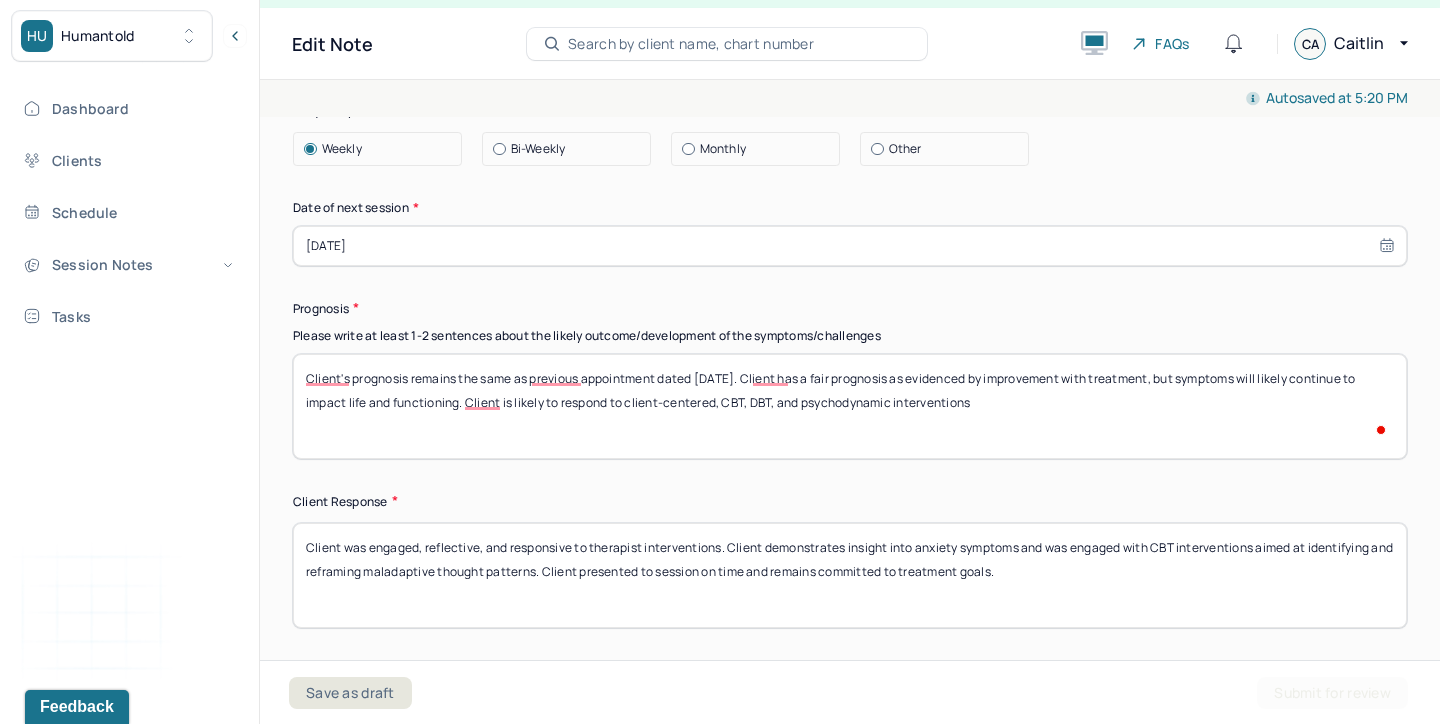 type on "Client's prognosis remains the same as previous appointment dated 06/17/25. Client has a fair prognosis as evidenced by improvement with treatment, but symptoms will likely continue to impact life and functioning. Client is likely to respond to client-centered, CBT, DBT, and psychodynamic interventions" 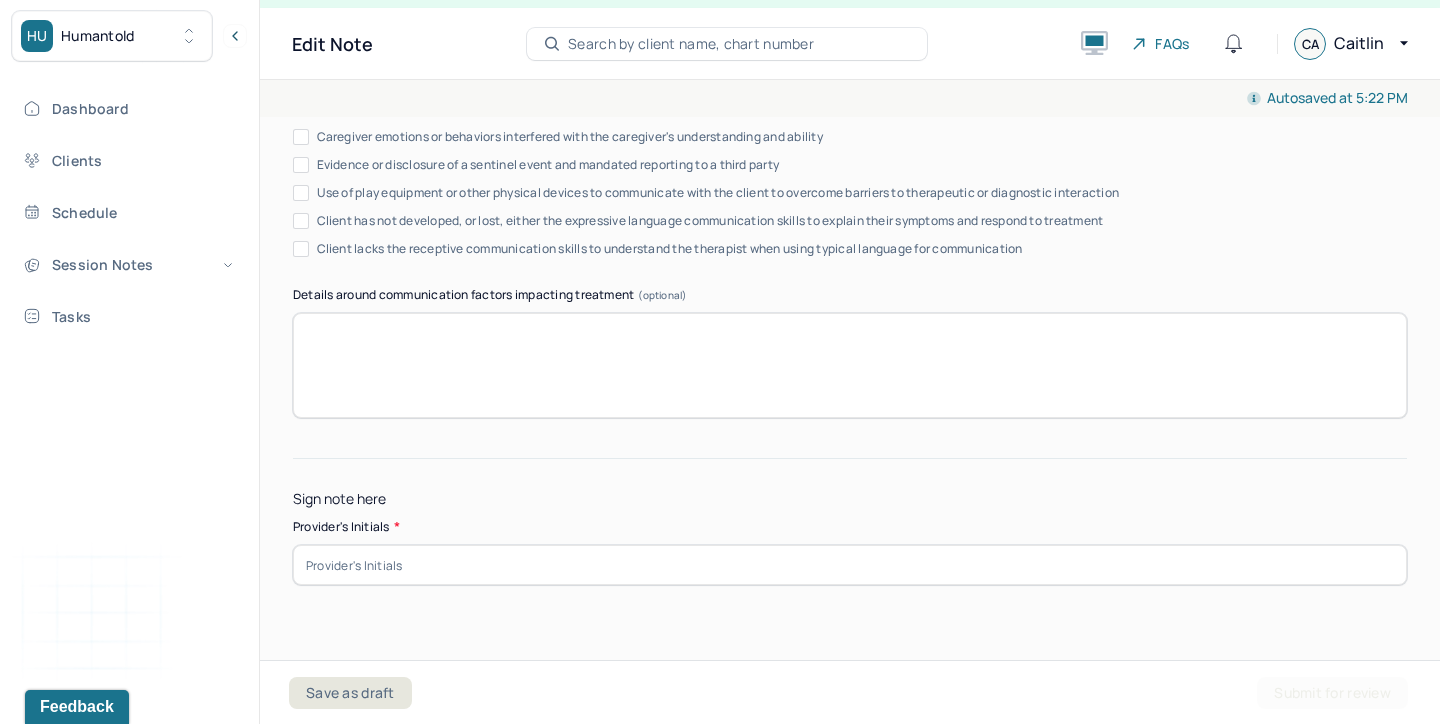 scroll, scrollTop: 3657, scrollLeft: 0, axis: vertical 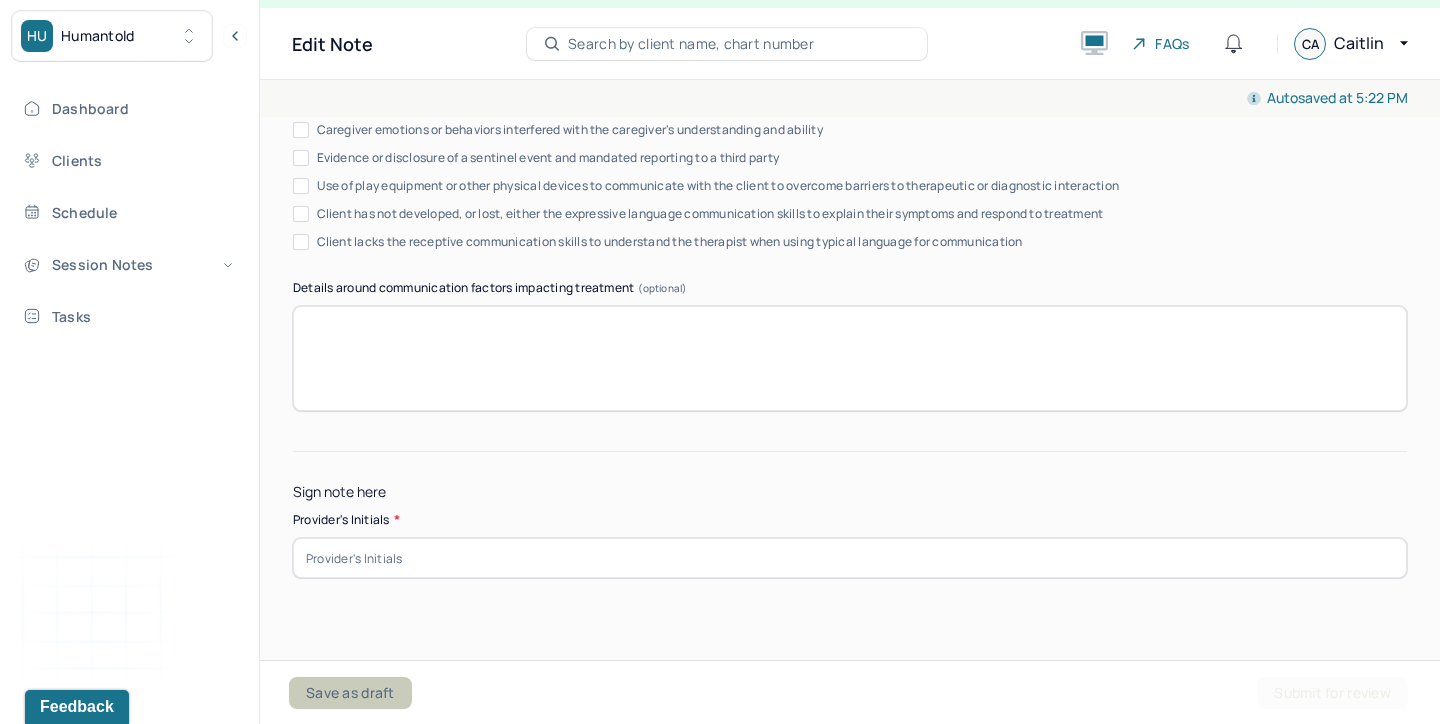 click on "Save as draft" at bounding box center [350, 693] 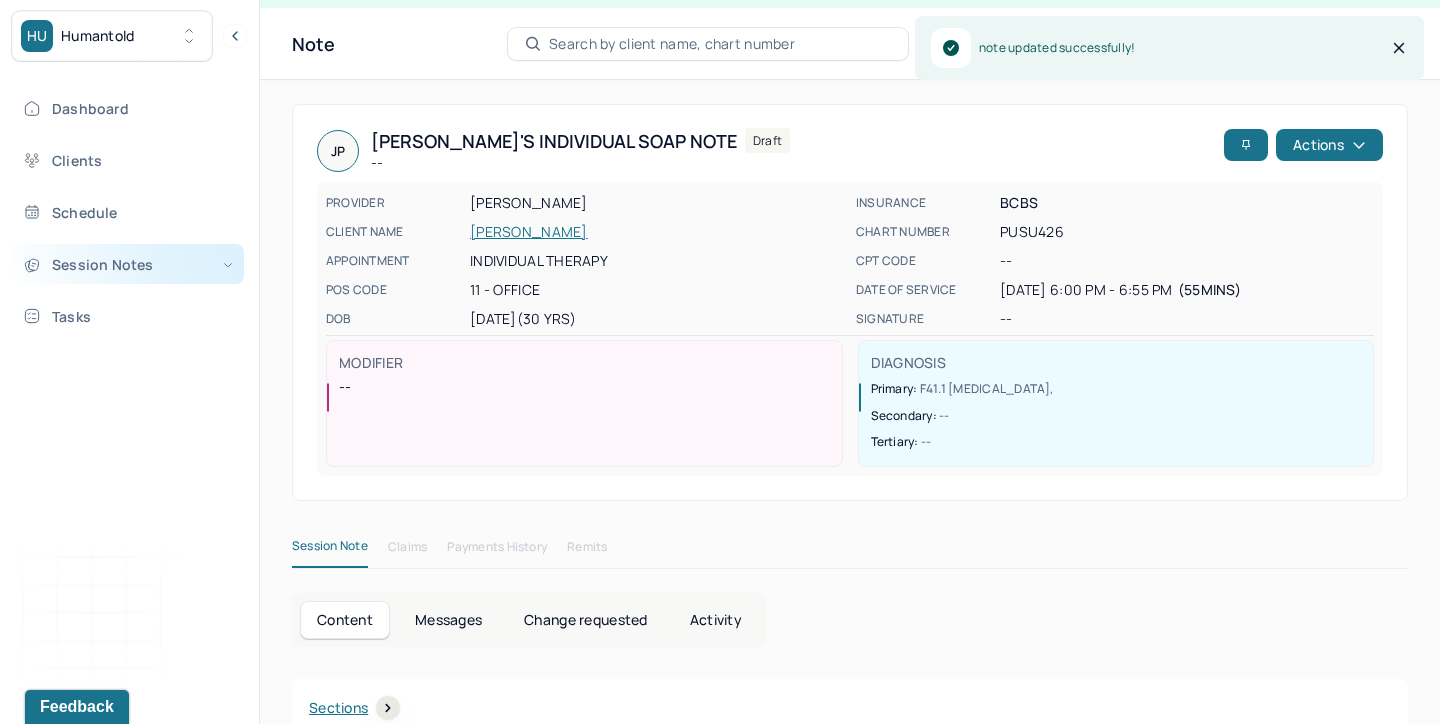 click on "Session Notes" at bounding box center (128, 264) 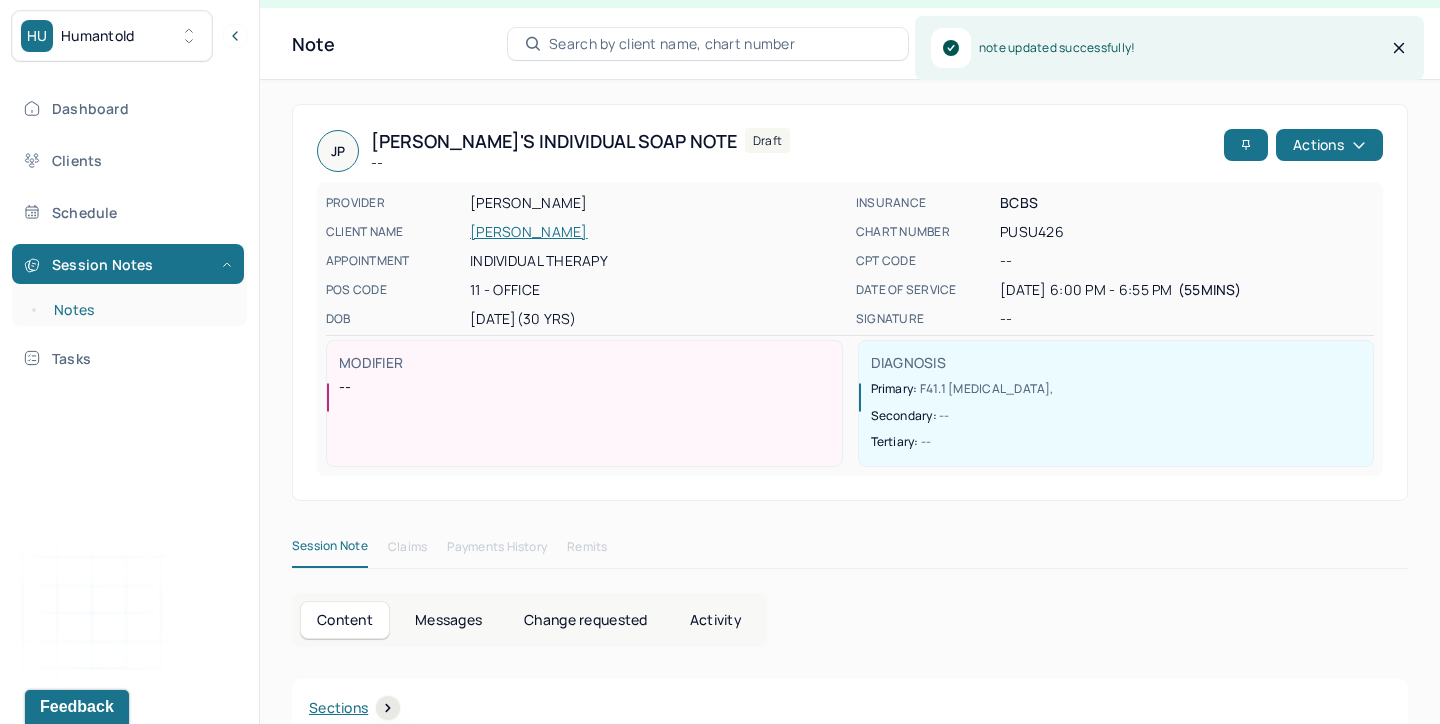 click on "Notes" at bounding box center [139, 310] 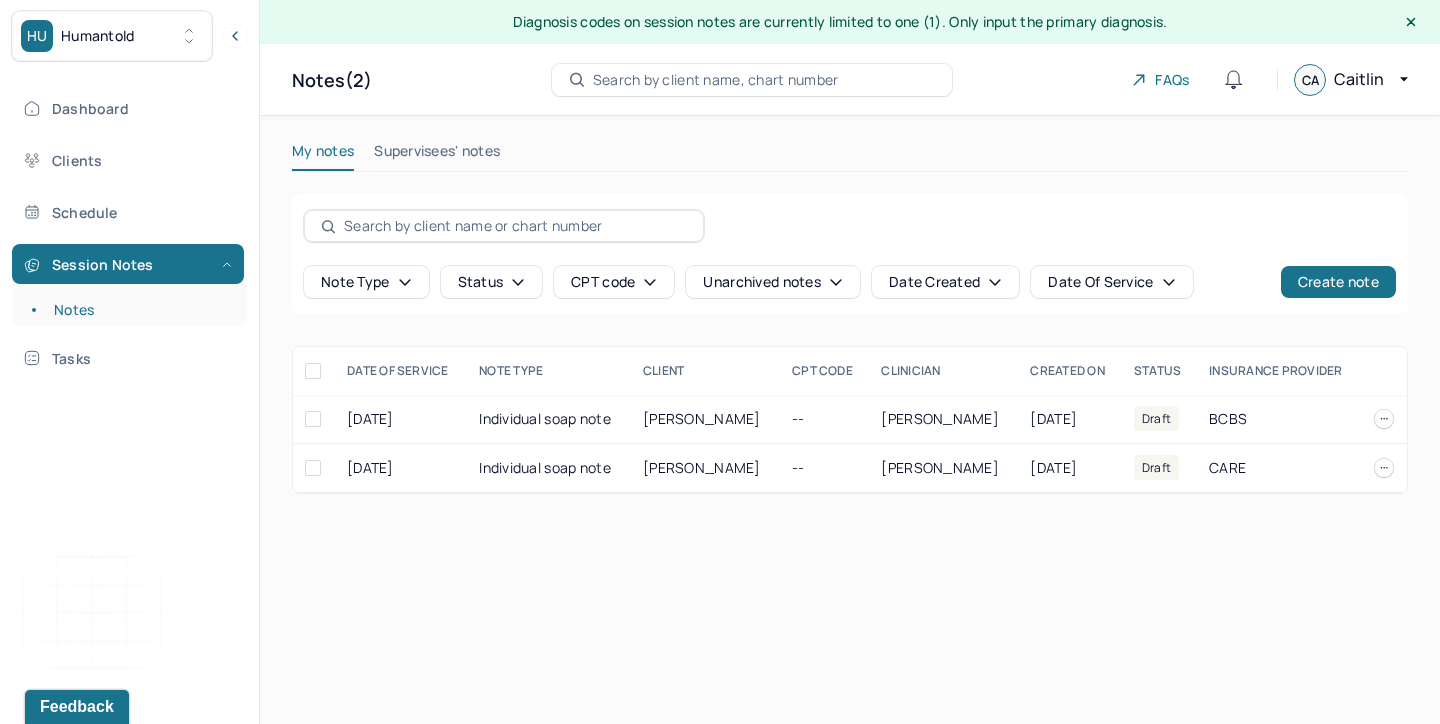 click on "Note type     Status     CPT code     Unarchived notes     Date Created     Date Of Service     Create note" at bounding box center (850, 254) 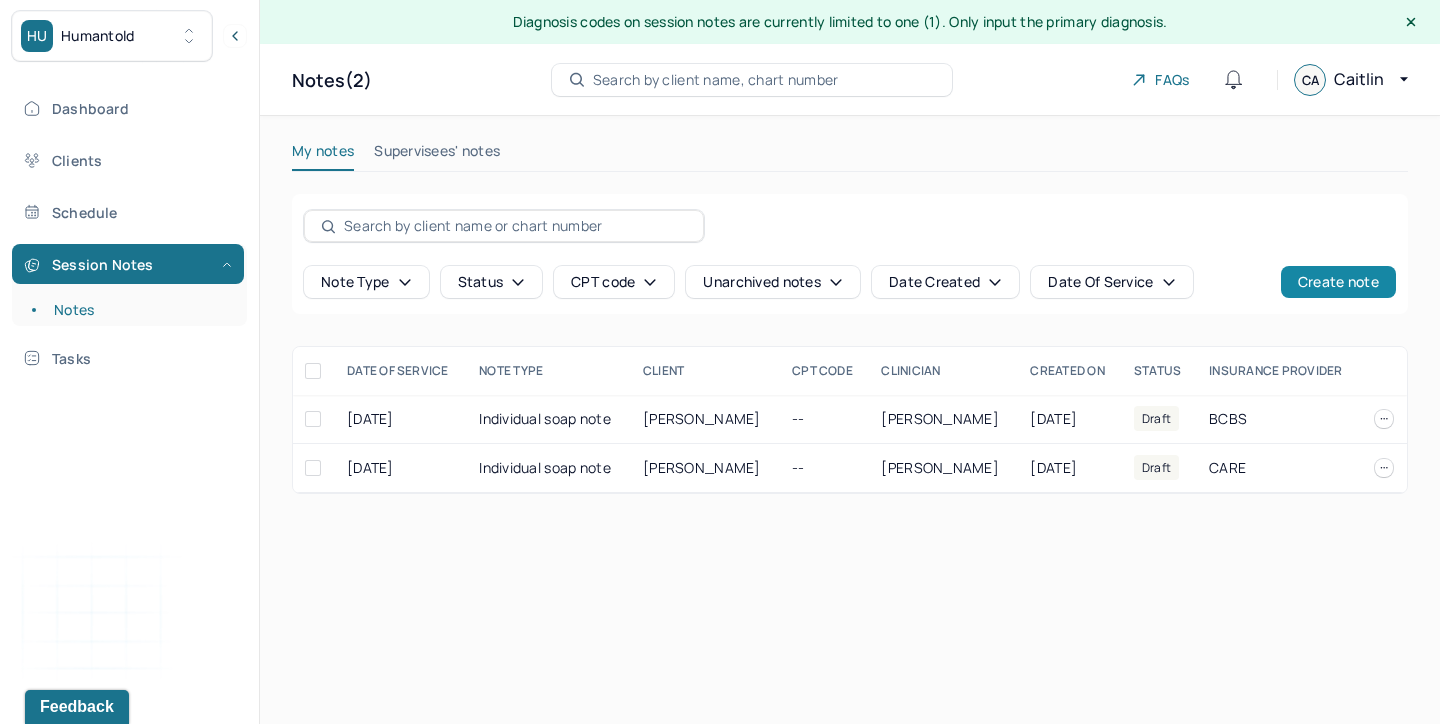 click on "Create note" at bounding box center [1338, 282] 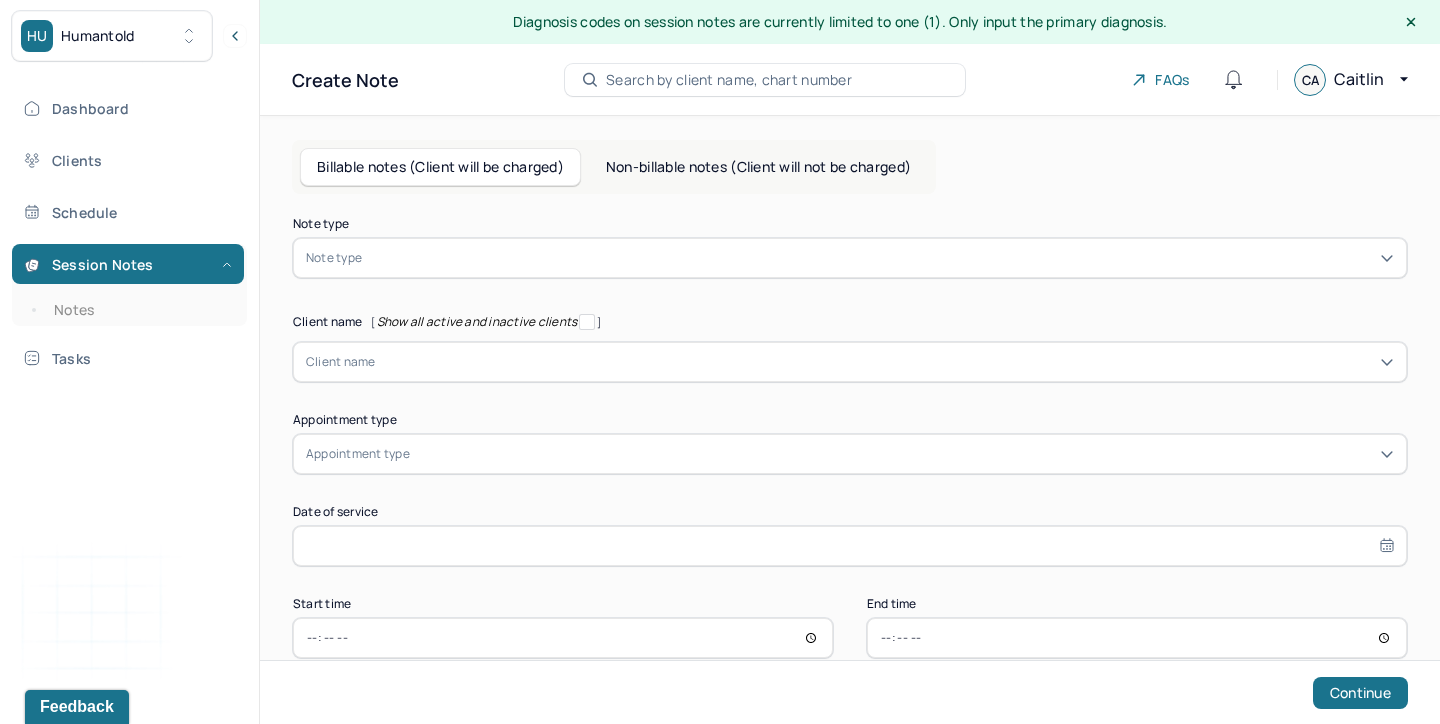 click at bounding box center [880, 258] 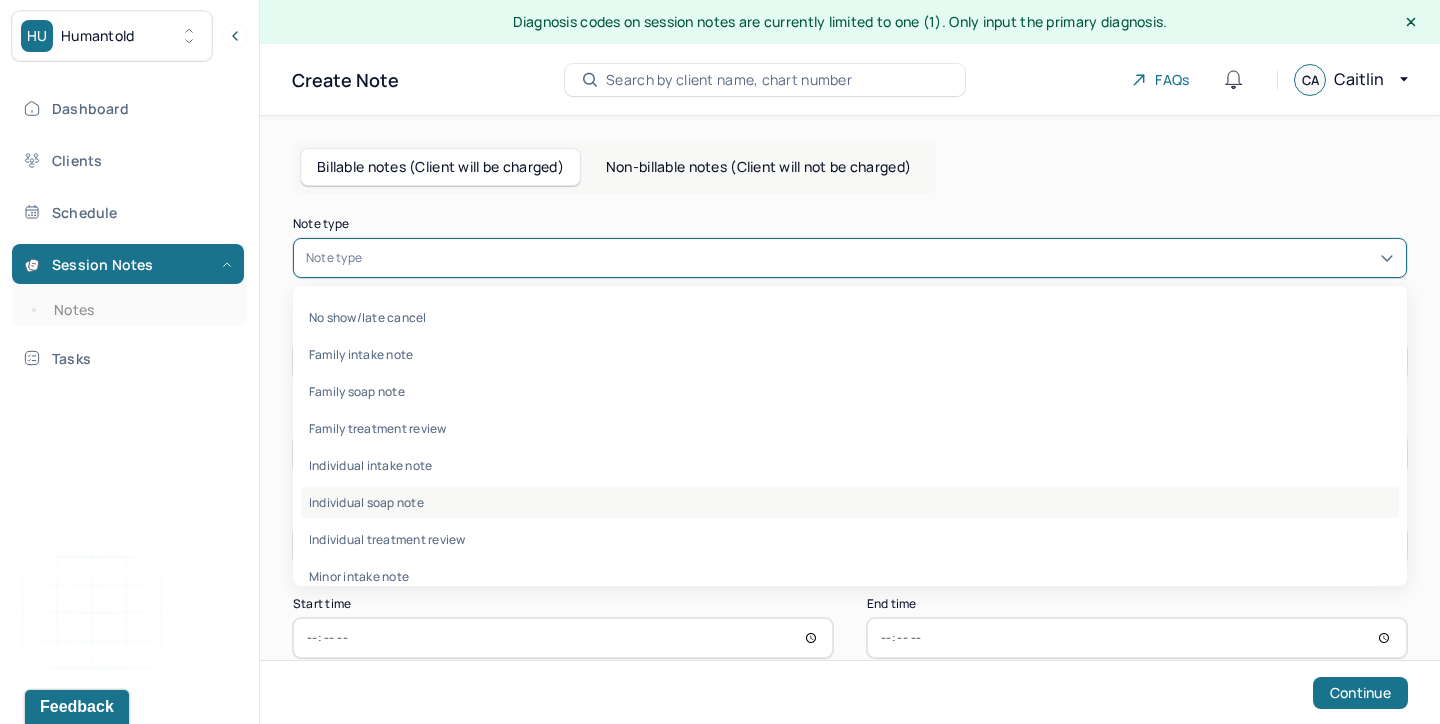 click on "Individual soap note" at bounding box center [850, 502] 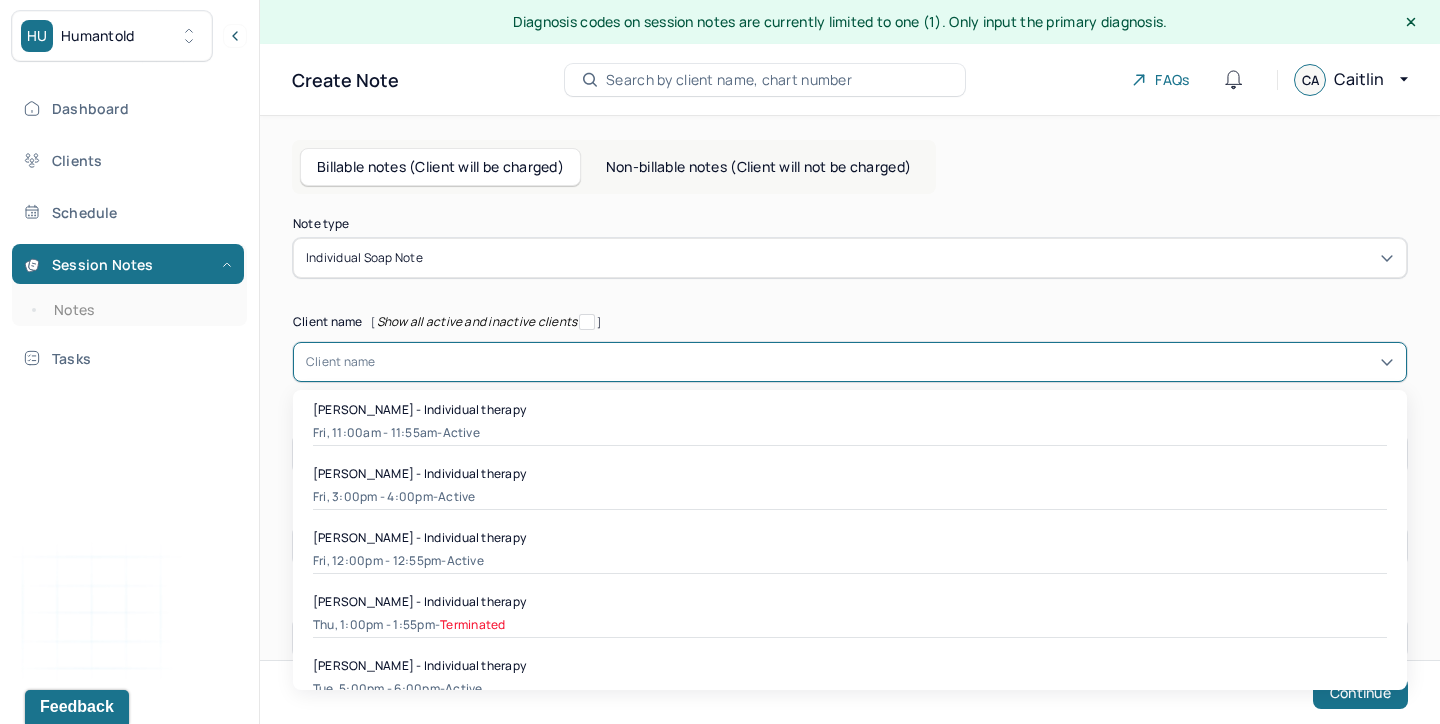 click at bounding box center (885, 362) 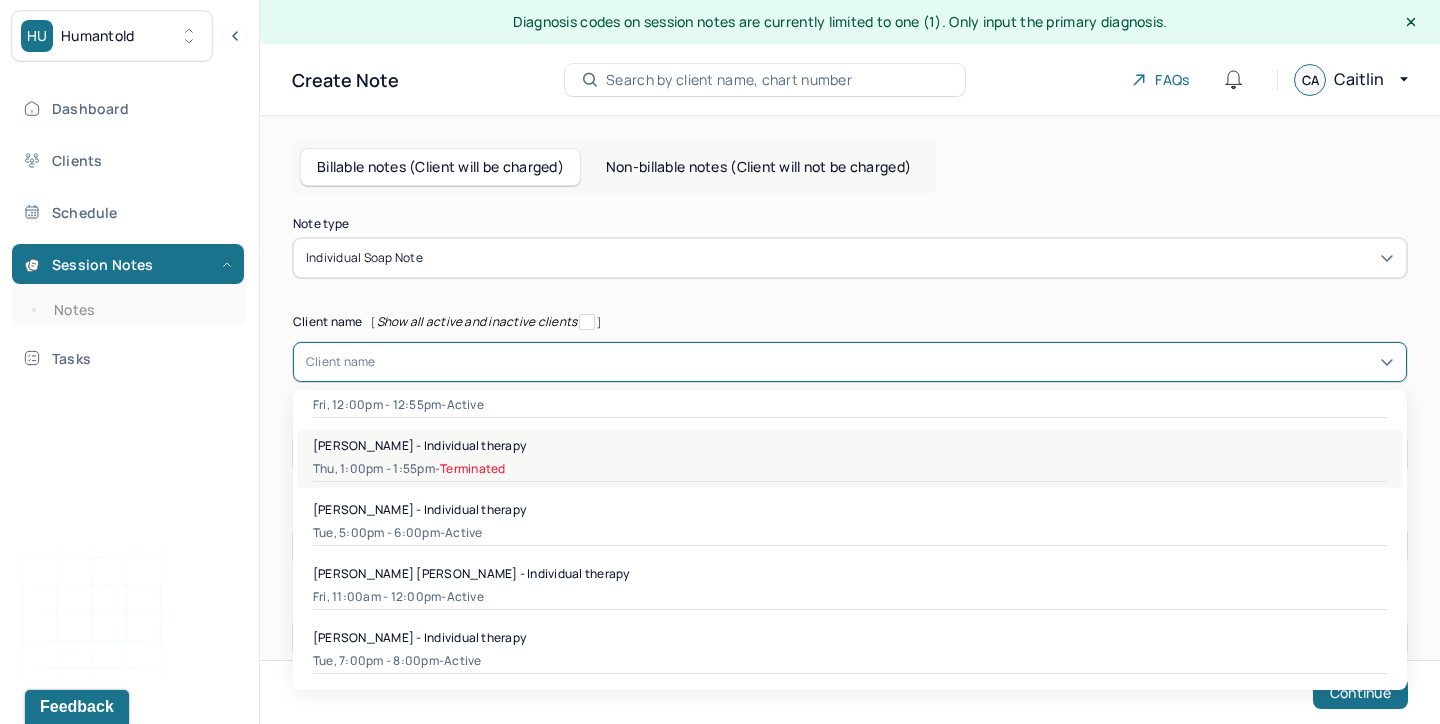 scroll, scrollTop: 1039, scrollLeft: 0, axis: vertical 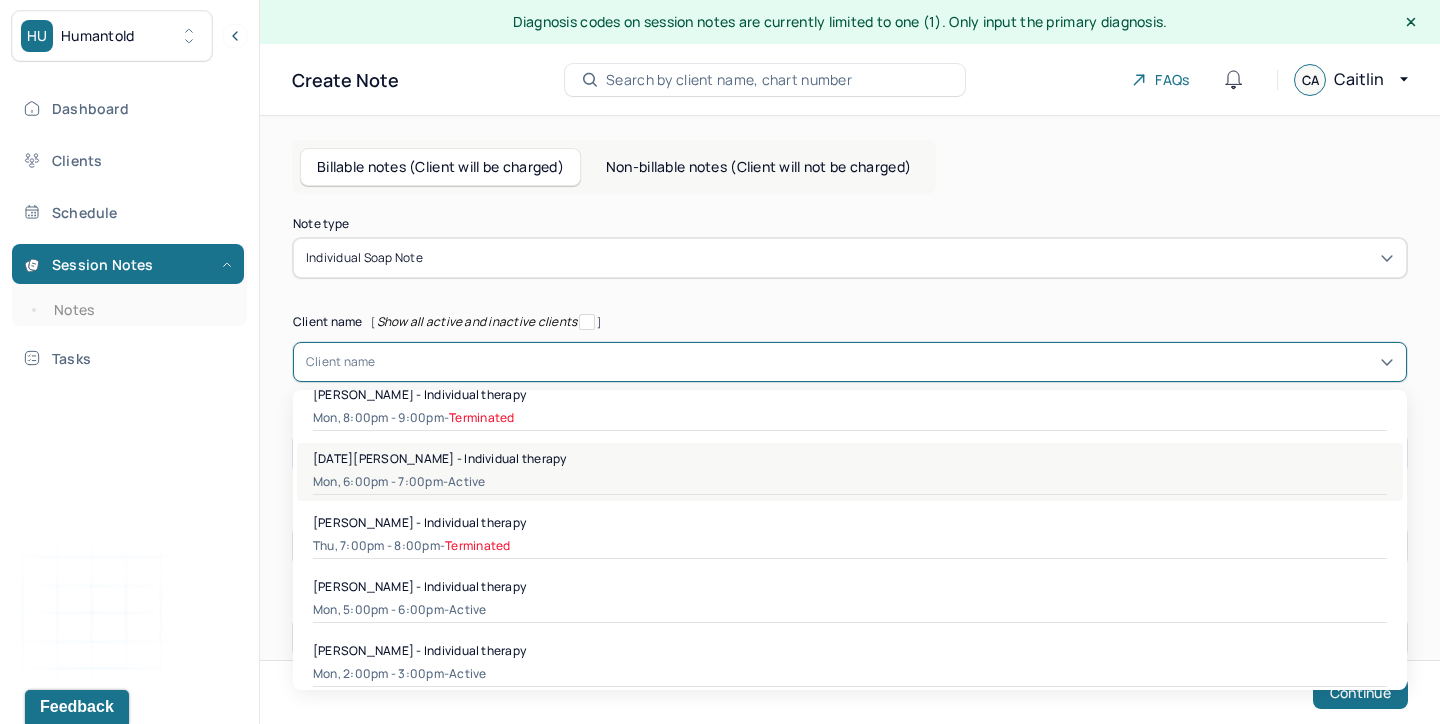 click on "Mon, 6:00pm - 7:00pm  -  active" at bounding box center [850, 482] 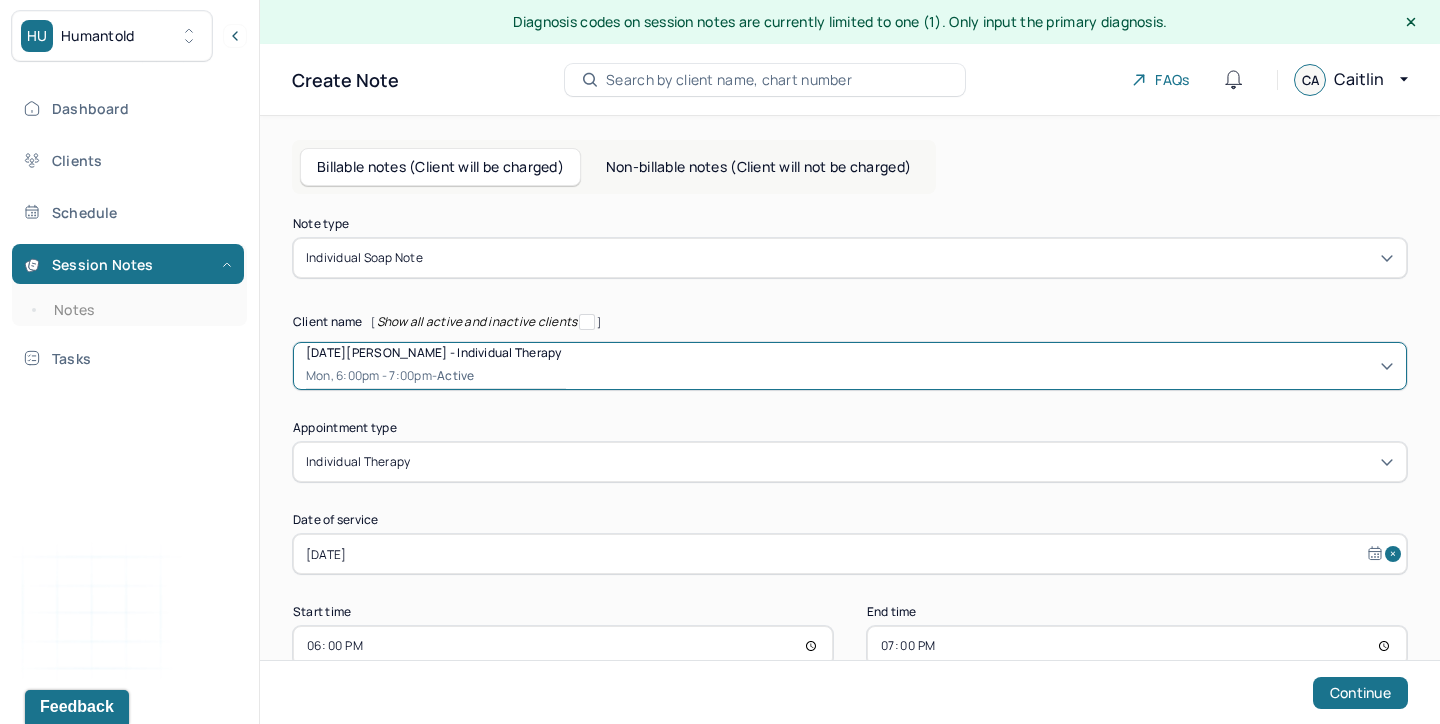 select on "6" 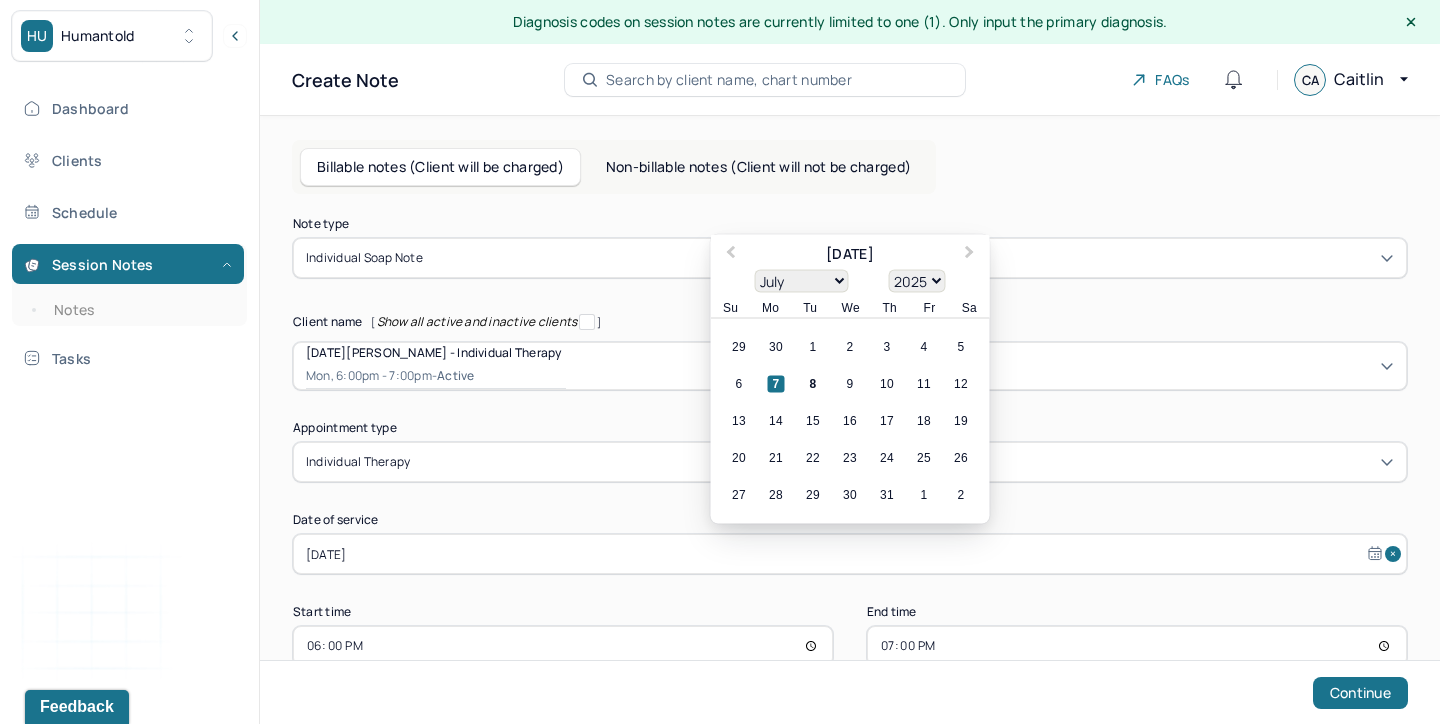 click on "Jul 7, 2025" at bounding box center (850, 554) 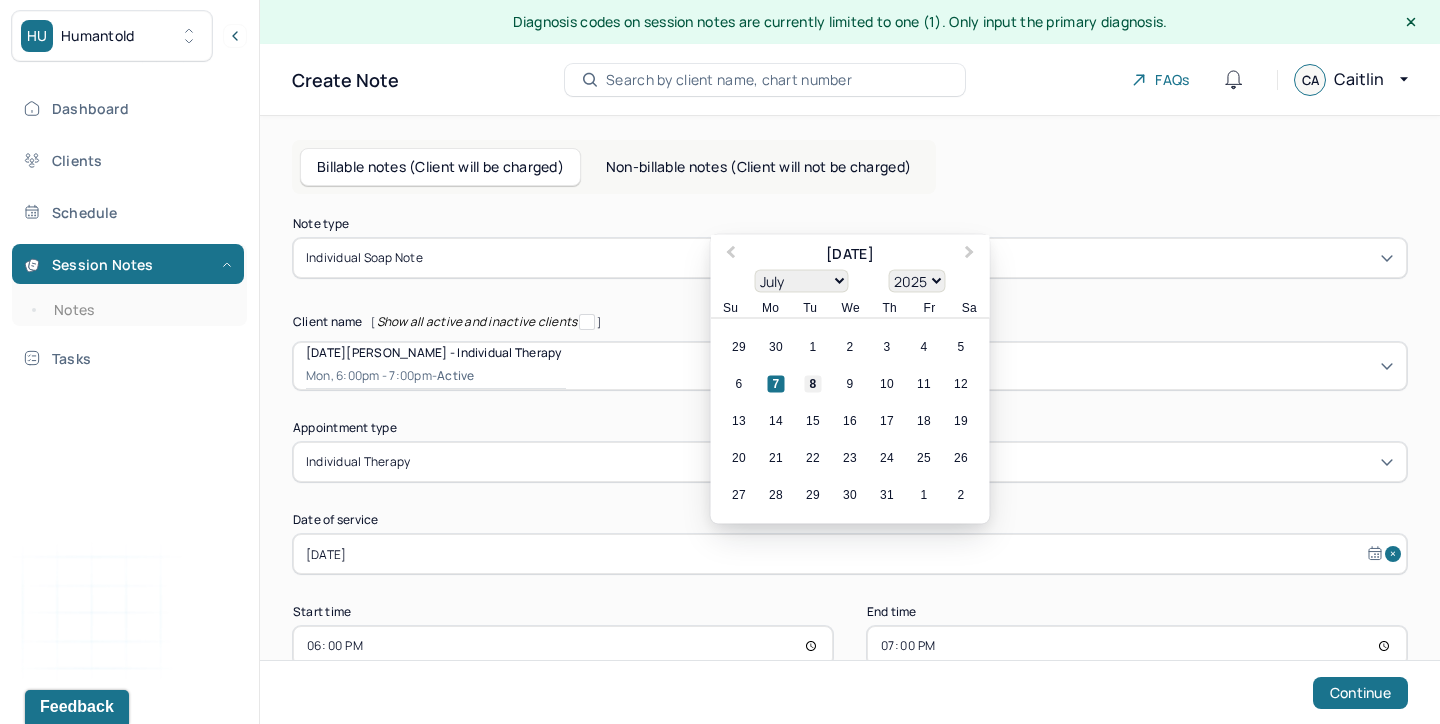 click on "8" at bounding box center (813, 384) 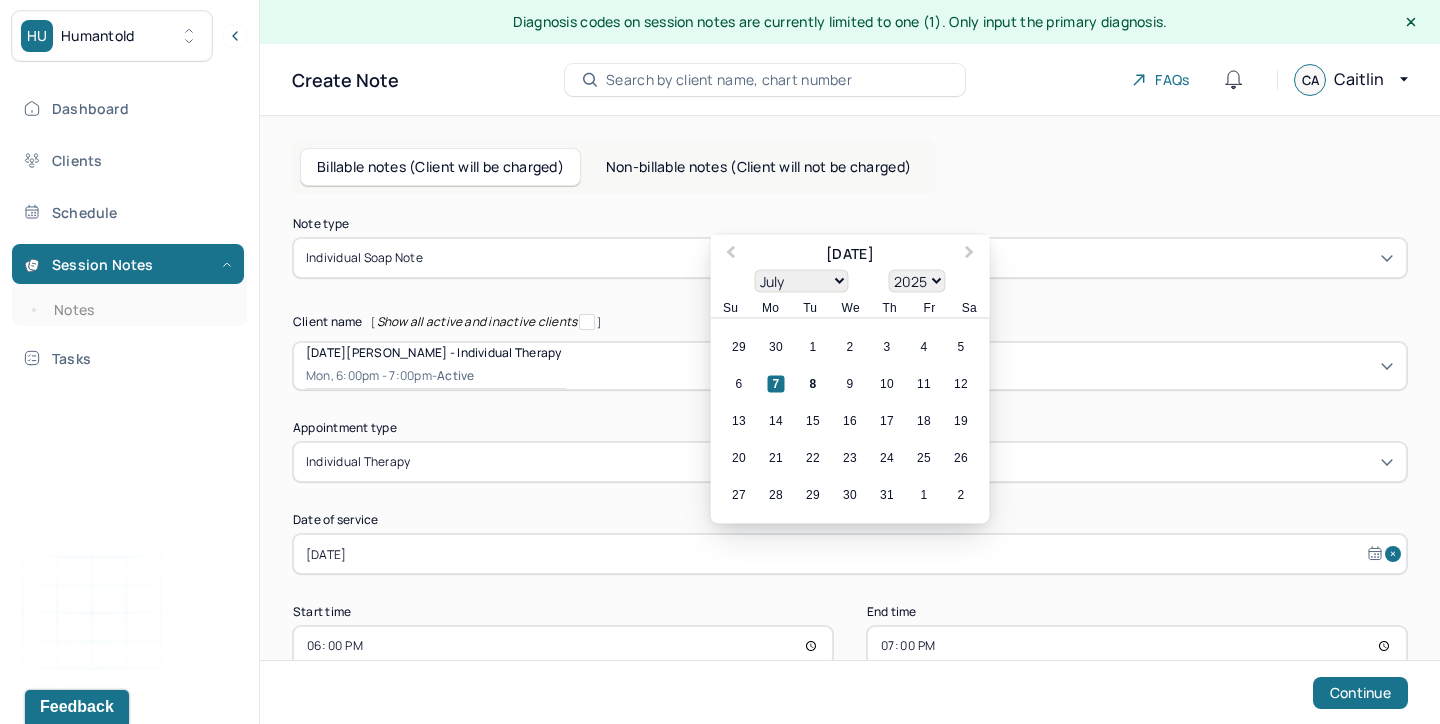 type on "[DATE]" 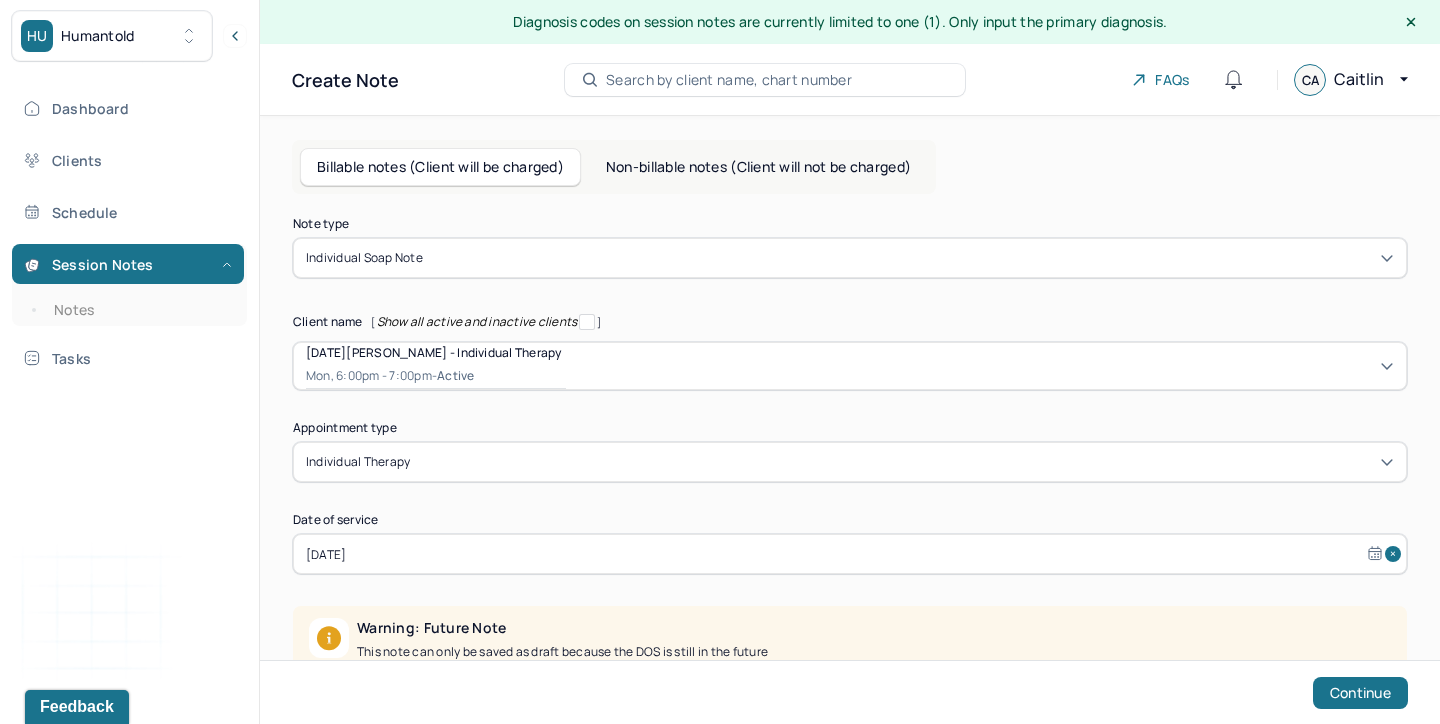 scroll, scrollTop: 149, scrollLeft: 0, axis: vertical 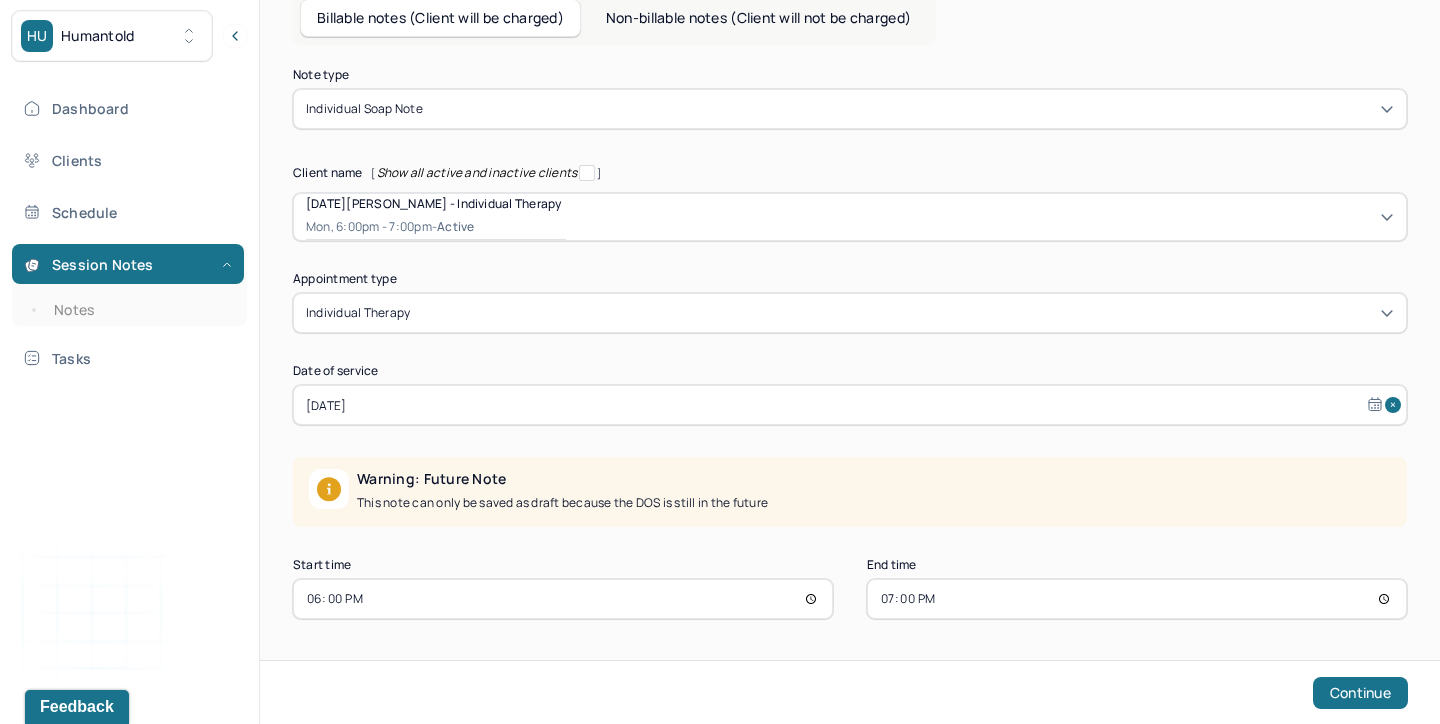 click on "18:00" at bounding box center (563, 599) 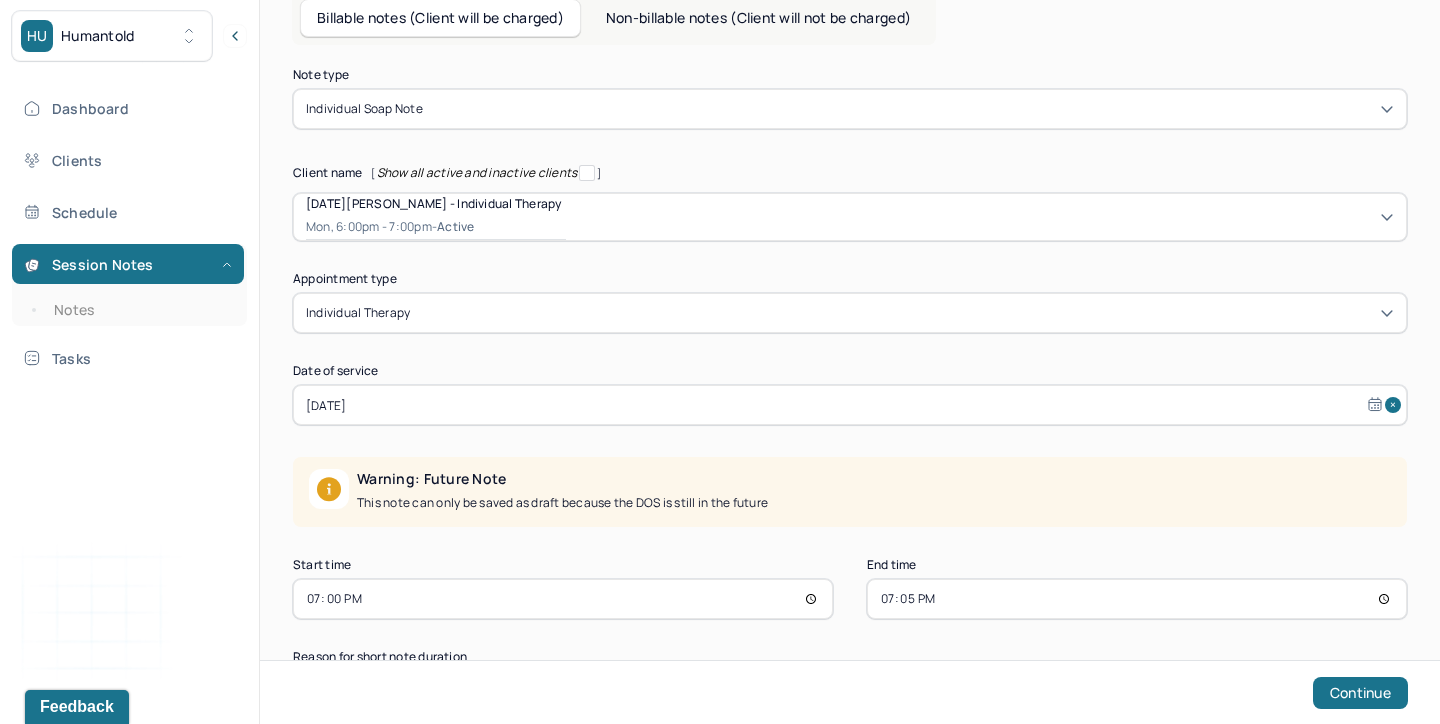 type on "19:55" 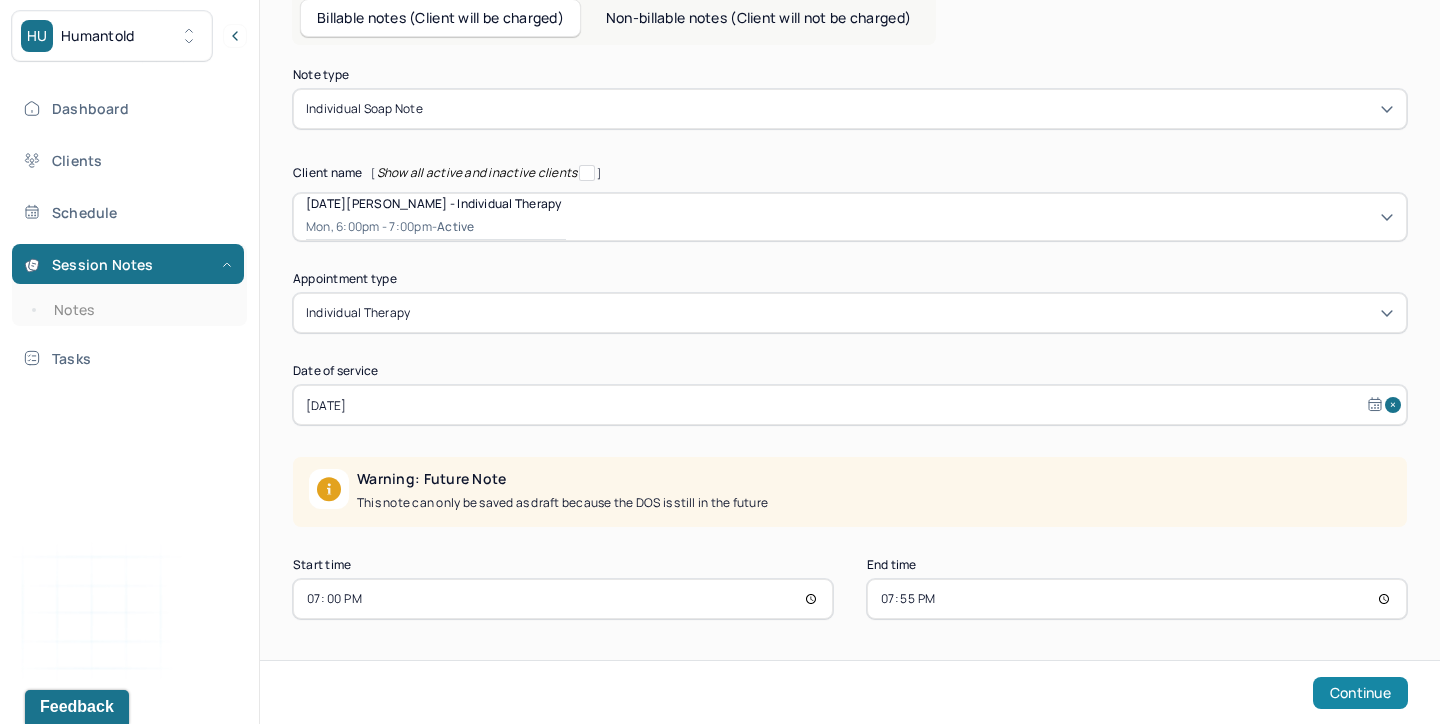click on "Continue" at bounding box center [1360, 693] 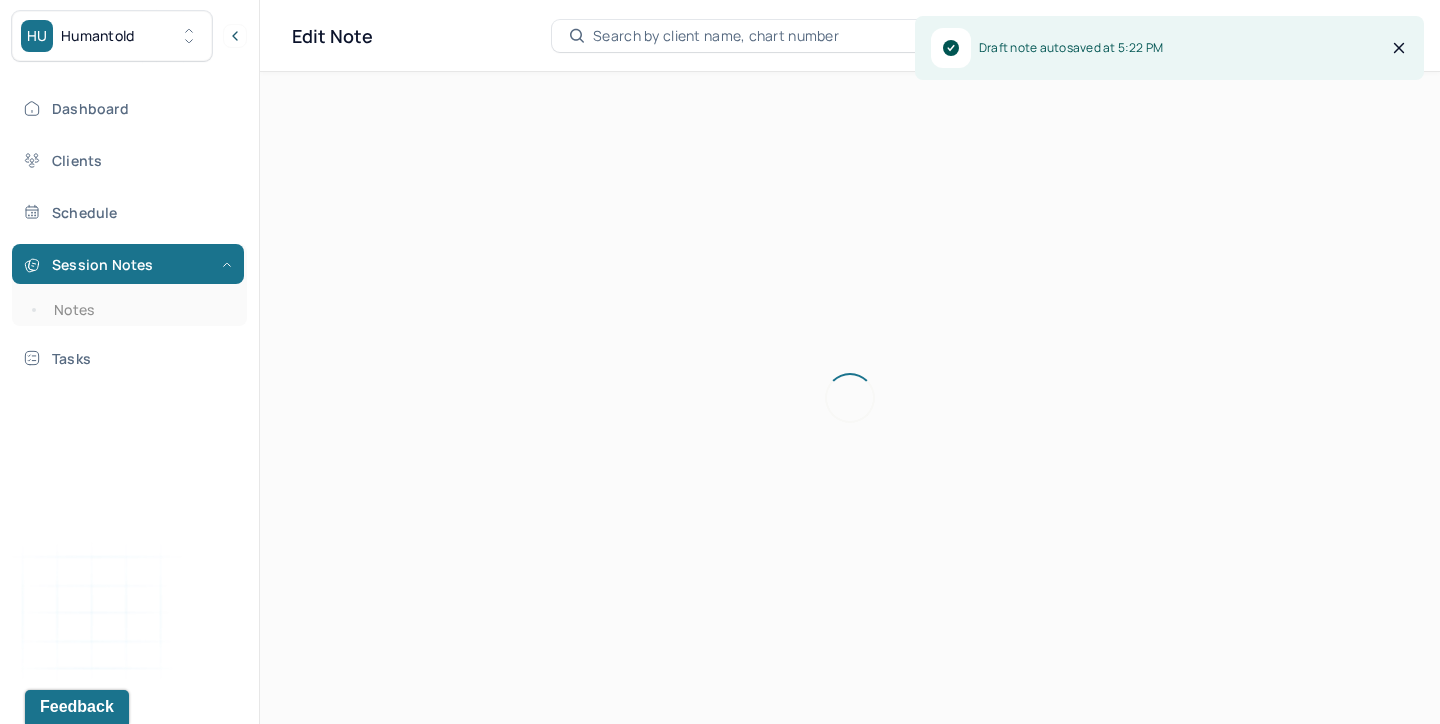 scroll, scrollTop: 36, scrollLeft: 0, axis: vertical 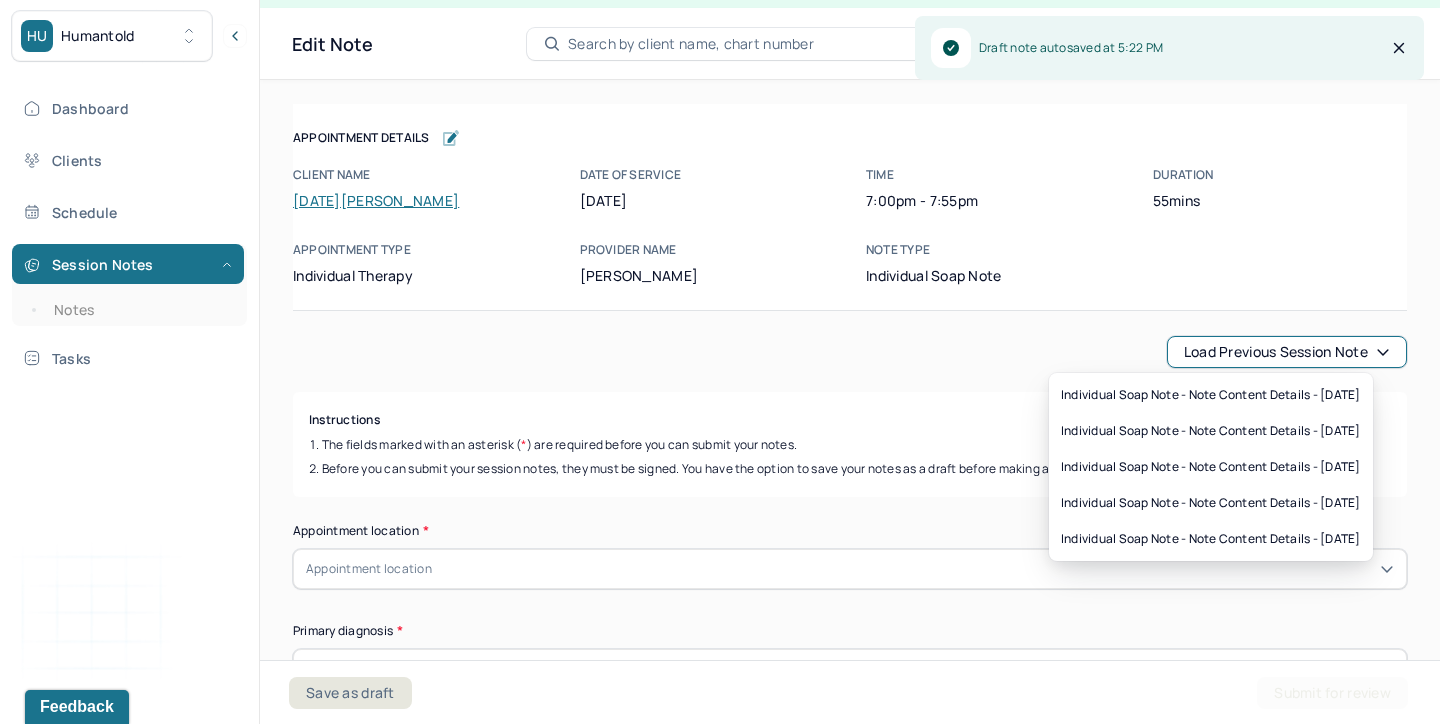 click on "Load previous session note" at bounding box center [1287, 352] 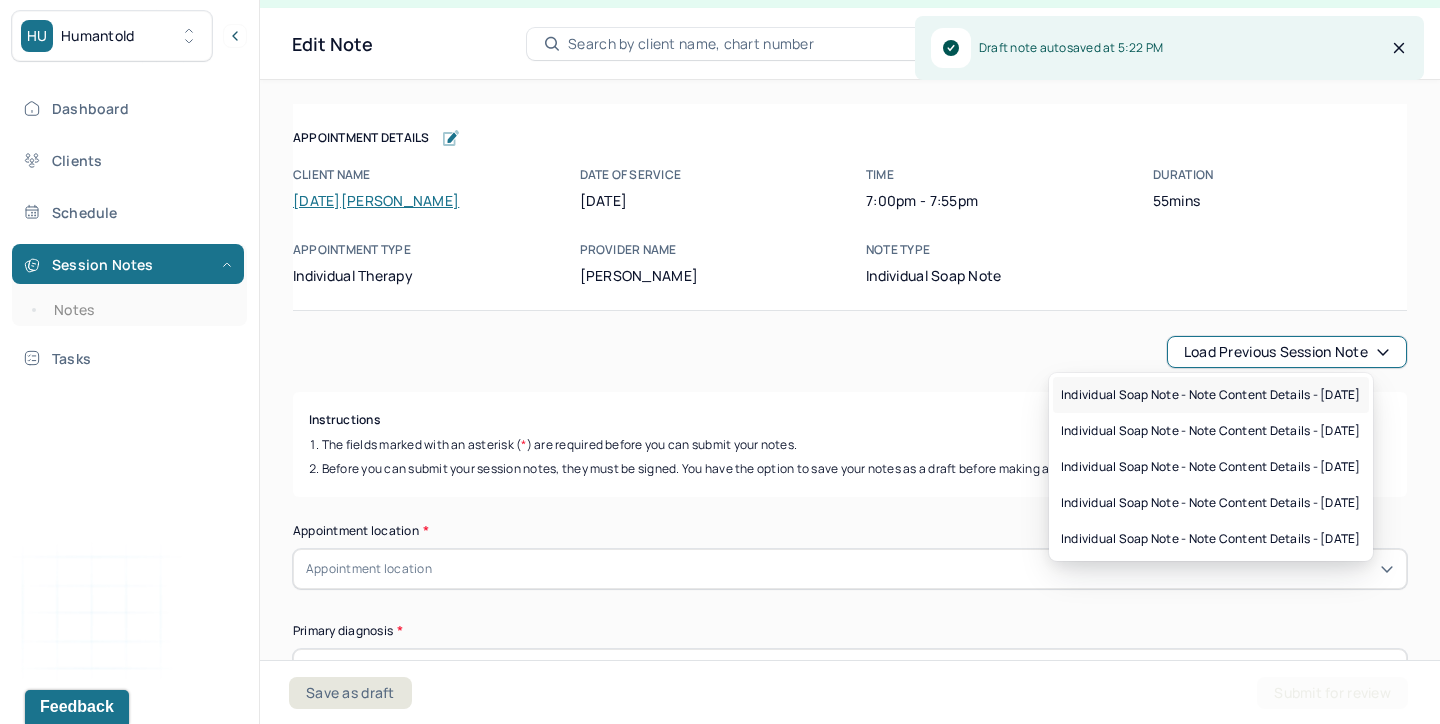 click on "Individual soap note   - Note content Details -   06/30/2025" at bounding box center (1211, 395) 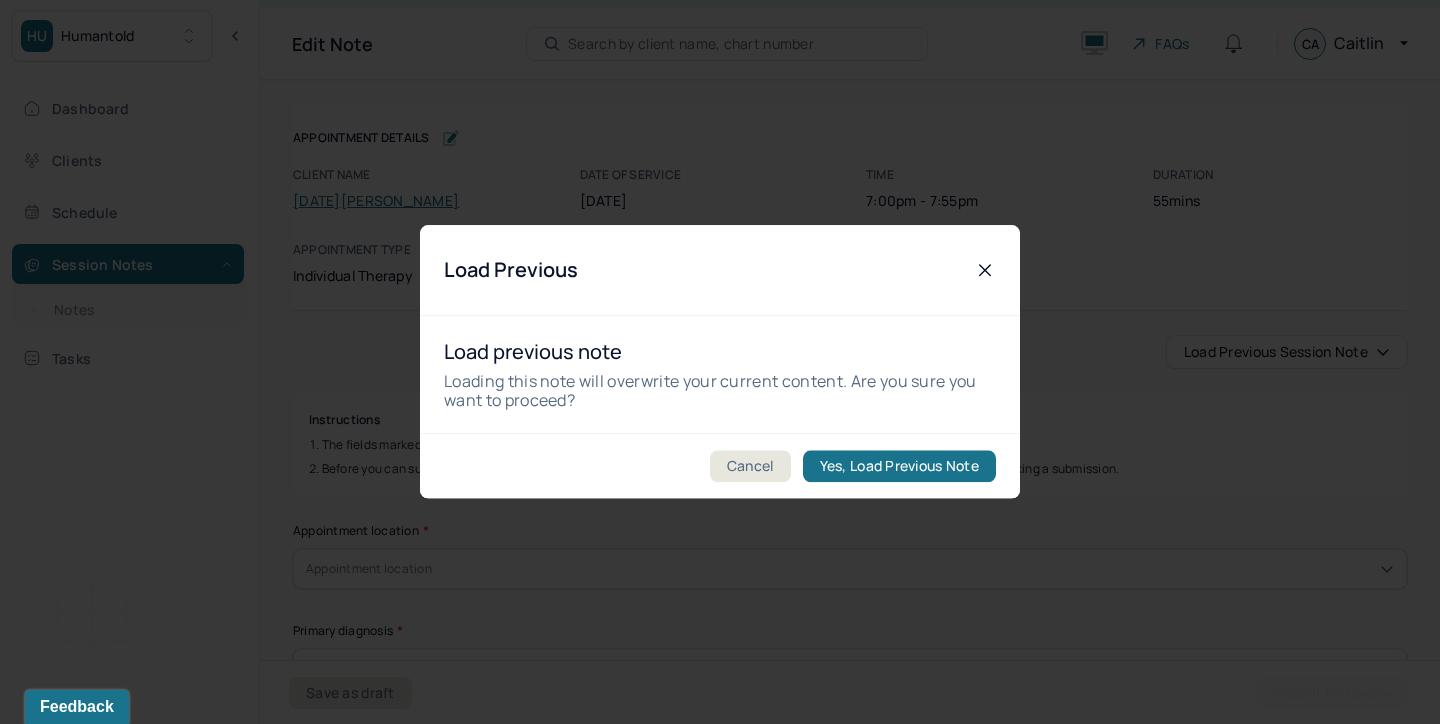 click on "Cancel     Yes, Load Previous Note" at bounding box center [720, 466] 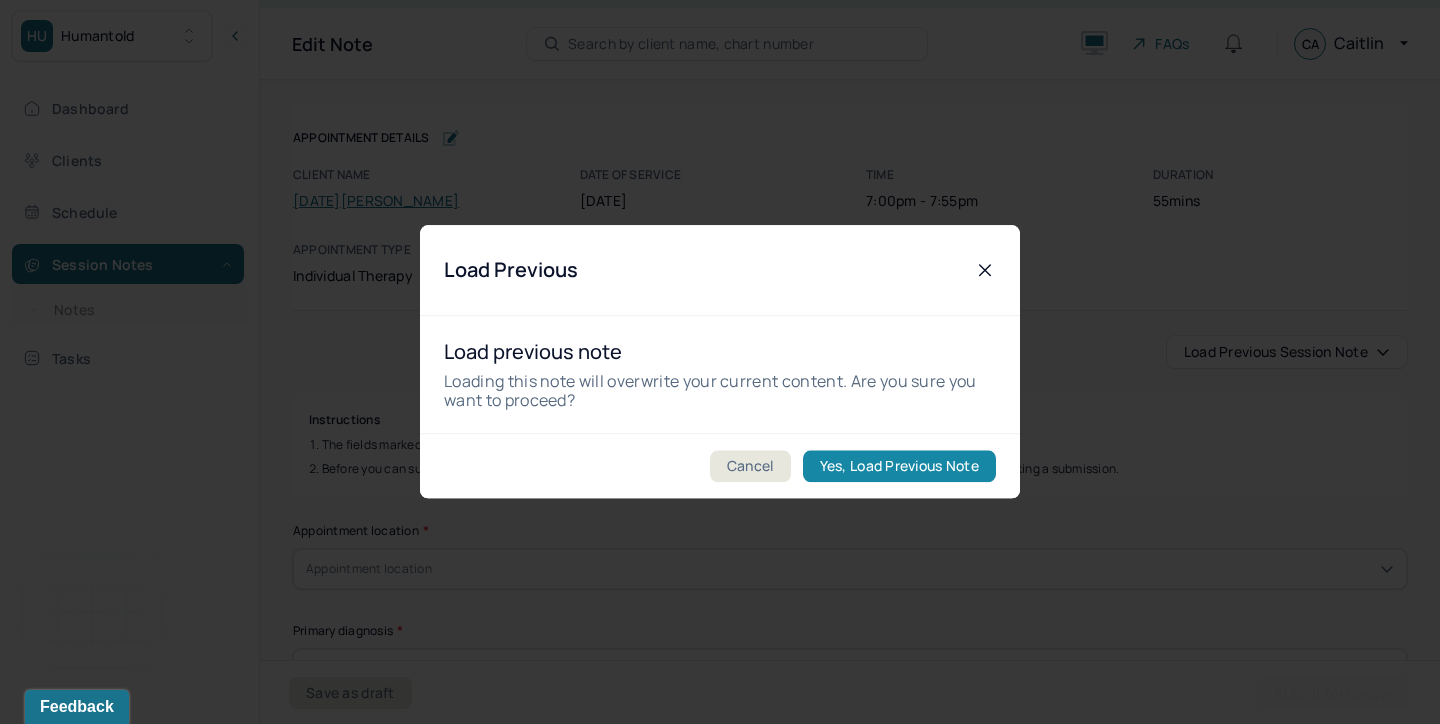 click on "Yes, Load Previous Note" at bounding box center [899, 467] 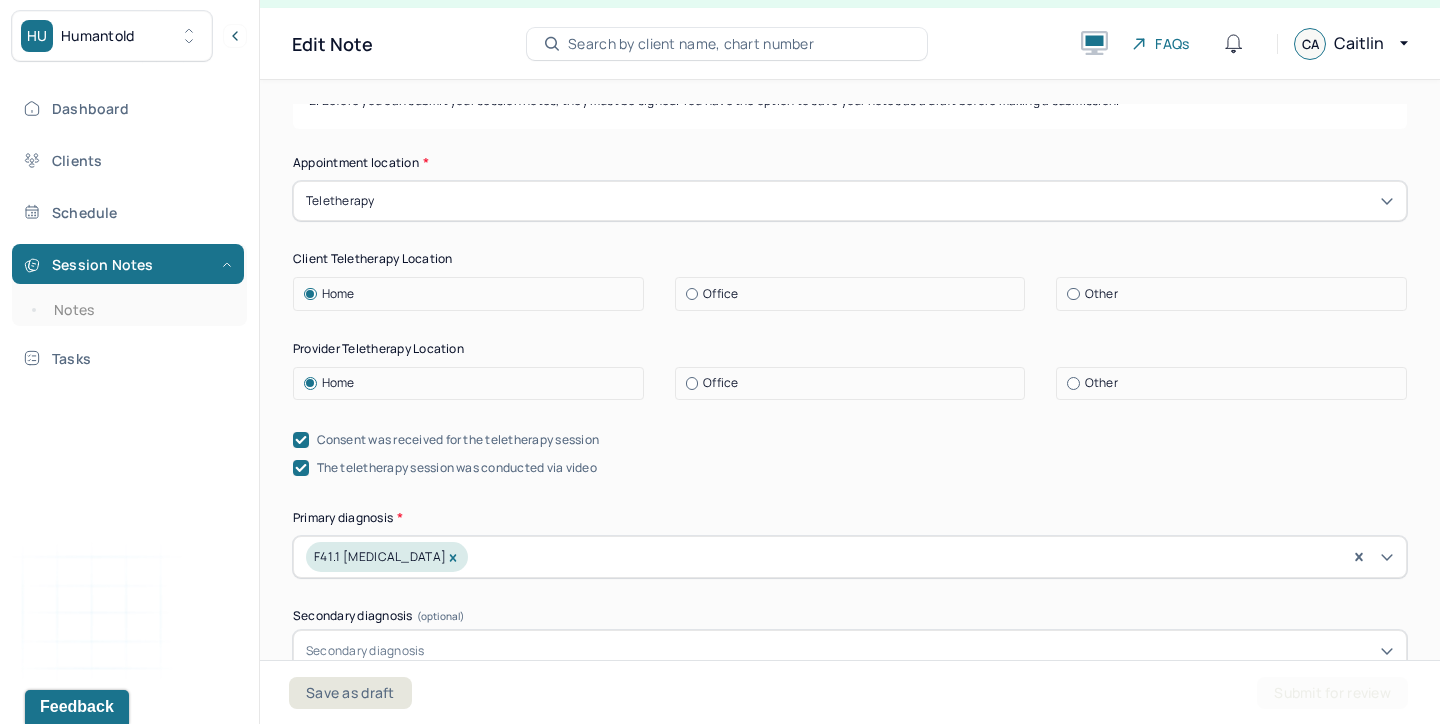 scroll, scrollTop: 404, scrollLeft: 0, axis: vertical 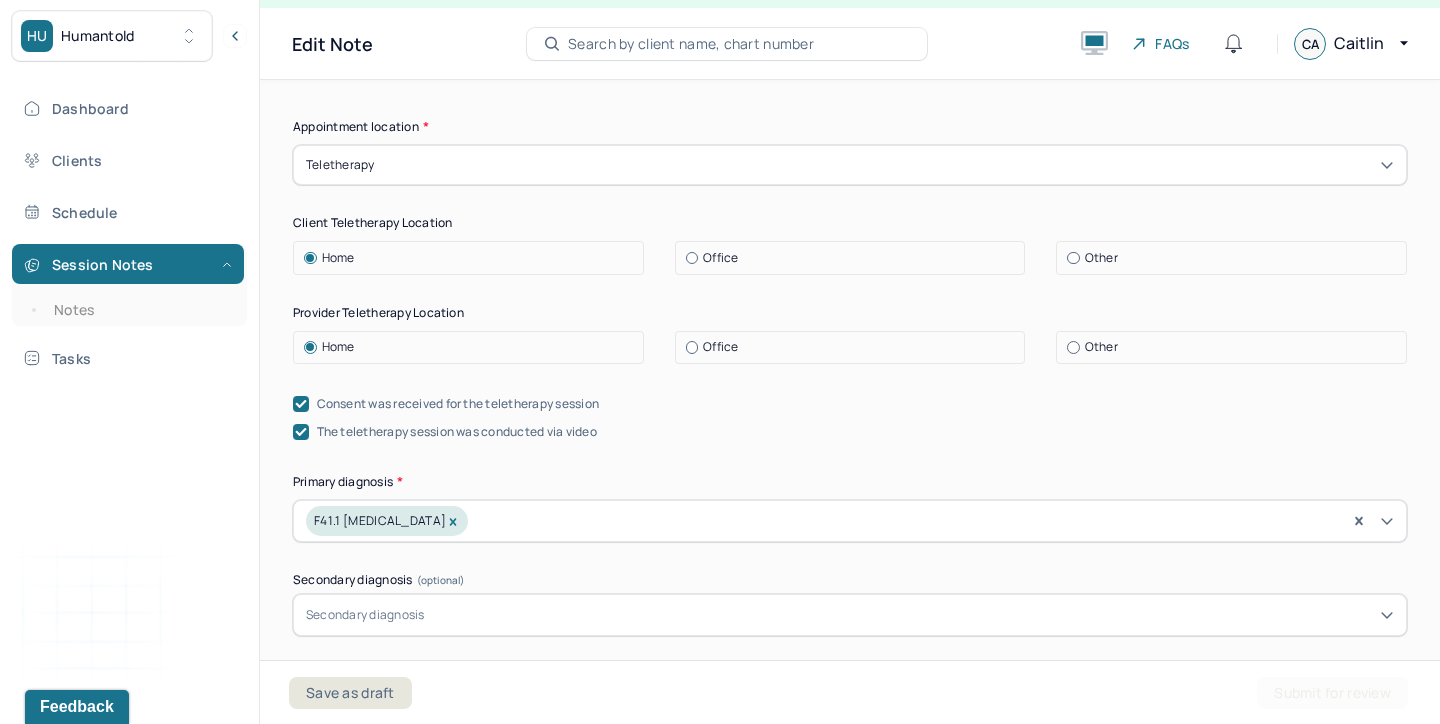click on "Office" at bounding box center (855, 347) 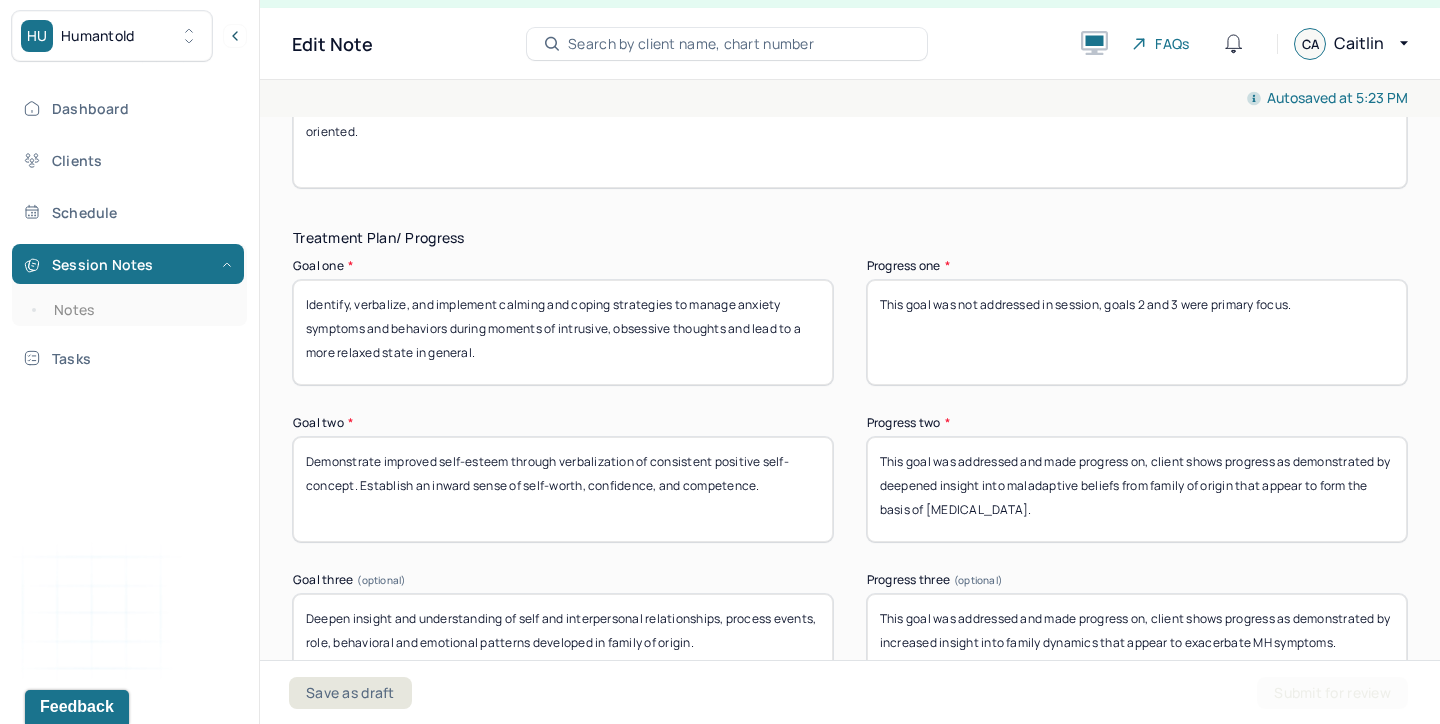 scroll, scrollTop: 2824, scrollLeft: 0, axis: vertical 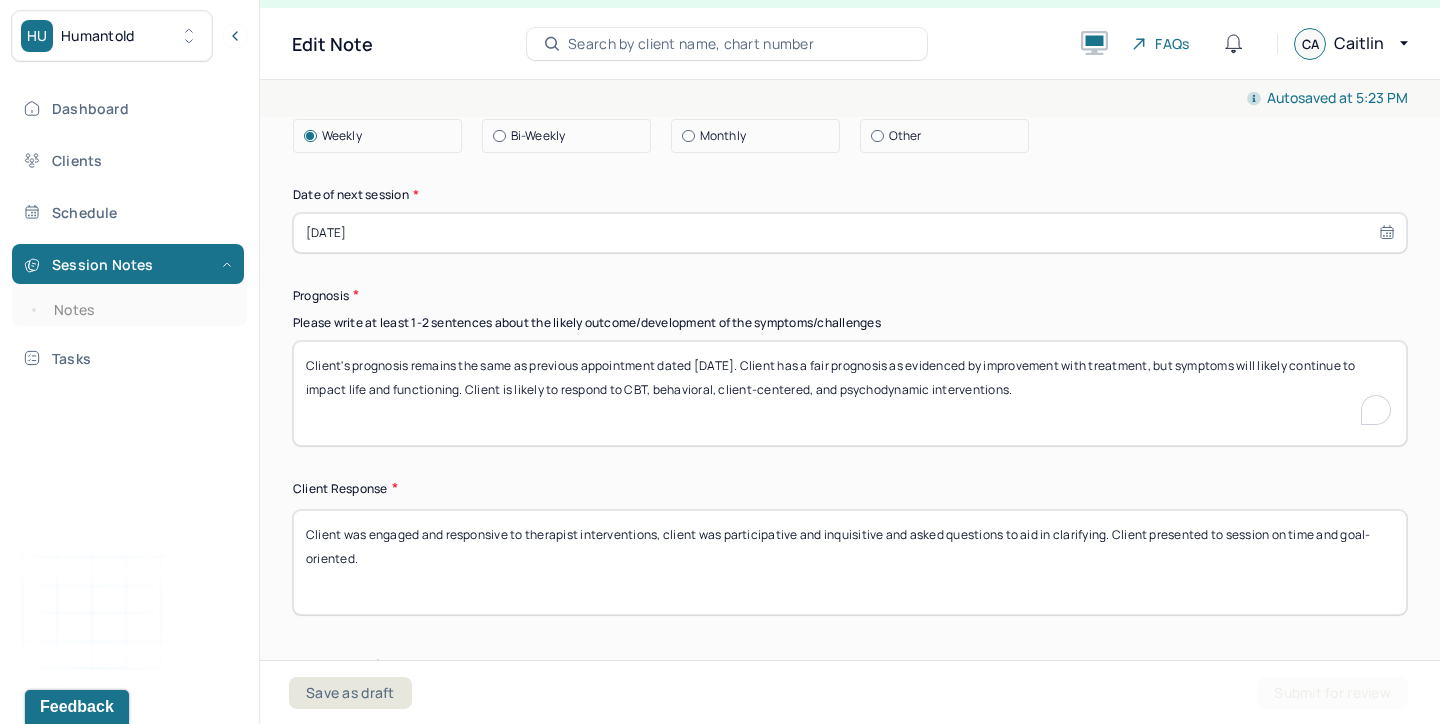 click on "Client's prognosis remains the same as previous appointment dated 06/23/25. Client has a fair prognosis as evidenced by improvement with treatment, but symptoms will likely continue to impact life and functioning. Client is likely to respond to CBT, behavioral, client-centered, and psychodynamic interventions." at bounding box center (850, 393) 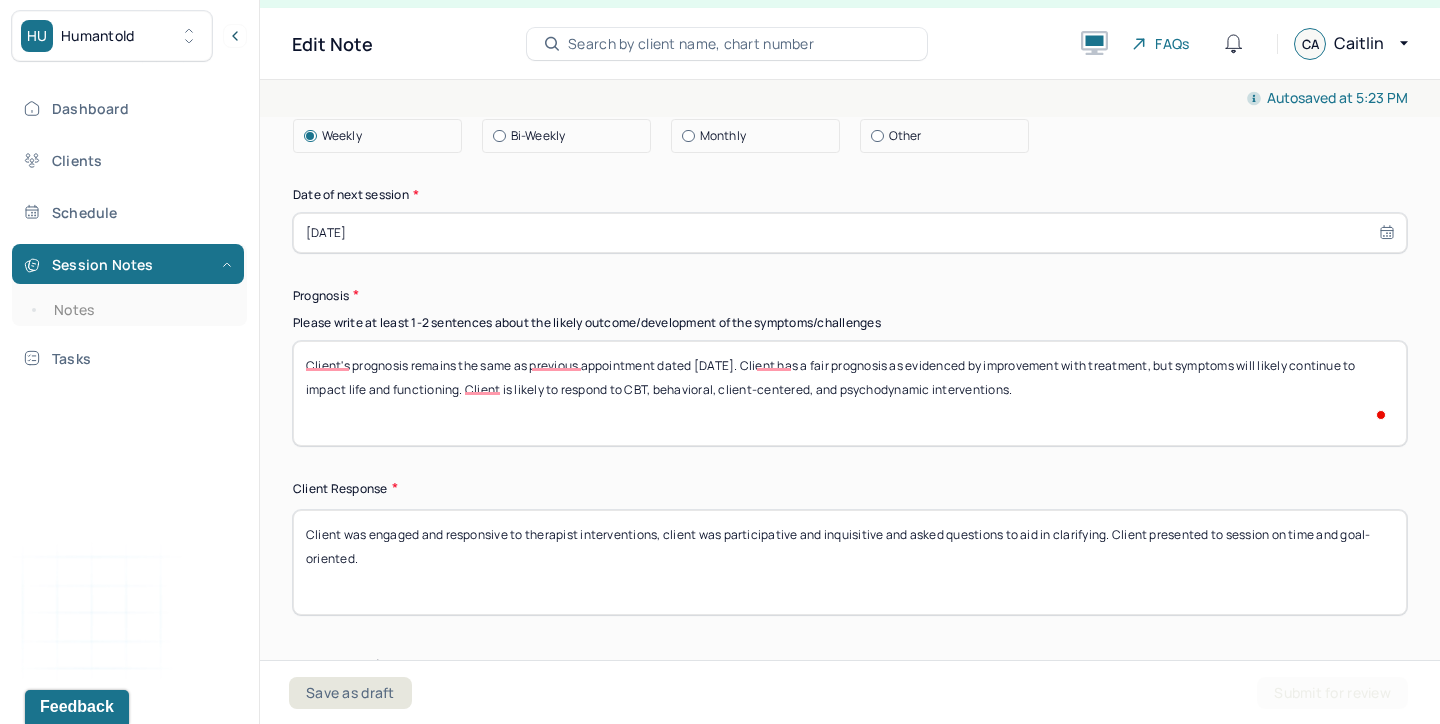 type on "Client's prognosis remains the same as previous appointment dated 06/30/25. Client has a fair prognosis as evidenced by improvement with treatment, but symptoms will likely continue to impact life and functioning. Client is likely to respond to CBT, behavioral, client-centered, and psychodynamic interventions." 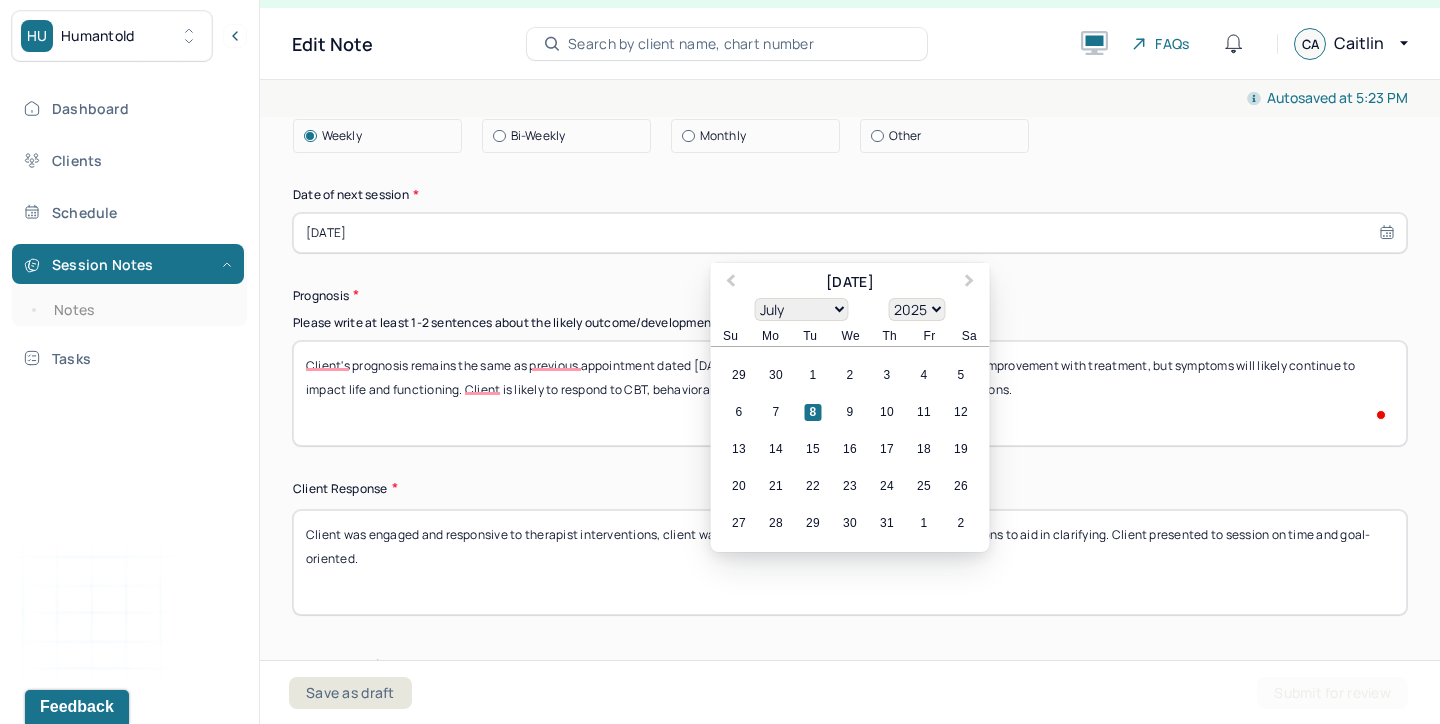 click on "07/07/2025" at bounding box center (850, 233) 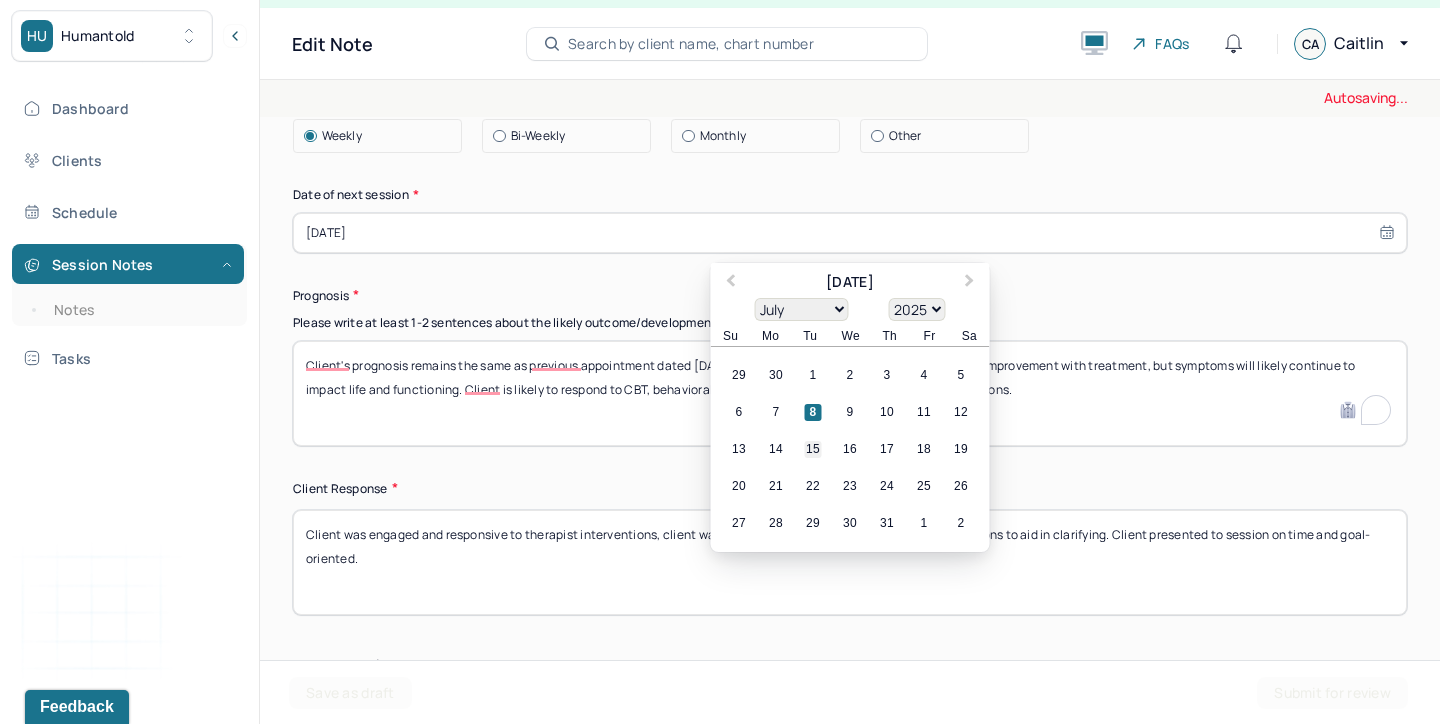 click on "15" at bounding box center [813, 449] 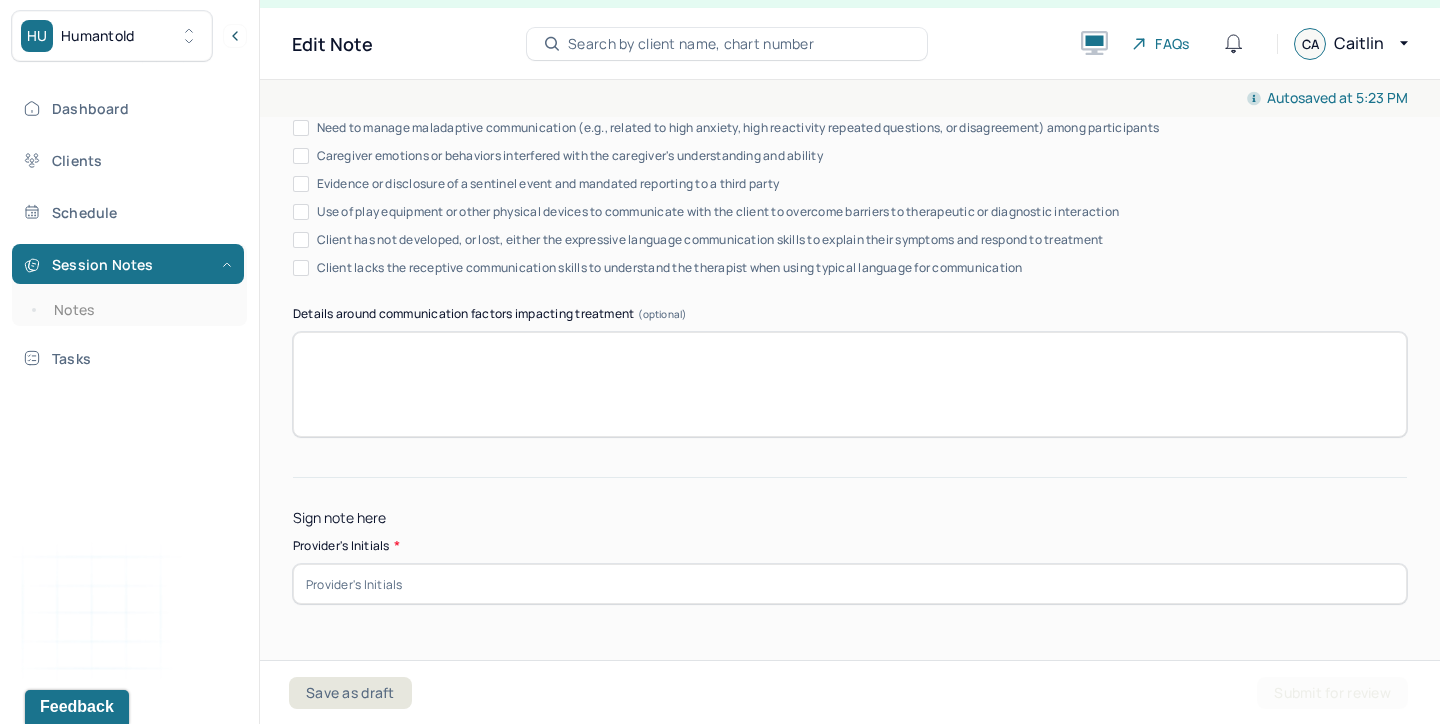 scroll, scrollTop: 3935, scrollLeft: 0, axis: vertical 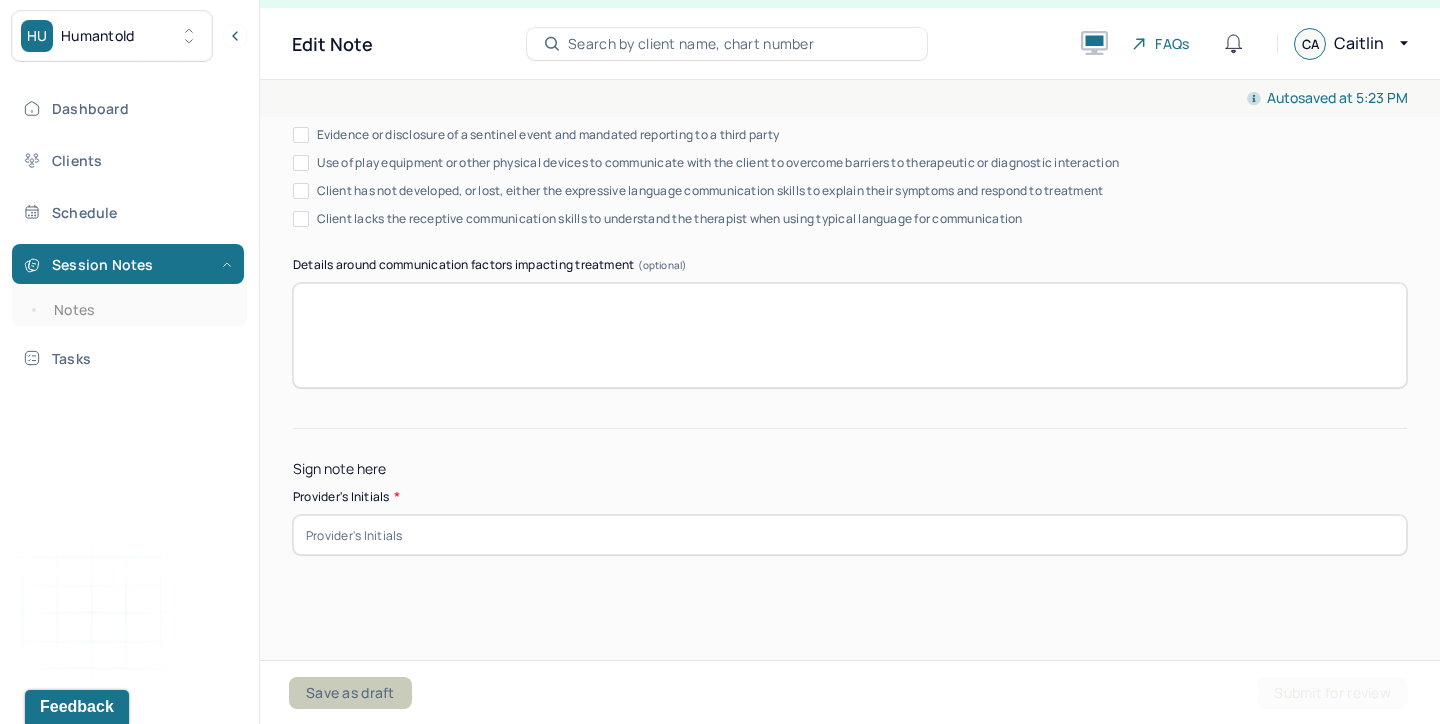 click on "Save as draft" at bounding box center (350, 693) 